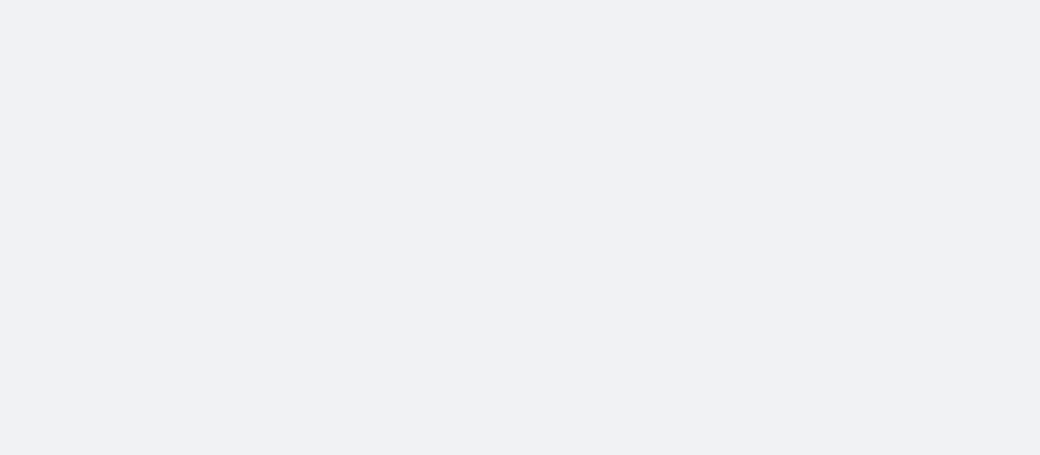 scroll, scrollTop: 0, scrollLeft: 0, axis: both 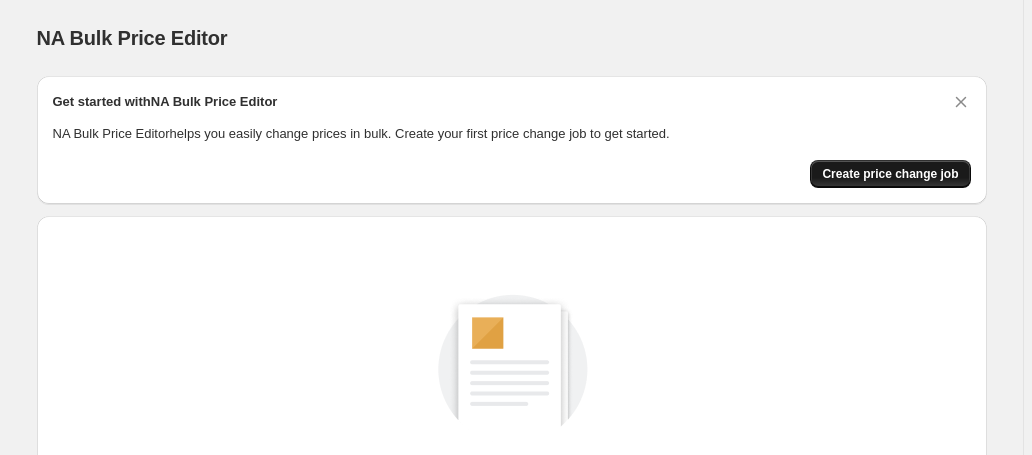click on "Create price change job" at bounding box center [890, 174] 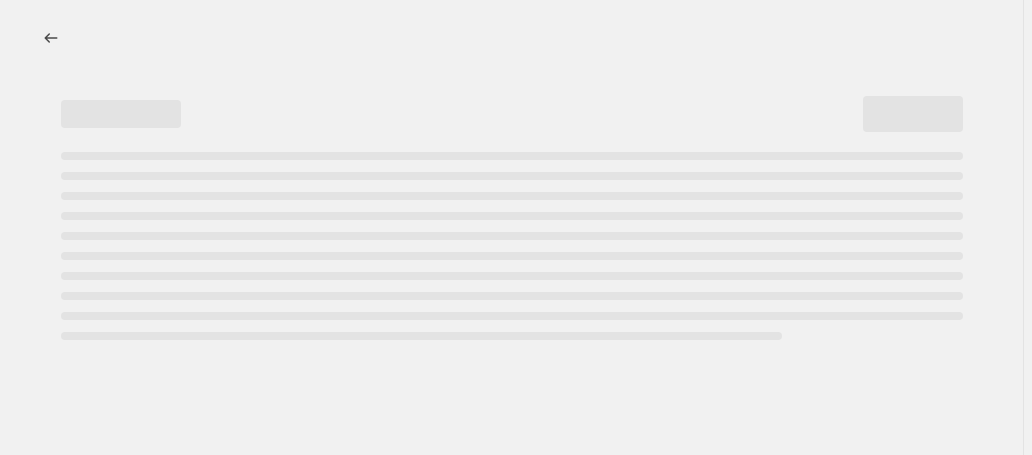 select on "percentage" 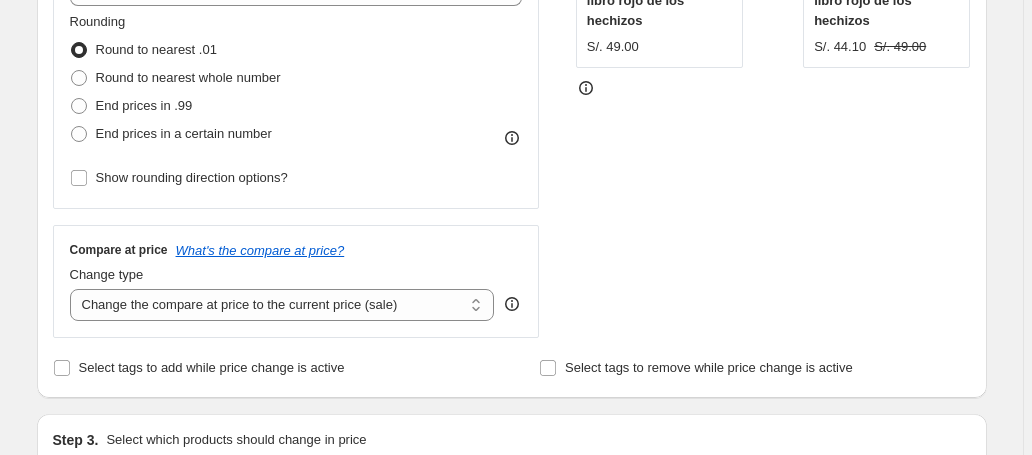 scroll, scrollTop: 312, scrollLeft: 0, axis: vertical 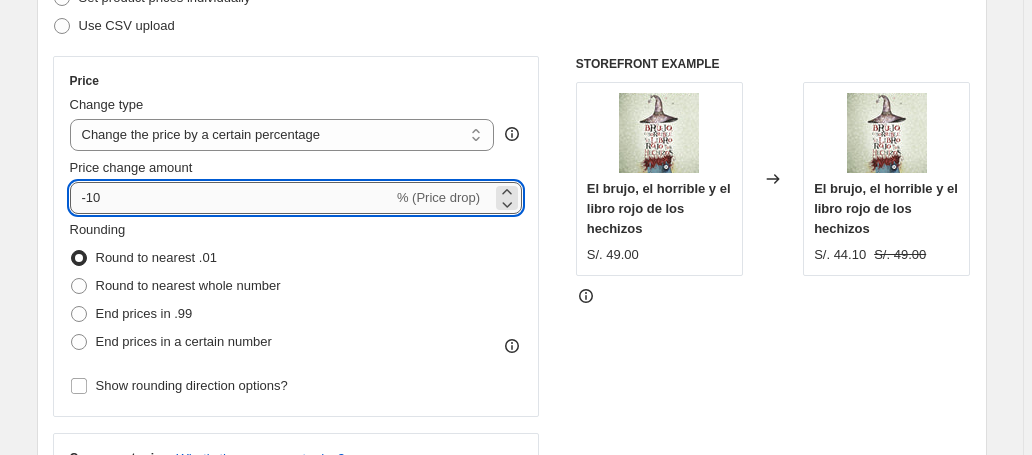 click on "-10" at bounding box center (231, 198) 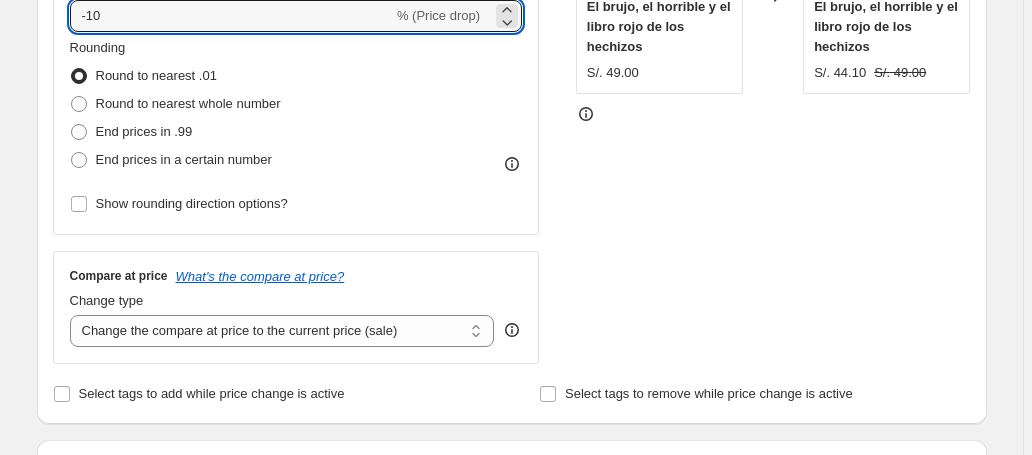 scroll, scrollTop: 416, scrollLeft: 0, axis: vertical 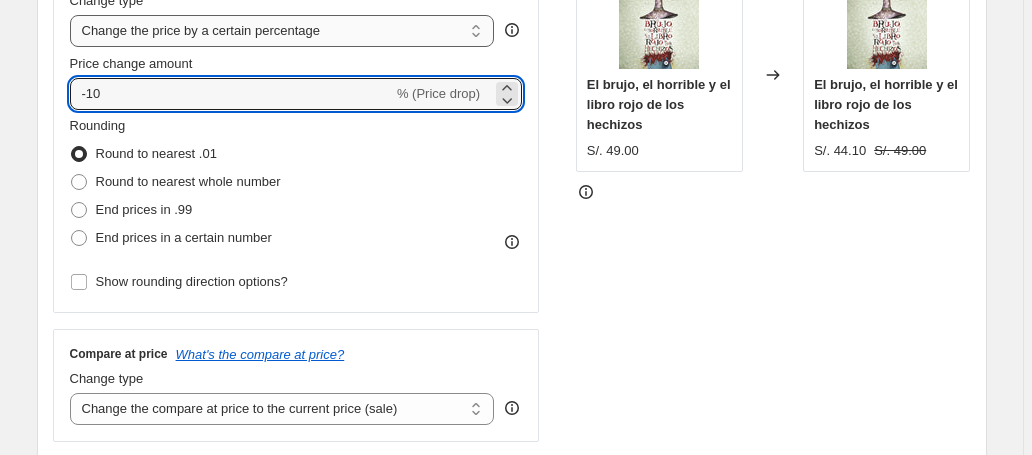 click on "Change the price to a certain amount Change the price by a certain amount Change the price by a certain percentage Change the price to the current compare at price (price before sale) Change the price by a certain amount relative to the compare at price Change the price by a certain percentage relative to the compare at price Don't change the price Change the price by a certain percentage relative to the cost per item Change price to certain cost margin" at bounding box center [282, 31] 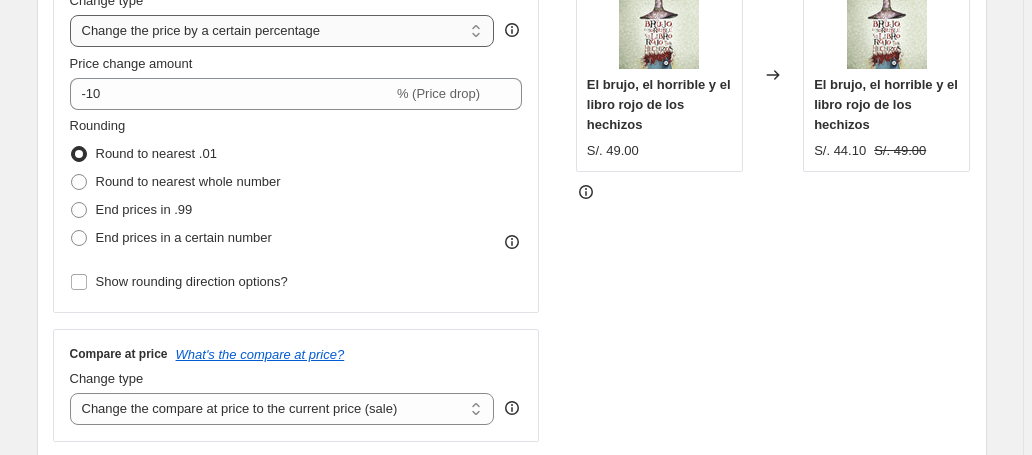 scroll, scrollTop: 572, scrollLeft: 0, axis: vertical 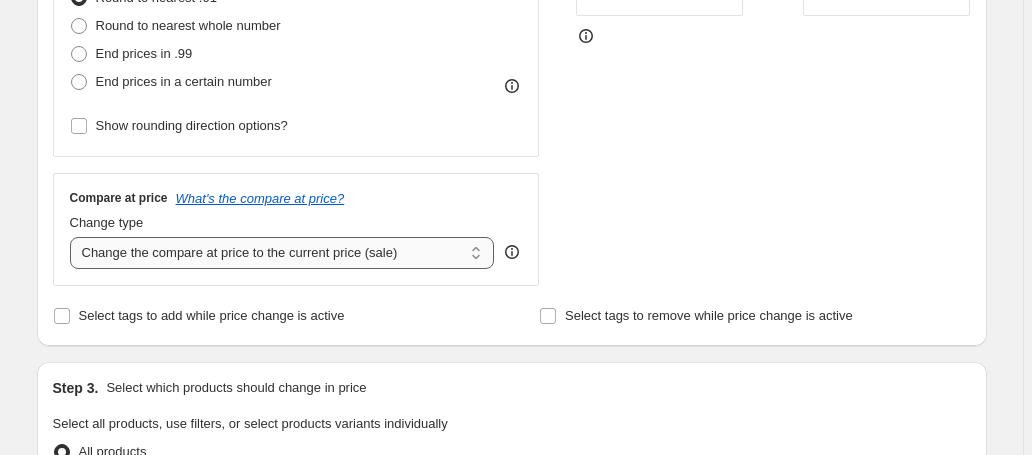 click on "Change the compare at price to the current price (sale) Change the compare at price to a certain amount Change the compare at price by a certain amount Change the compare at price by a certain percentage Change the compare at price by a certain amount relative to the actual price Change the compare at price by a certain percentage relative to the actual price Don't change the compare at price Remove the compare at price" at bounding box center (282, 253) 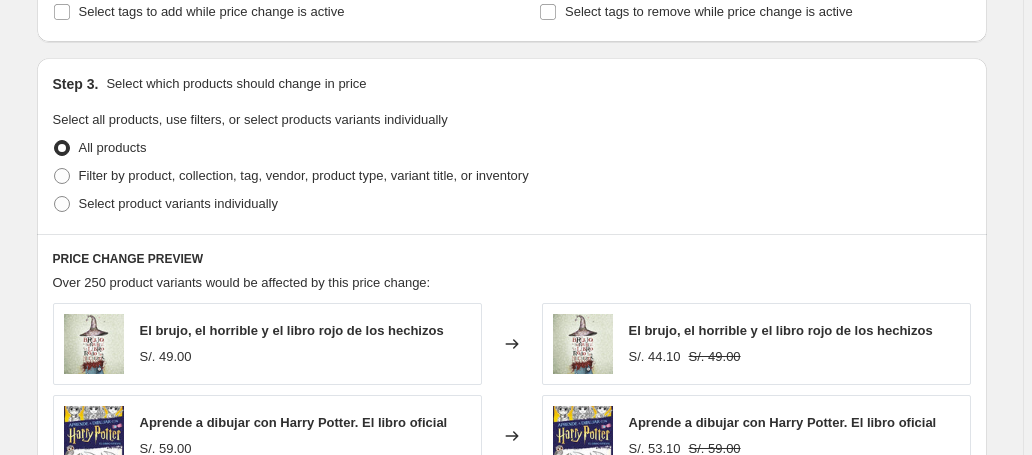 scroll, scrollTop: 884, scrollLeft: 0, axis: vertical 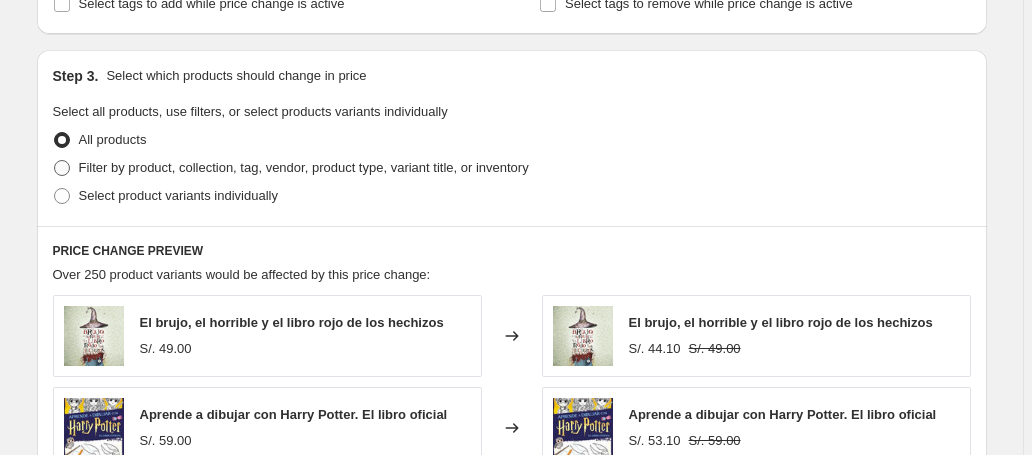 click on "Filter by product, collection, tag, vendor, product type, variant title, or inventory" at bounding box center [304, 167] 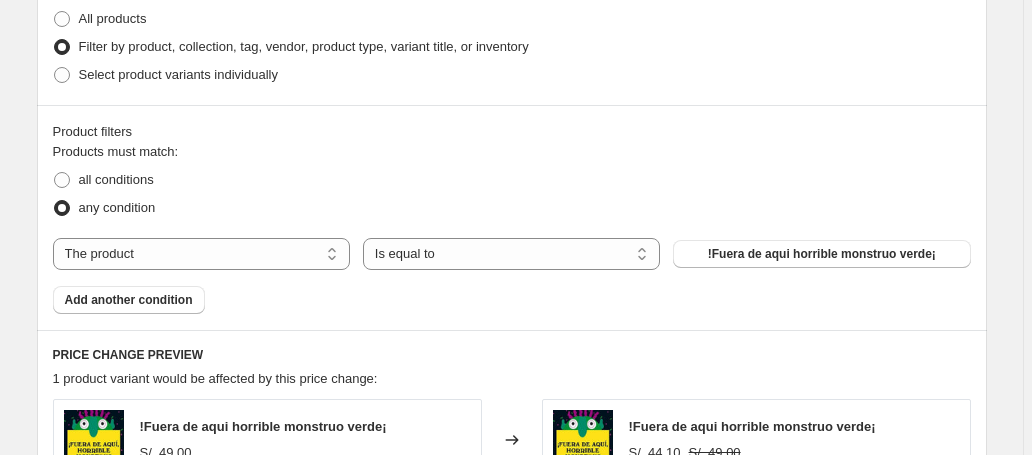 scroll, scrollTop: 1014, scrollLeft: 0, axis: vertical 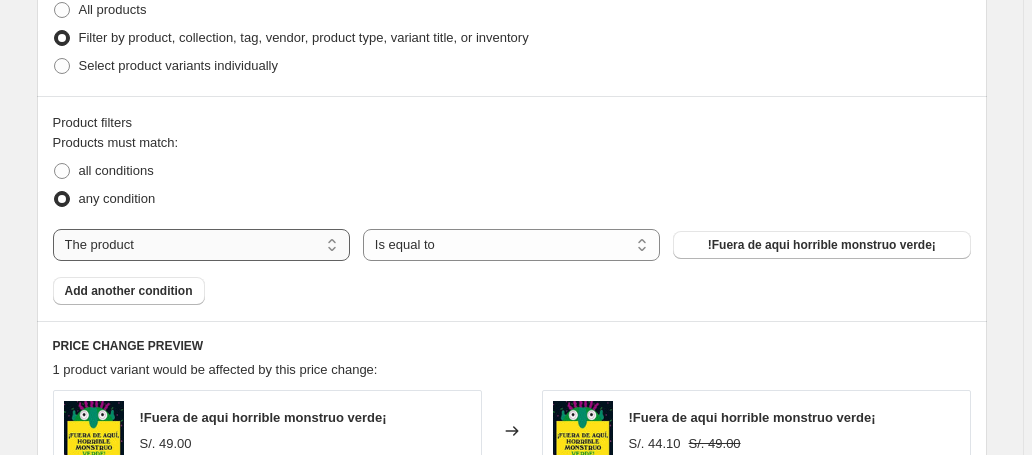 click on "The product The product's collection The product's tag The product's vendor The product's status The variant's title Inventory quantity" at bounding box center [201, 245] 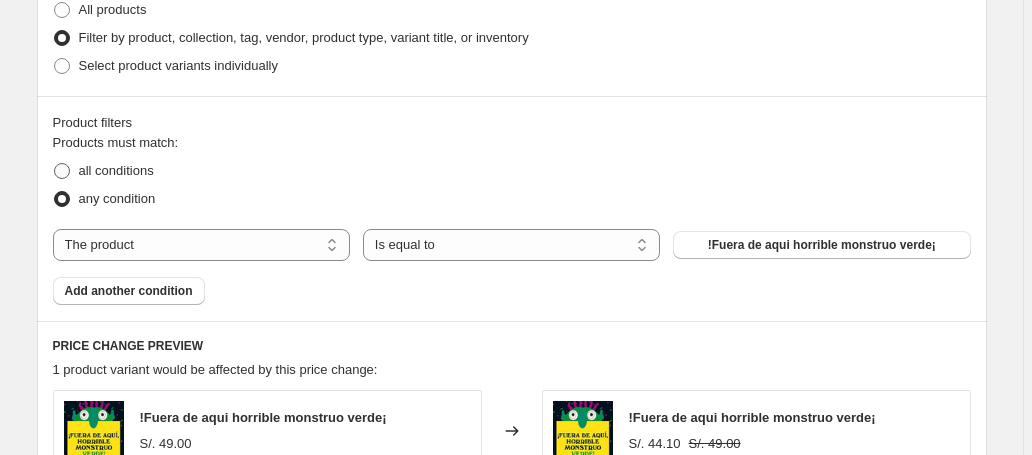 click on "all conditions" at bounding box center [116, 170] 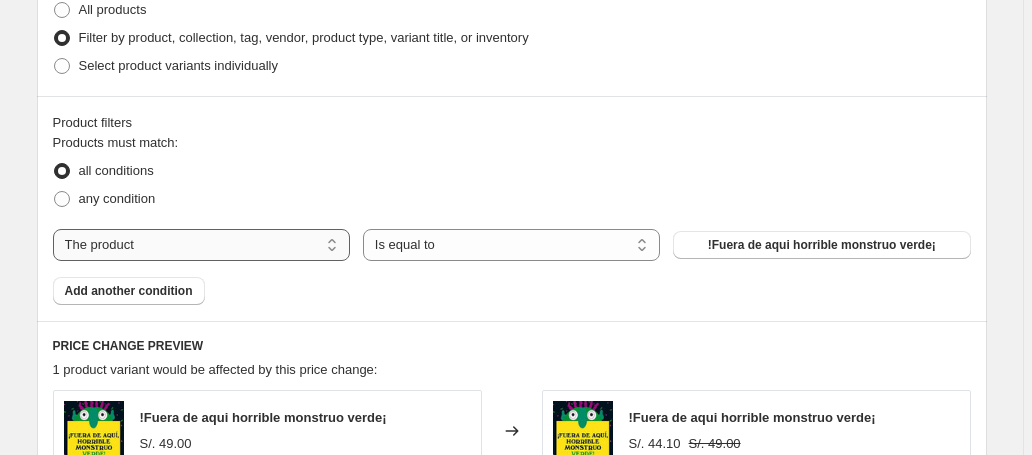 click on "The product The product's collection The product's tag The product's vendor The product's status The variant's title Inventory quantity" at bounding box center [201, 245] 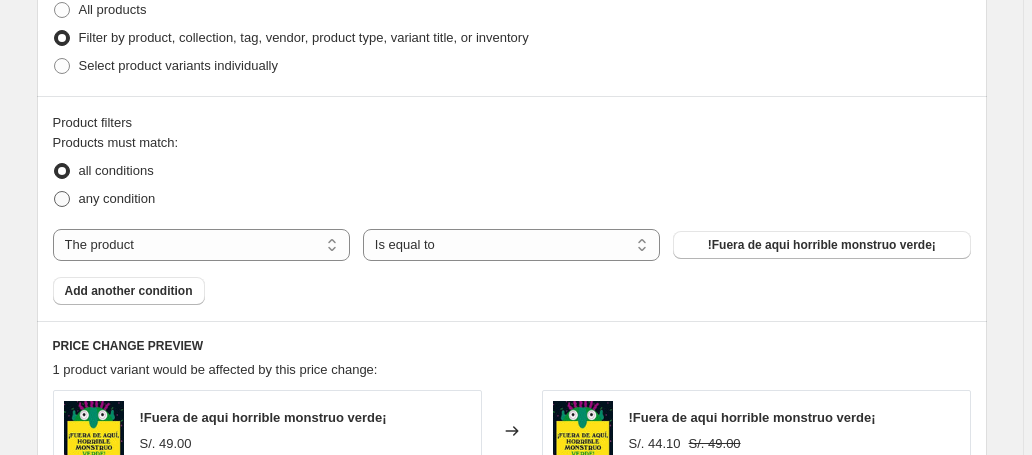 click on "any condition" at bounding box center [117, 198] 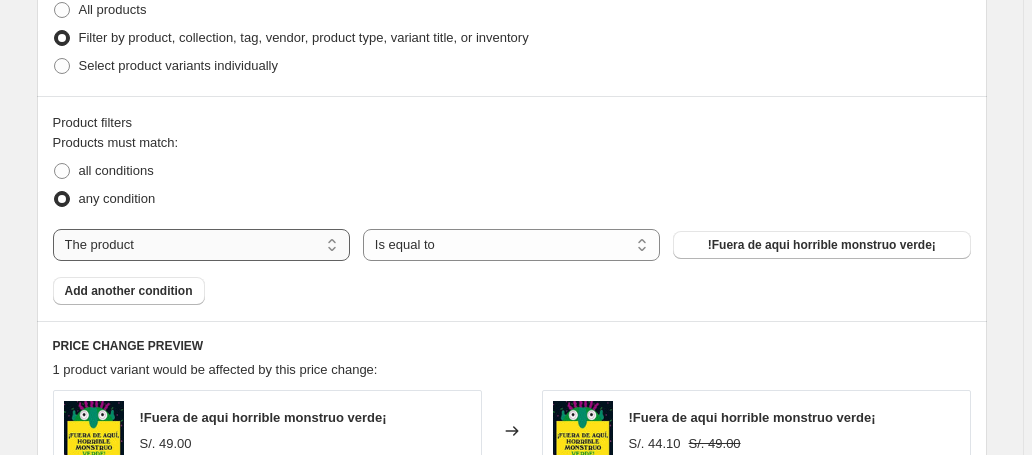click on "The product The product's collection The product's tag The product's vendor The product's status The variant's title Inventory quantity" at bounding box center (201, 245) 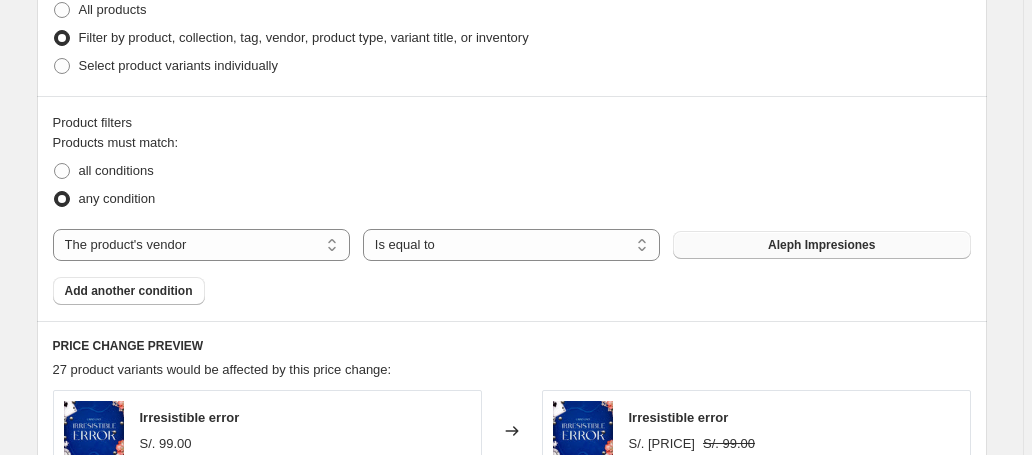 click on "Aleph Impresiones" at bounding box center (821, 245) 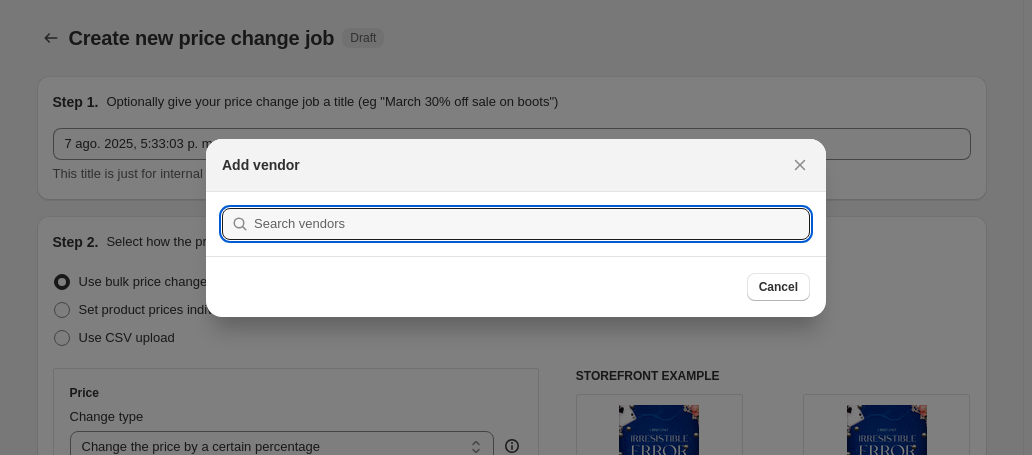scroll, scrollTop: 0, scrollLeft: 0, axis: both 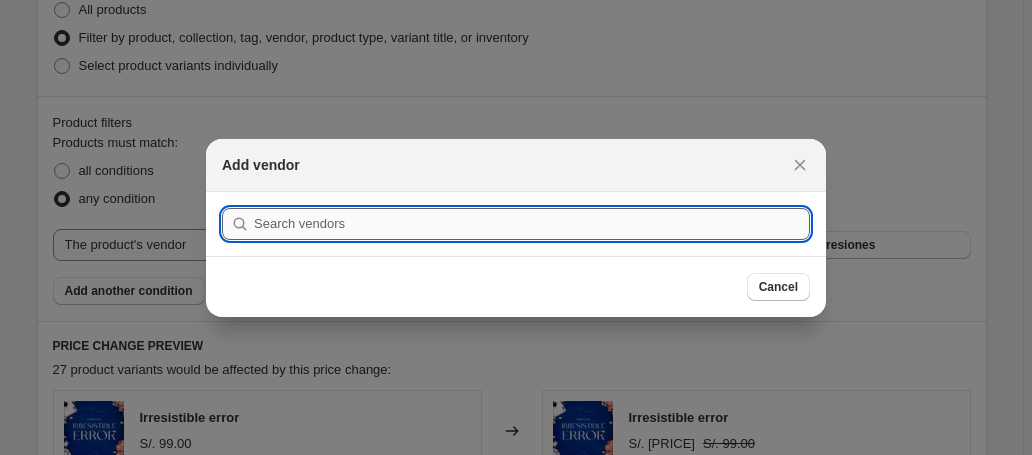 click at bounding box center [532, 224] 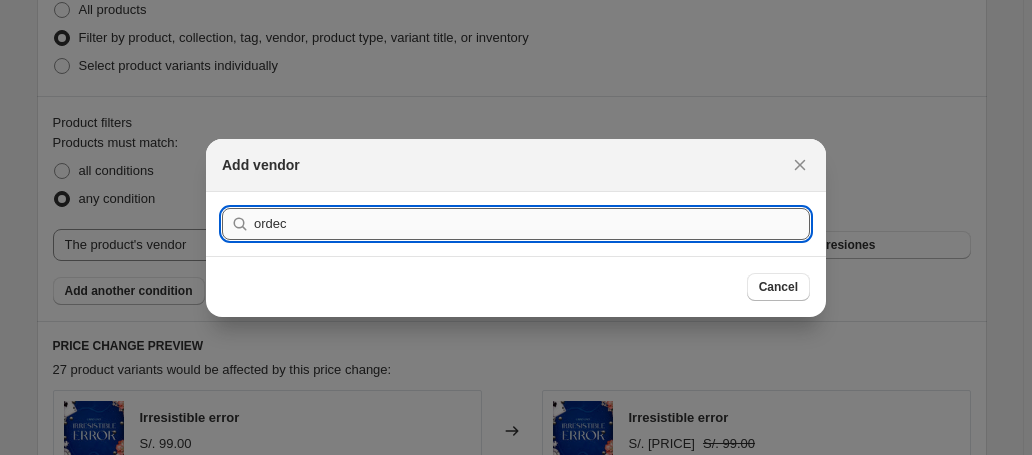type on "ordec" 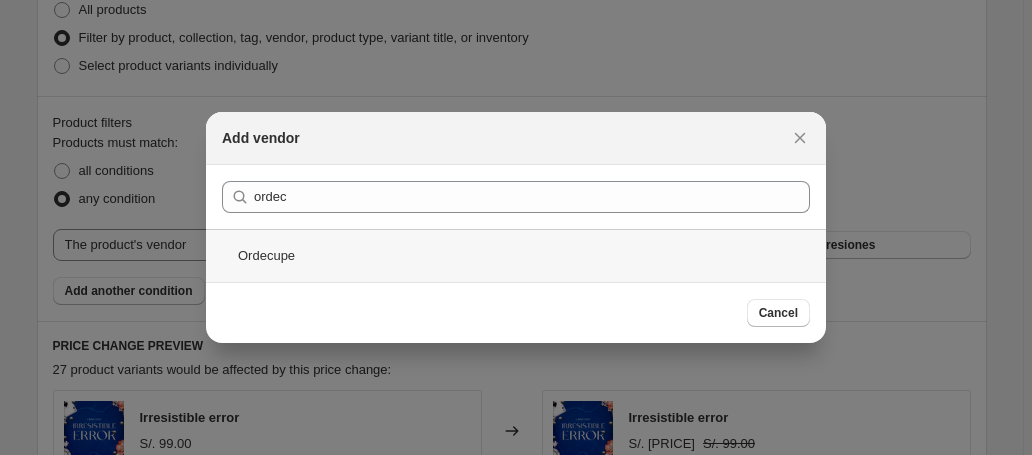 click on "Ordecupe" at bounding box center [516, 255] 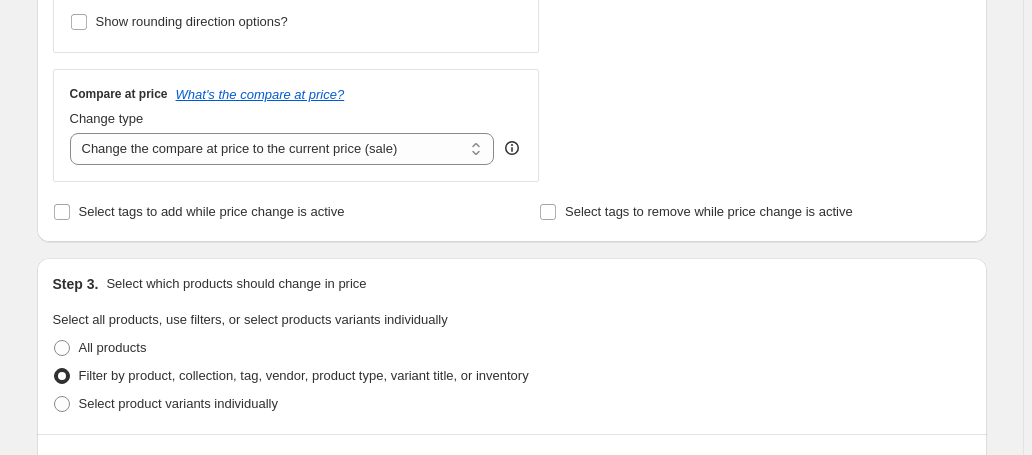scroll, scrollTop: 364, scrollLeft: 0, axis: vertical 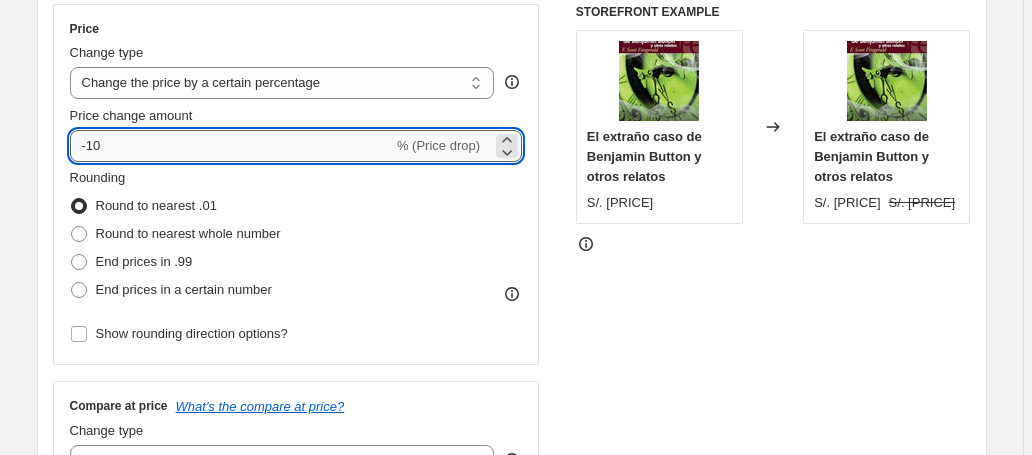 click on "-10" at bounding box center (231, 146) 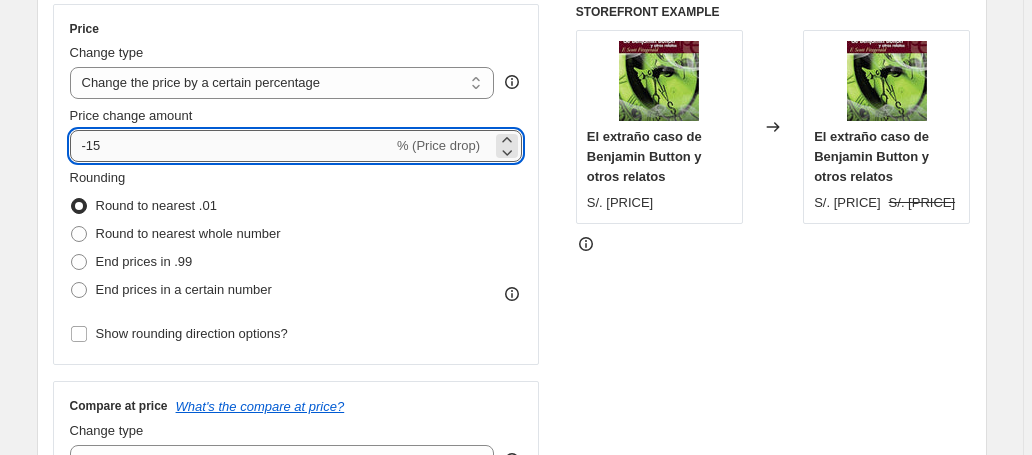 type on "-15" 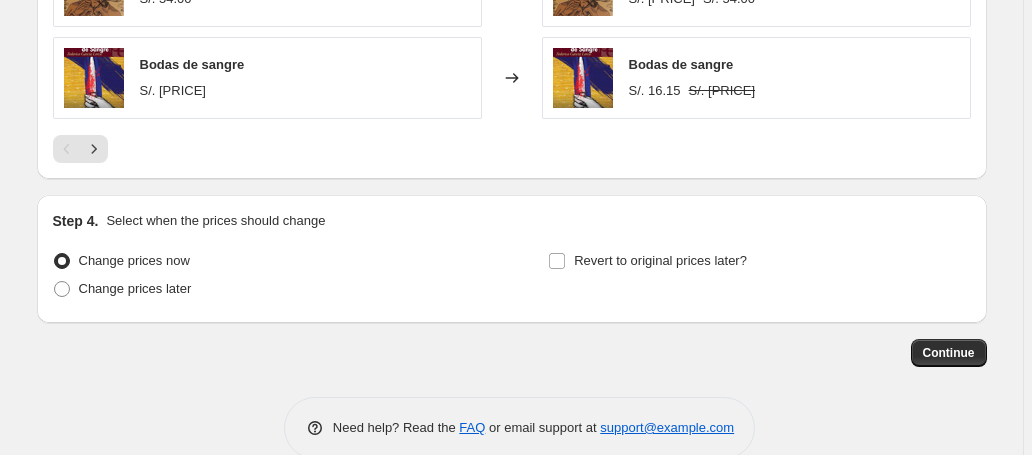scroll, scrollTop: 1742, scrollLeft: 0, axis: vertical 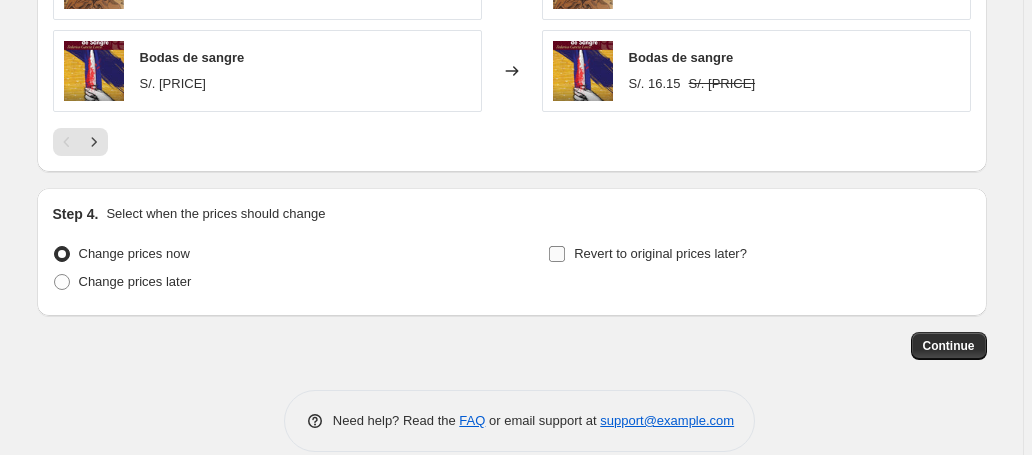 click on "Revert to original prices later?" at bounding box center (557, 254) 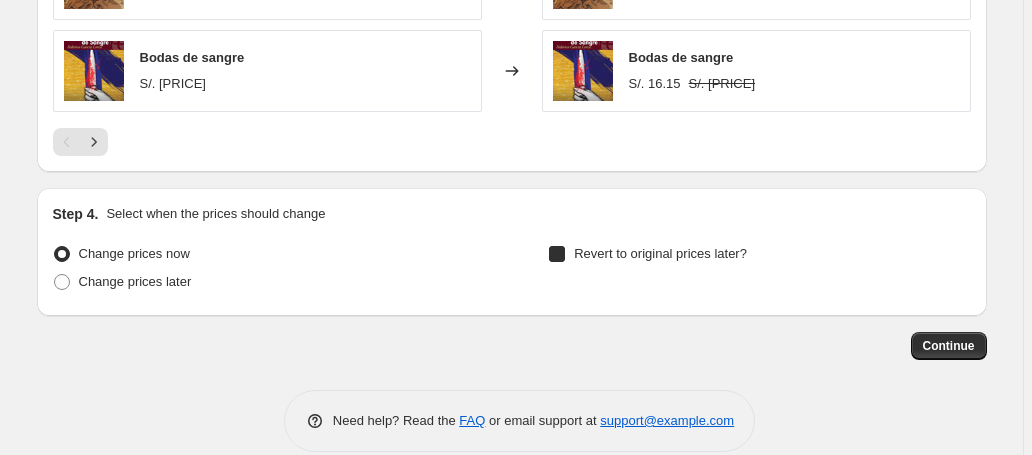checkbox on "true" 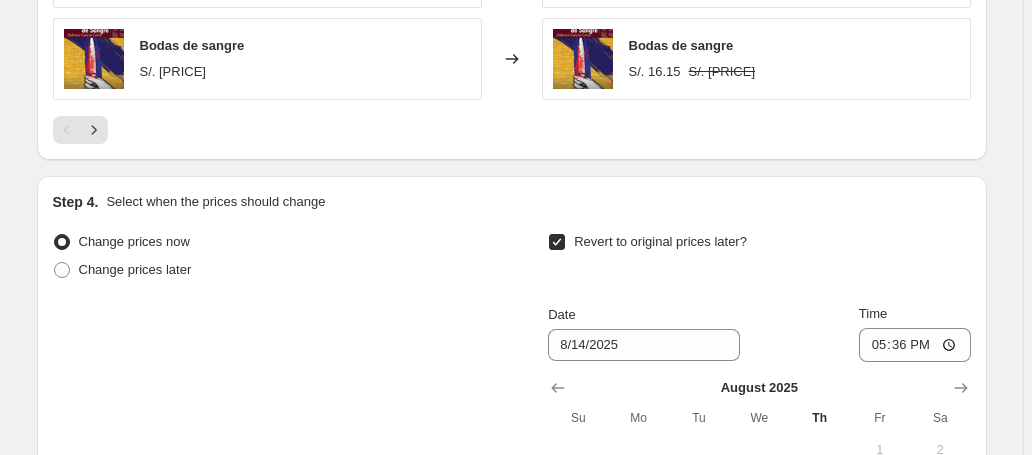 scroll, scrollTop: 1794, scrollLeft: 0, axis: vertical 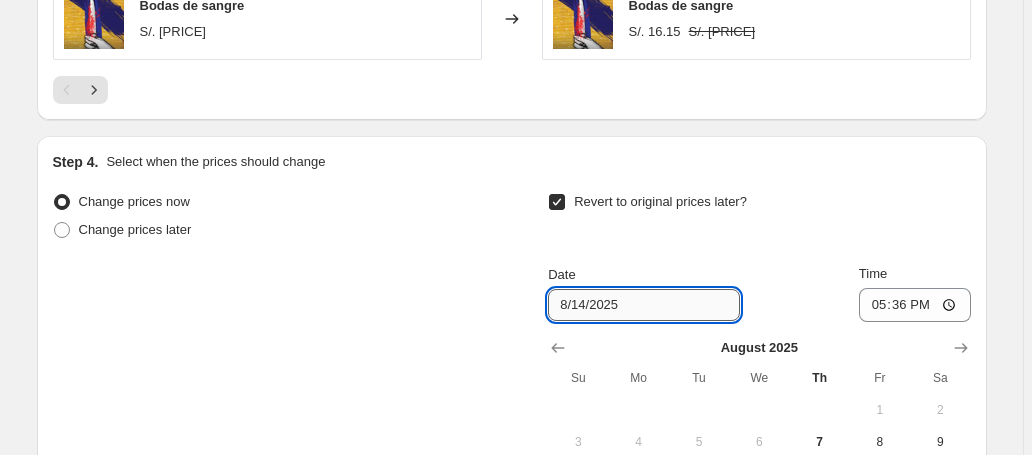 click on "8/14/2025" at bounding box center (644, 305) 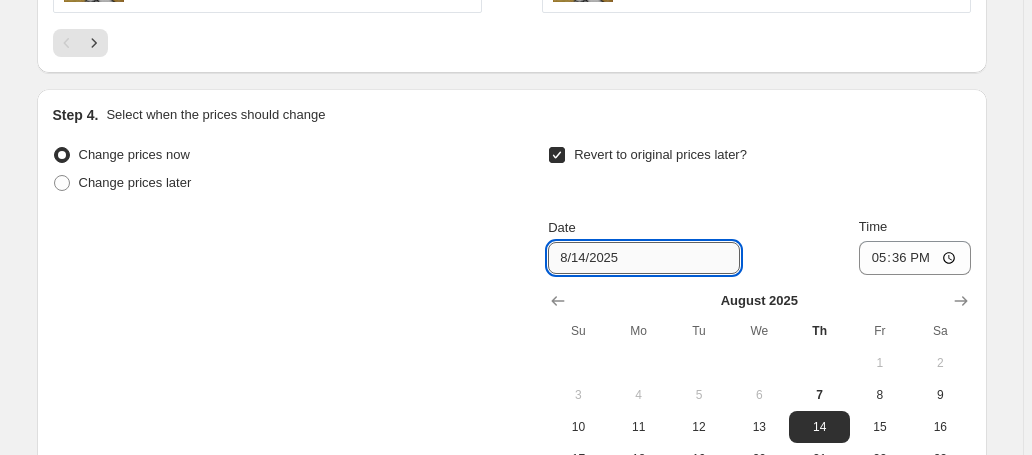scroll, scrollTop: 1924, scrollLeft: 0, axis: vertical 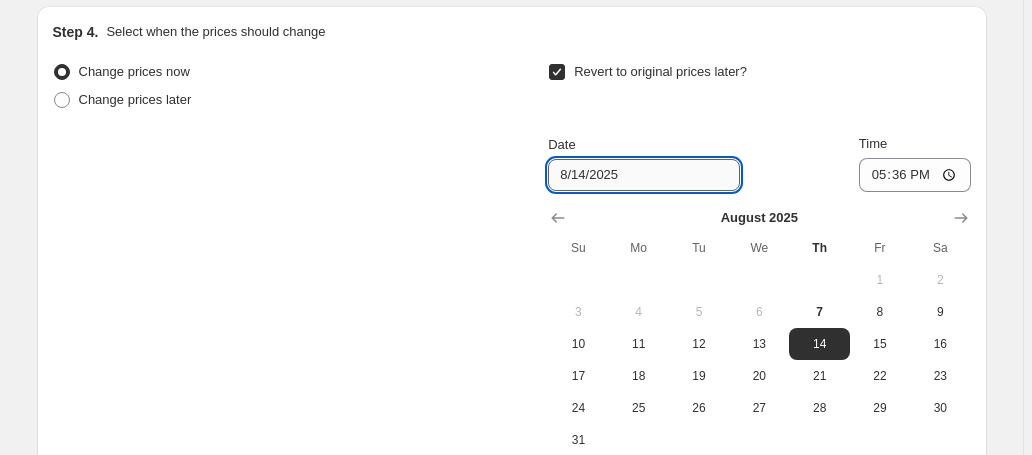 click on "8/14/2025" at bounding box center [644, 175] 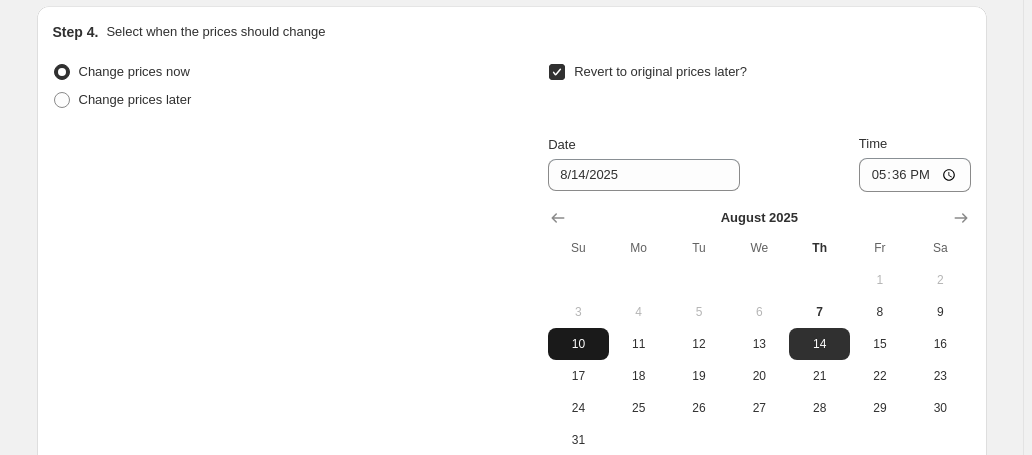 click on "10" at bounding box center [578, 344] 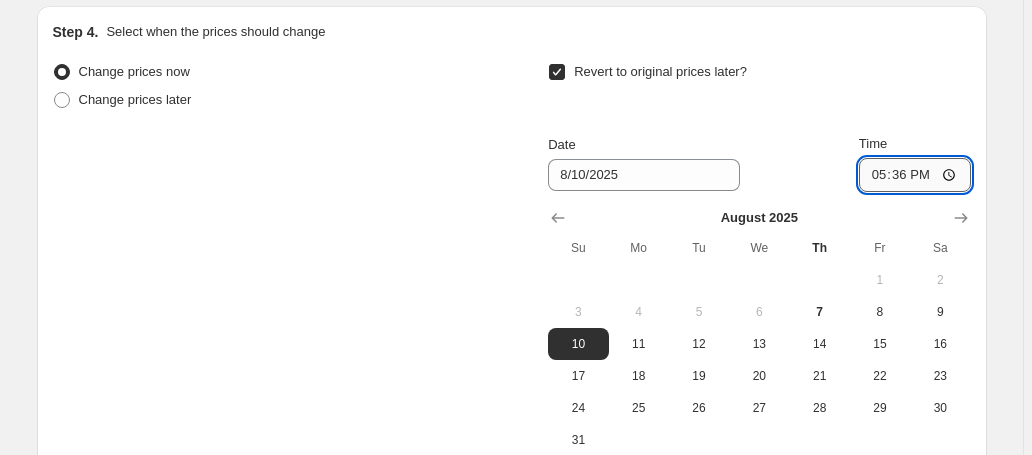 click on "17:36" at bounding box center [915, 175] 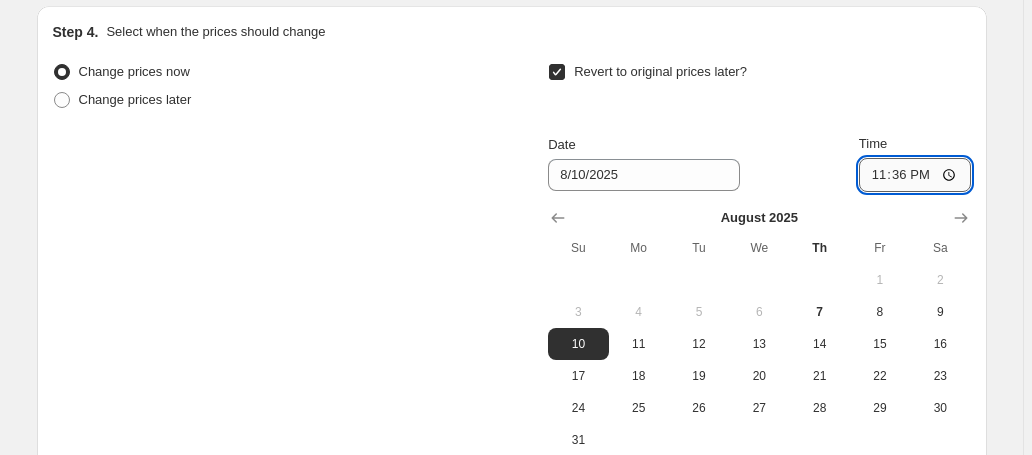 type on "23:50" 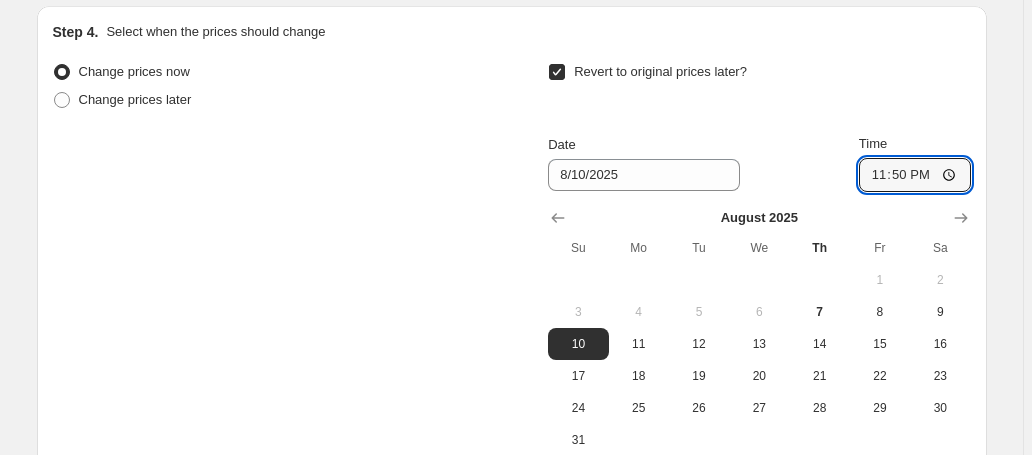 click on "Revert to original prices later?" at bounding box center [759, 88] 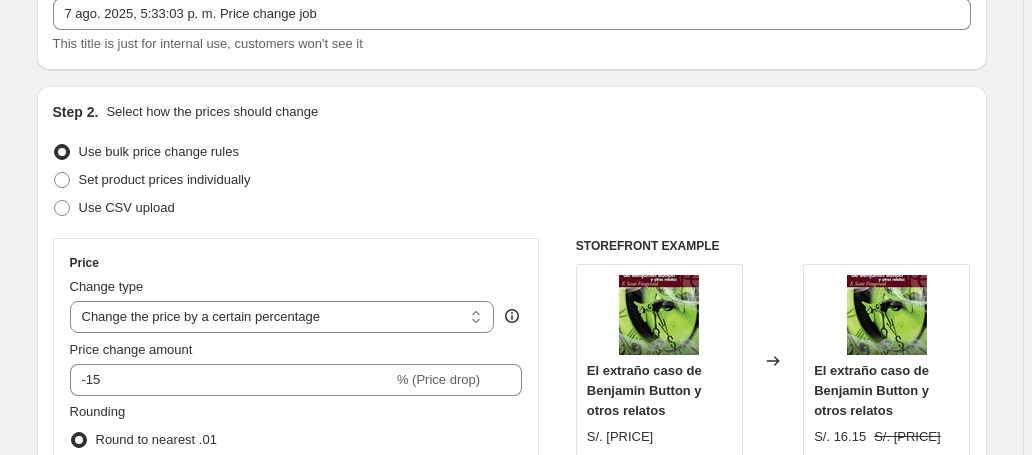 scroll, scrollTop: 0, scrollLeft: 0, axis: both 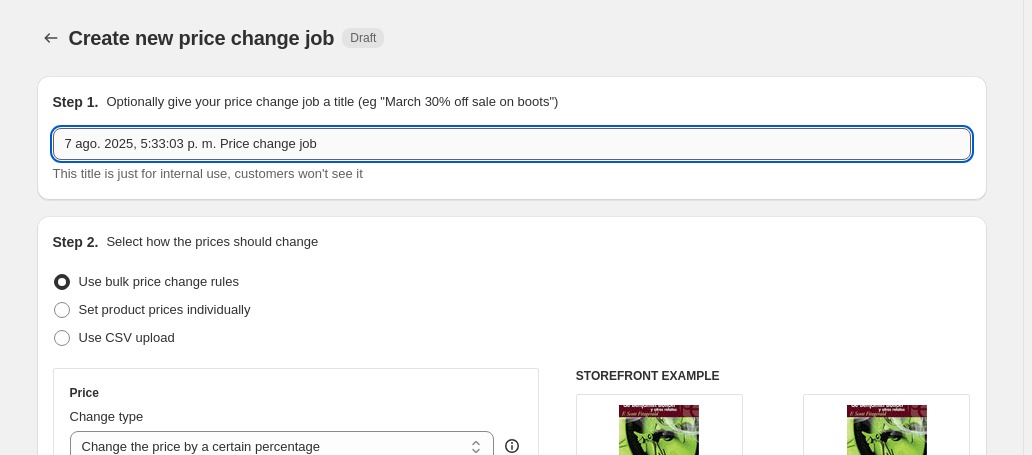 click on "7 ago. 2025, 5:33:03 p. m. Price change job" at bounding box center [512, 144] 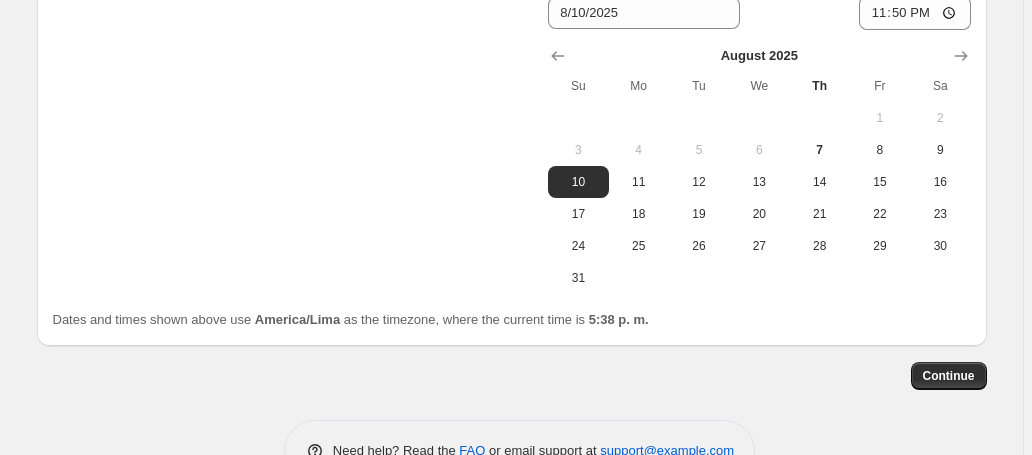 scroll, scrollTop: 2136, scrollLeft: 0, axis: vertical 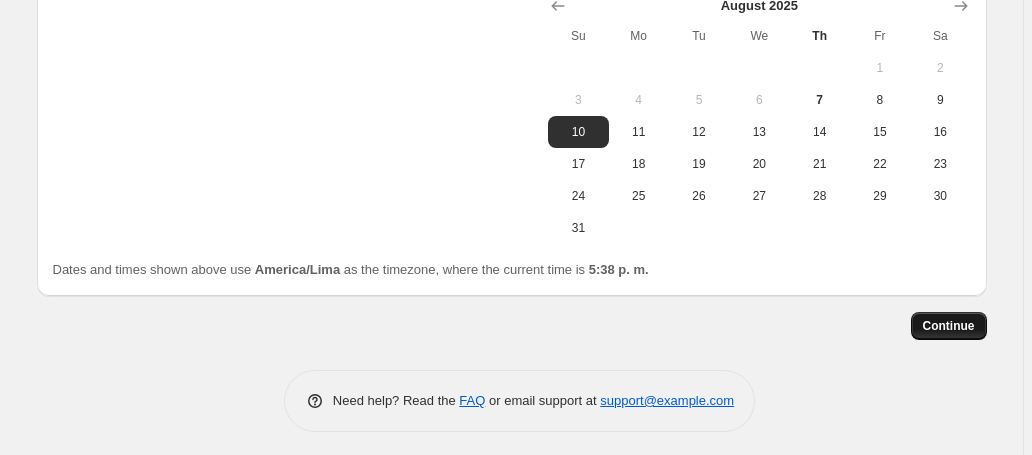 type on "Descuento Productos hasta el 15% del [DATE] al [DATE] de Agosto" 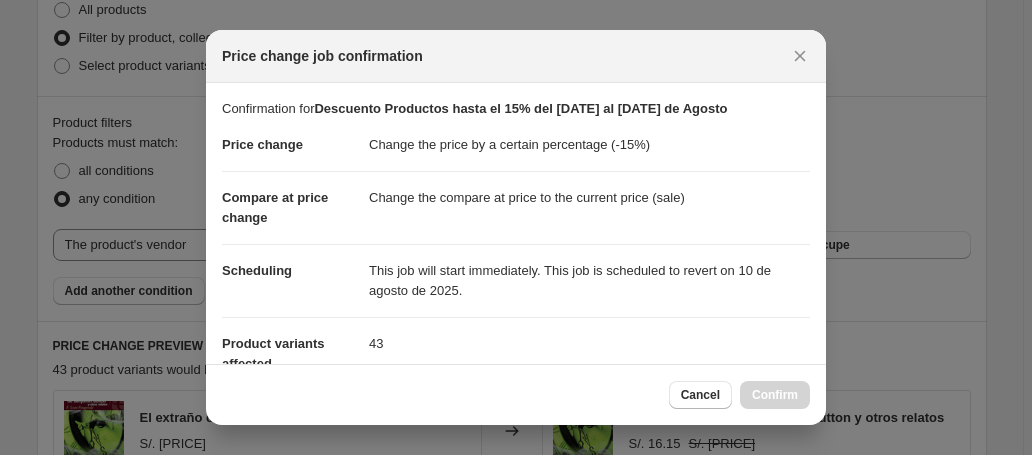 scroll, scrollTop: 0, scrollLeft: 0, axis: both 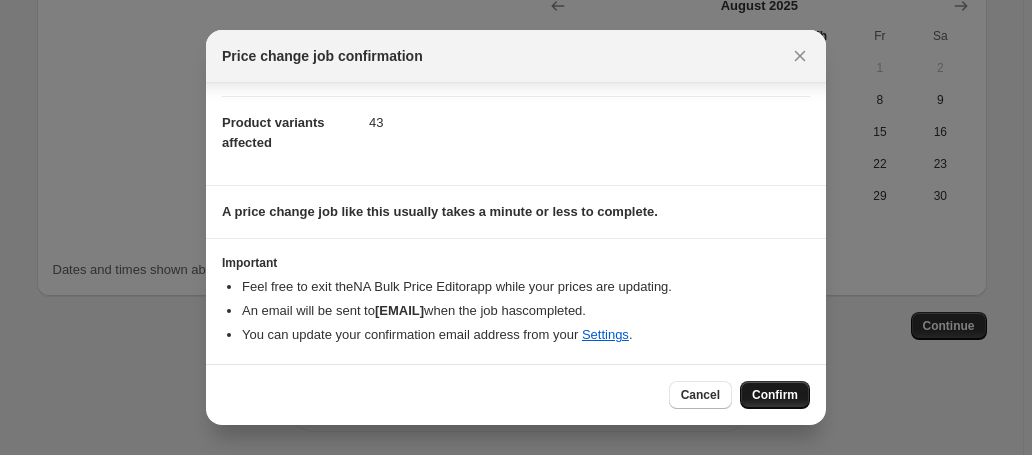click on "Confirm" at bounding box center [775, 395] 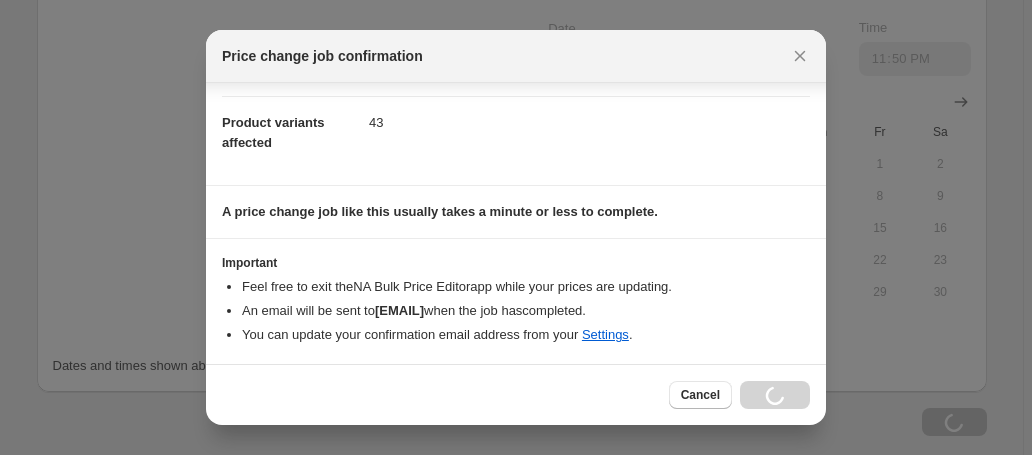scroll, scrollTop: 2204, scrollLeft: 0, axis: vertical 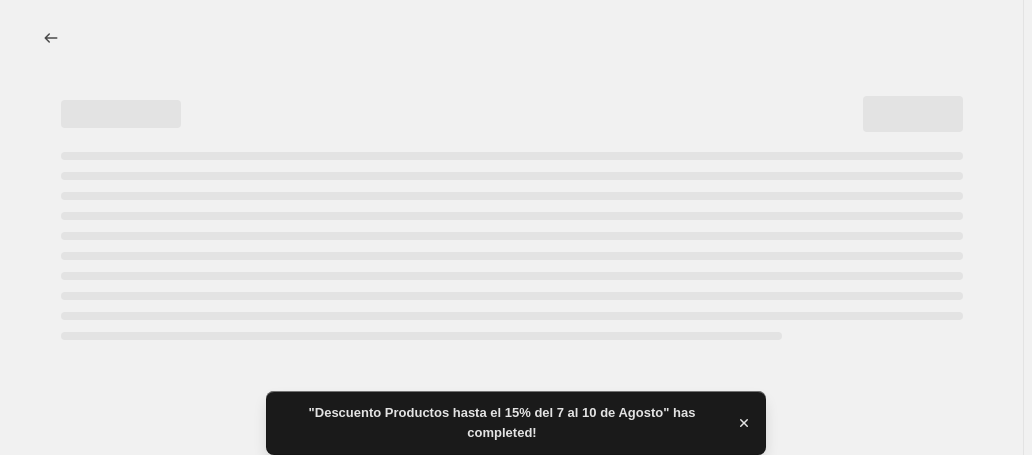 select on "percentage" 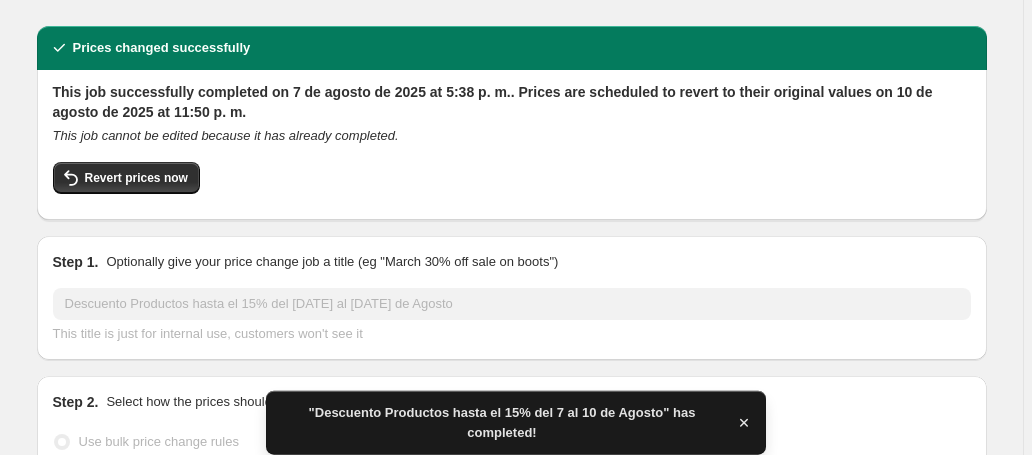 scroll, scrollTop: 130, scrollLeft: 0, axis: vertical 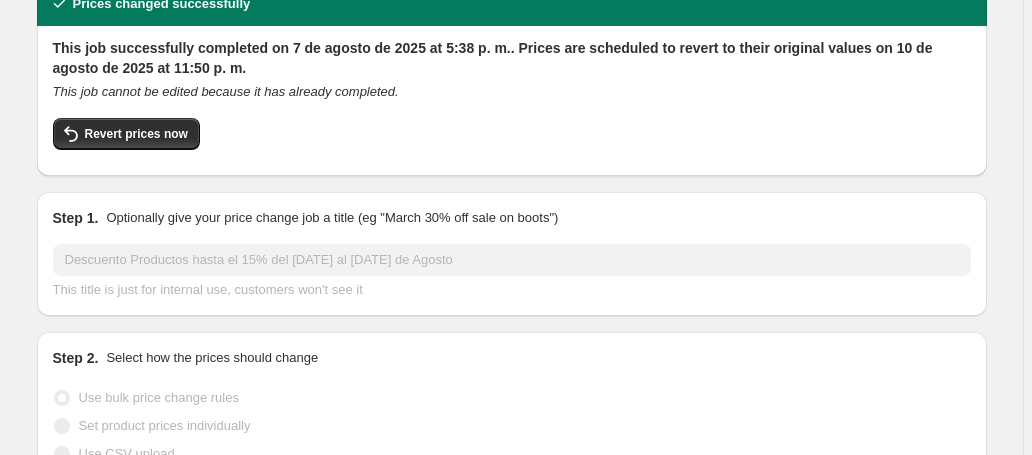 click on ""Descuento Productos hasta el 15% del 7 al 10 de Agosto" has completed!" at bounding box center [516, 424] 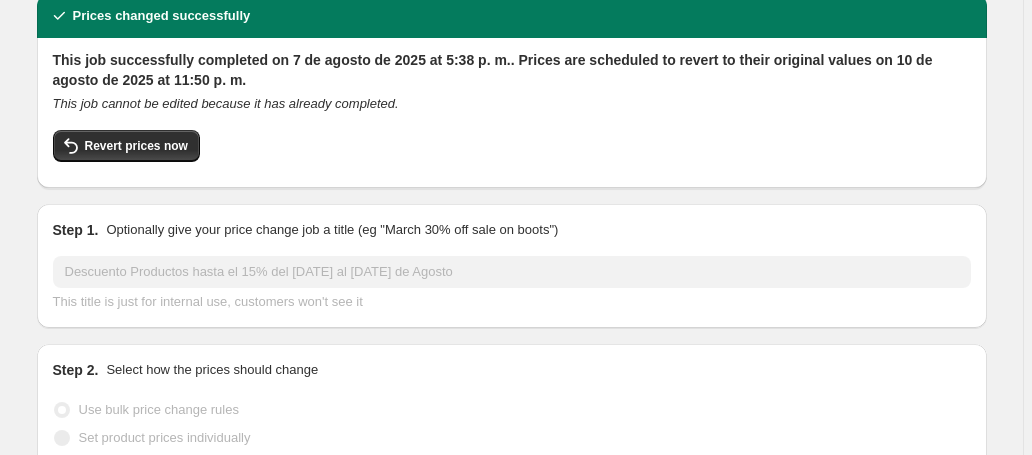 scroll, scrollTop: 0, scrollLeft: 0, axis: both 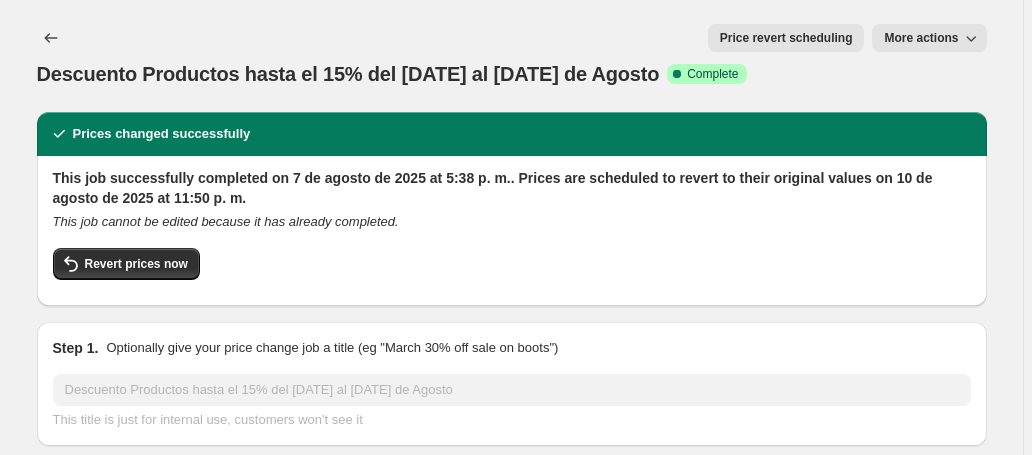 click on "More actions" at bounding box center (921, 38) 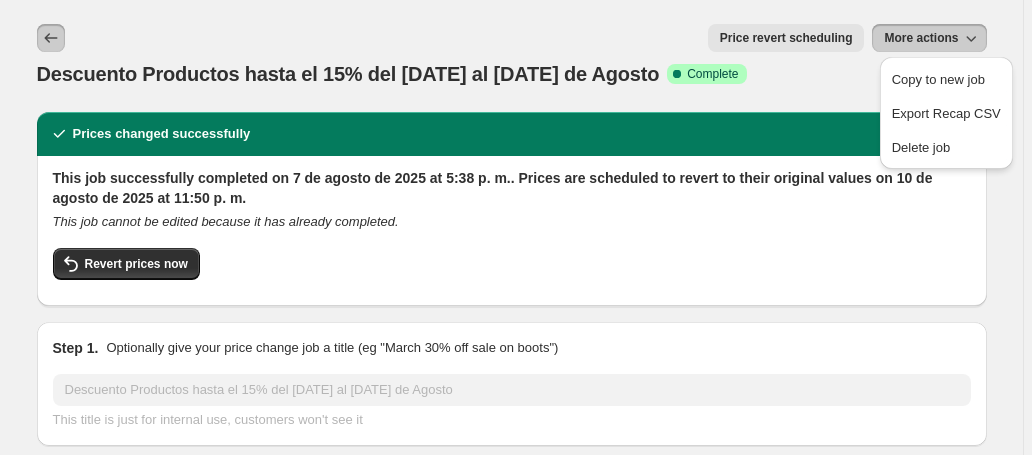 click 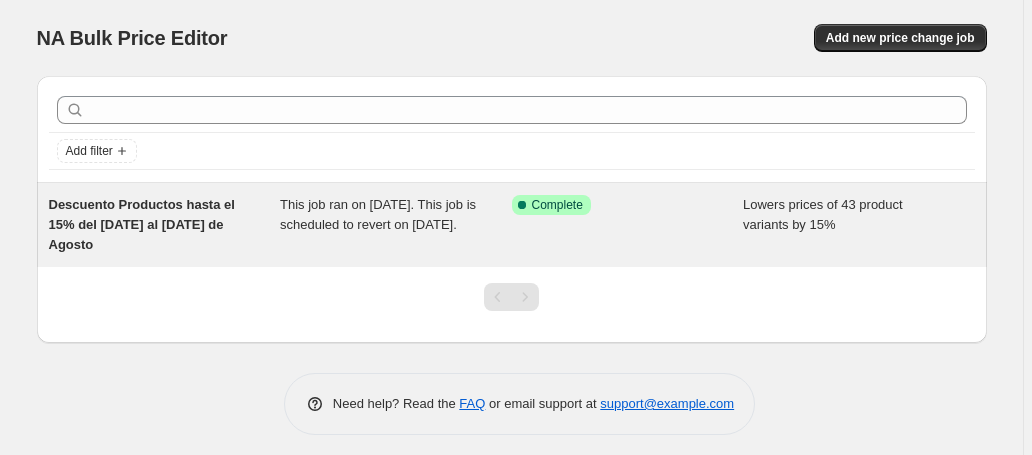 click on "Descuento Productos hasta el 15% del [DATE] al [DATE] de Agosto" at bounding box center (165, 225) 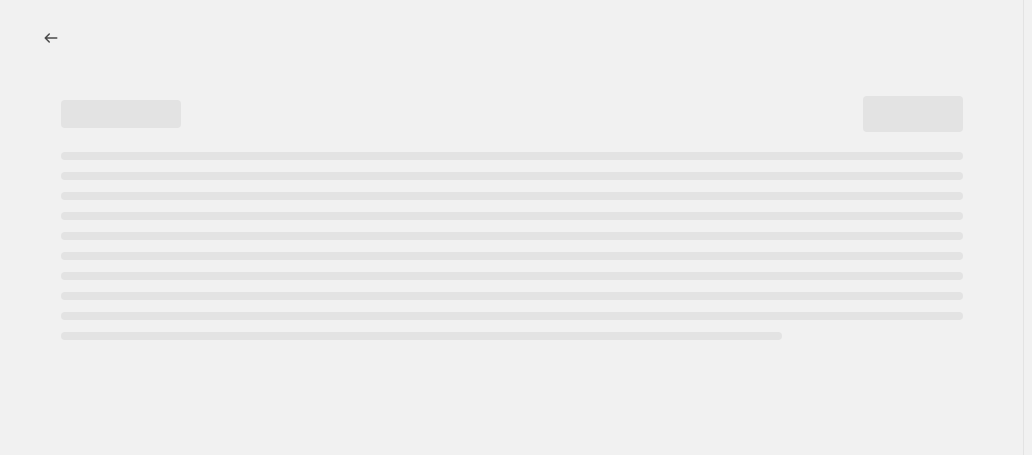 select on "percentage" 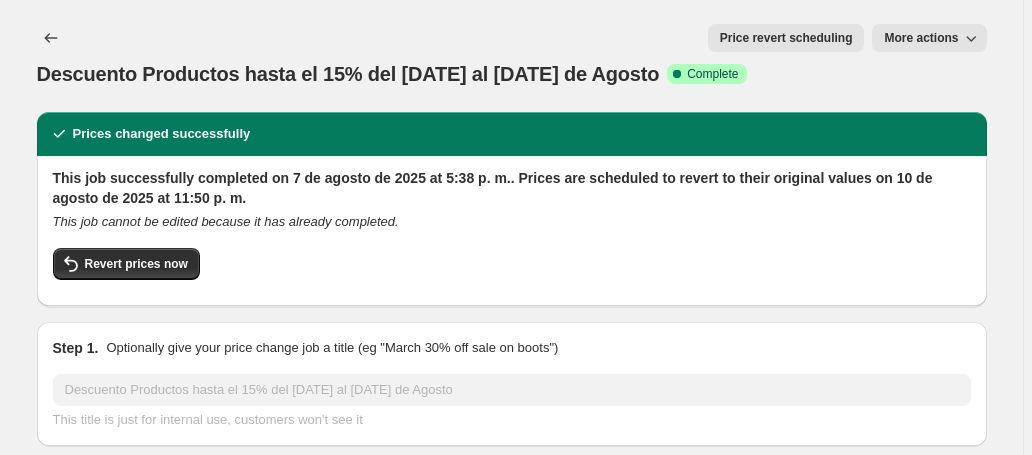 click on "Descuento Productos hasta el 15% del [DATE] al [DATE] de Agosto. This page is ready Descuento Productos hasta el 15% del [DATE] al [DATE] de Agosto Success Complete Complete Price revert scheduling Copy to new job Export Recap CSV Delete job More actions Price revert scheduling More actions Prices changed successfully This job successfully completed on [DATE] at [TIME]. Prices are scheduled to revert to their original values on [DATE] at [TIME]. This job cannot be edited because it has already completed. Revert prices now Step 1. Optionally give your price change job a title (eg "March 30% off sale on boots") Descuento Productos hasta el 15% del [DATE] al [DATE] de Agosto This title is just for internal use, customers won't see it Step 2. Select how the prices should change Use bulk price change rules Set product prices individually Use CSV upload Price Change type Change the price to a certain amount Change the price by a certain amount Change the price by a certain percentage Price change amount" at bounding box center [512, 1400] 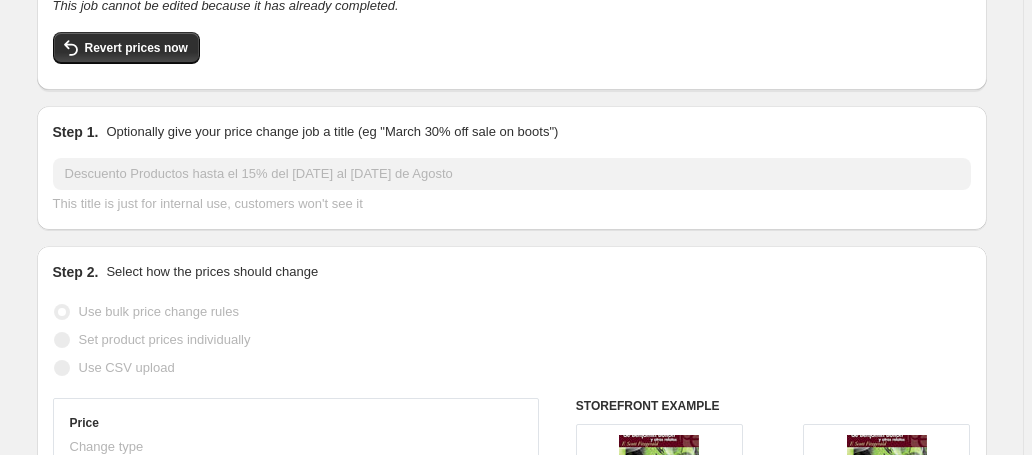 scroll, scrollTop: 442, scrollLeft: 0, axis: vertical 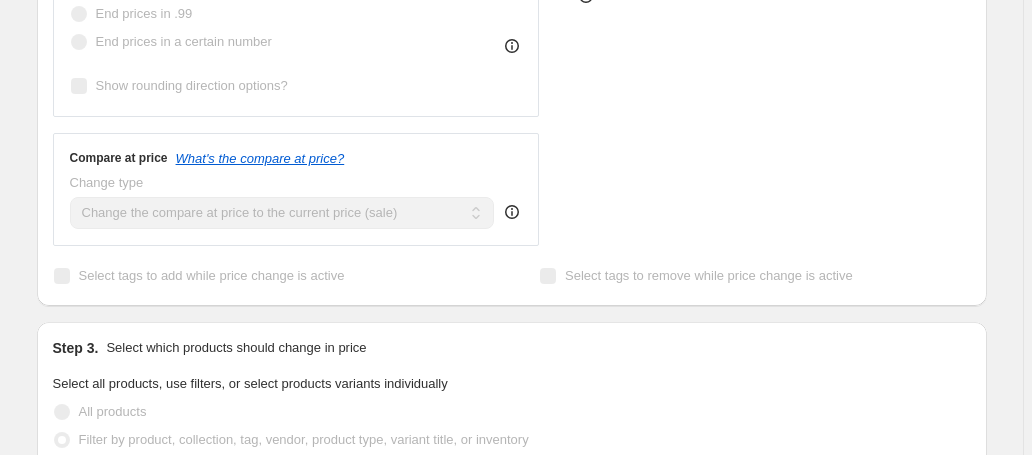 click on "Descuento Productos hasta el 15% del [DATE] al [DATE] de Agosto. This page is ready Descuento Productos hasta el 15% del [DATE] al [DATE] de Agosto Success Complete Complete Price revert scheduling Copy to new job Export Recap CSV Delete job More actions Price revert scheduling More actions Prices changed successfully This job successfully completed on [DATE] at [TIME]. Prices are scheduled to revert to their original values on [DATE] at [TIME]. This job cannot be edited because it has already completed. Revert prices now Step 1. Optionally give your price change job a title (eg "March 30% off sale on boots") Descuento Productos hasta el 15% del [DATE] al [DATE] de Agosto This title is just for internal use, customers won't see it Step 2. Select how the prices should change Use bulk price change rules Set product prices individually Use CSV upload Price Change type Change the price to a certain amount Change the price by a certain amount Change the price by a certain percentage Price change amount" at bounding box center [512, 542] 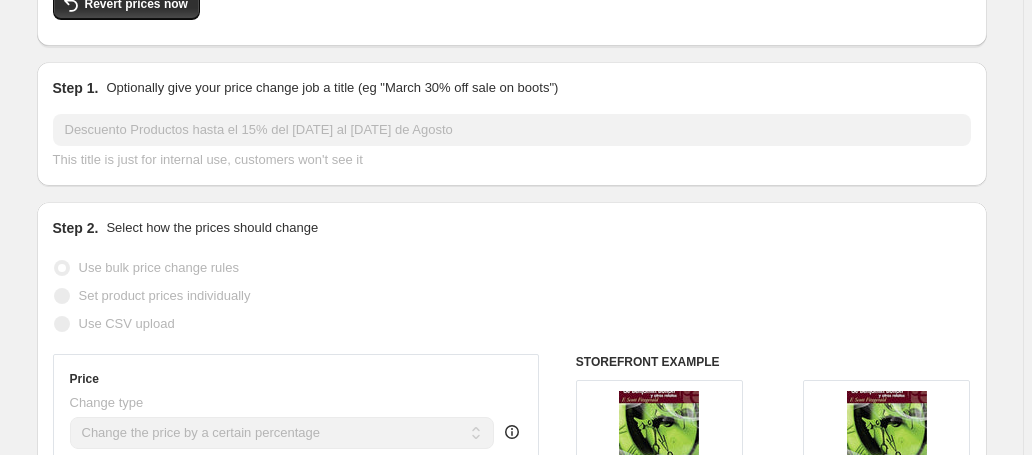 scroll, scrollTop: 0, scrollLeft: 0, axis: both 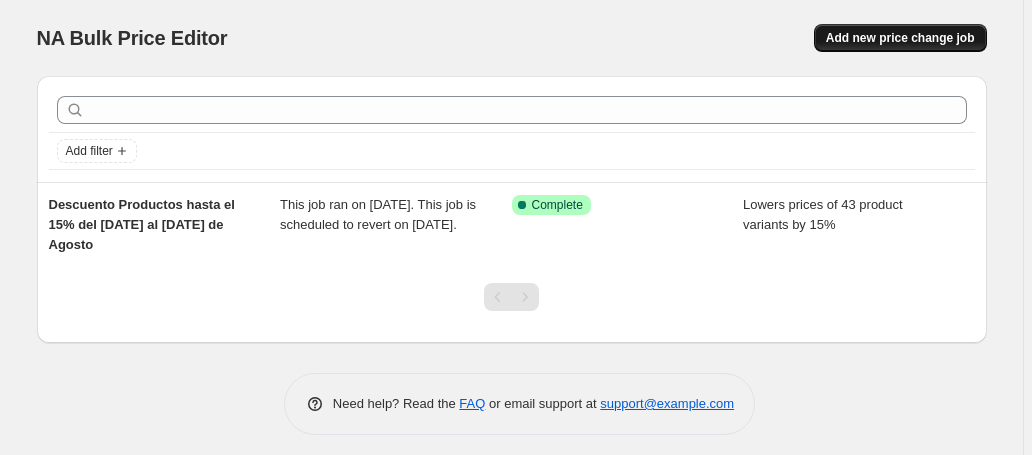click on "Add new price change job" at bounding box center [900, 38] 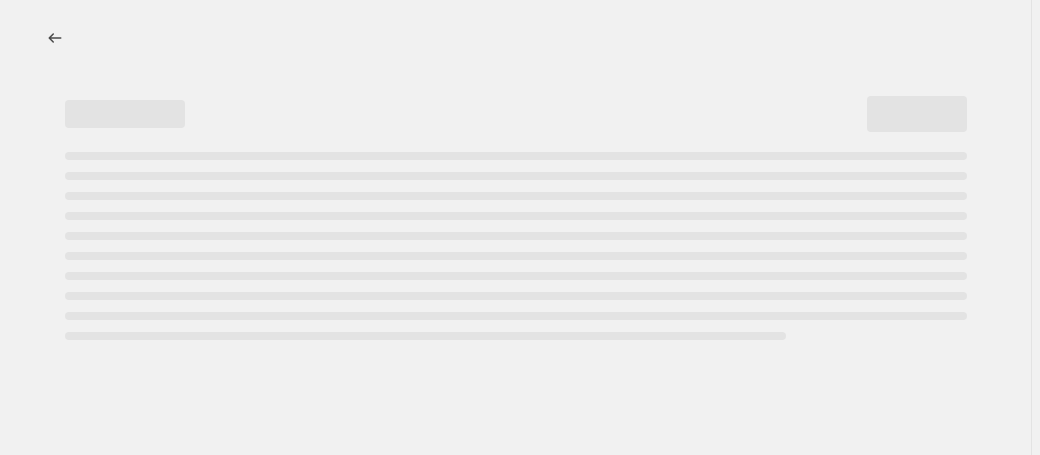 select on "percentage" 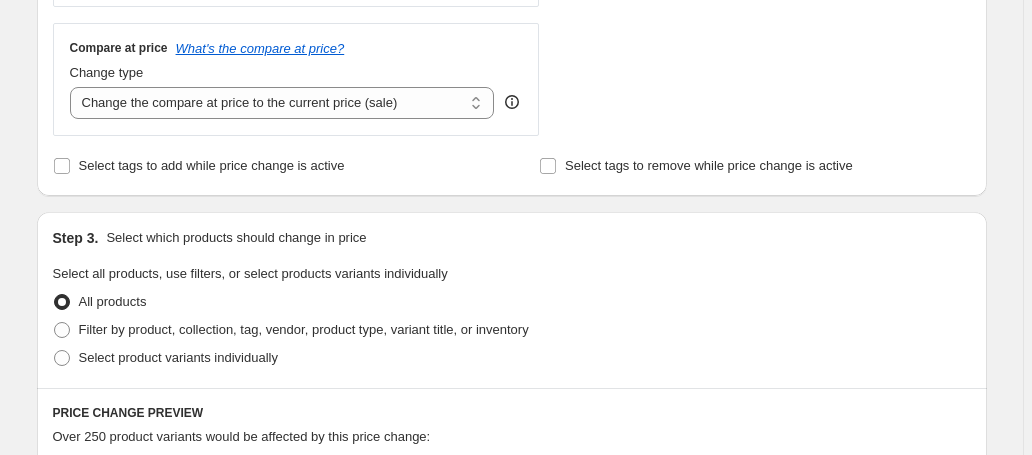 scroll, scrollTop: 858, scrollLeft: 0, axis: vertical 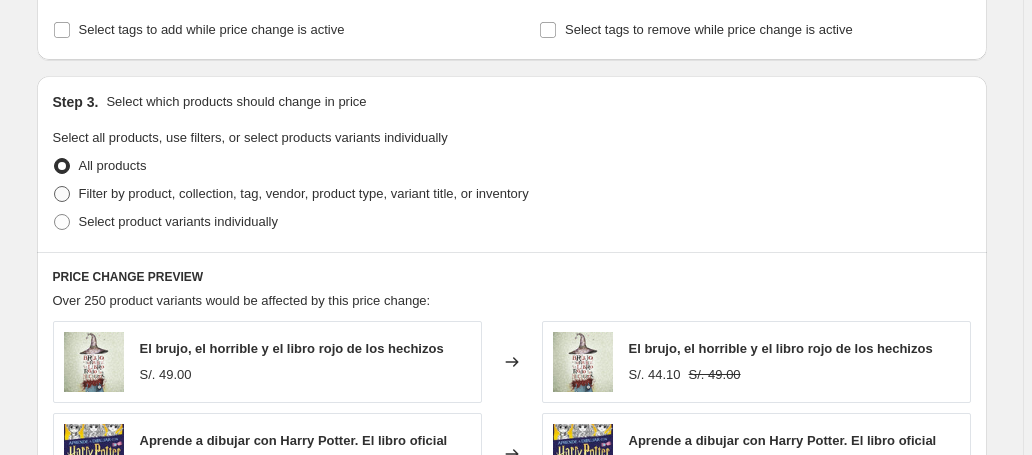click on "Filter by product, collection, tag, vendor, product type, variant title, or inventory" at bounding box center [304, 193] 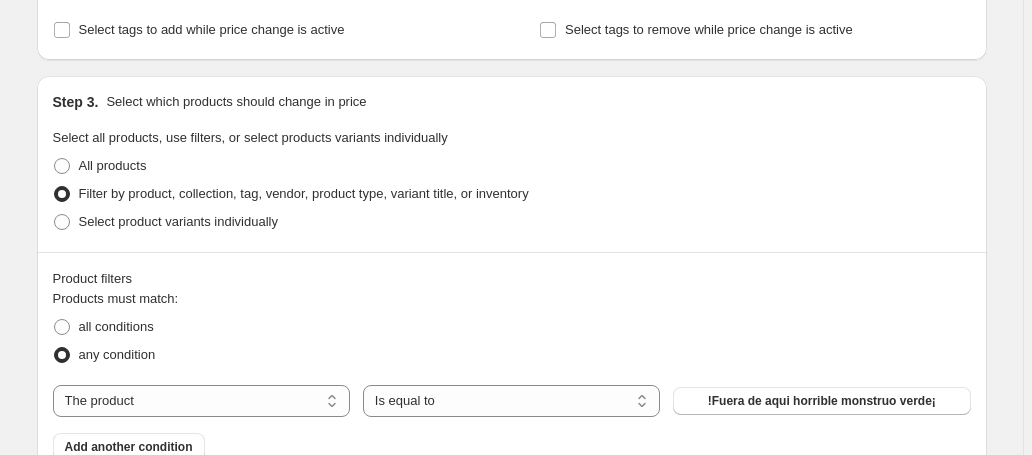 scroll, scrollTop: 1040, scrollLeft: 0, axis: vertical 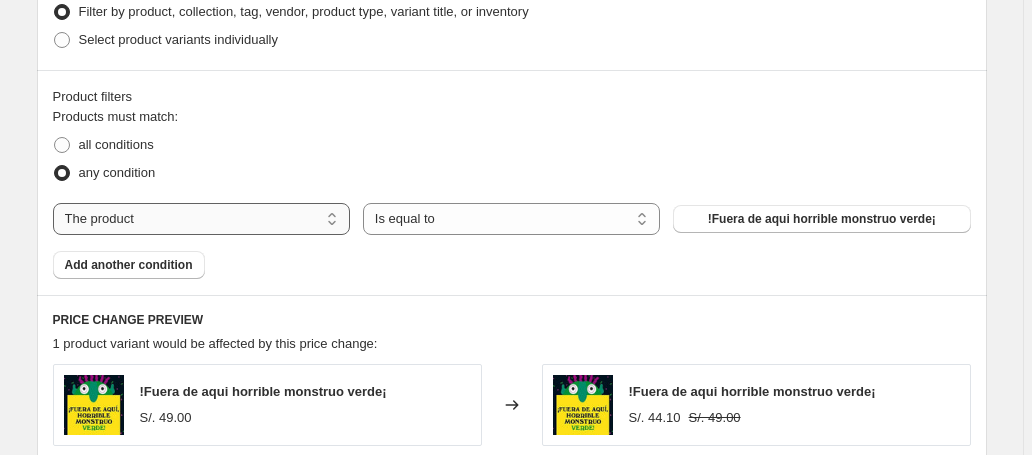 click on "The product The product's collection The product's tag The product's vendor The product's status The variant's title Inventory quantity" at bounding box center (201, 219) 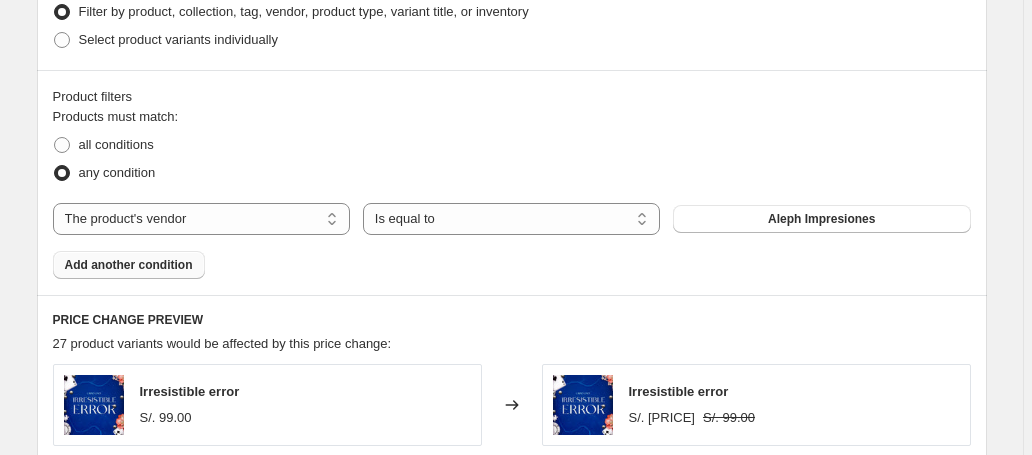 click on "Add another condition" at bounding box center [129, 265] 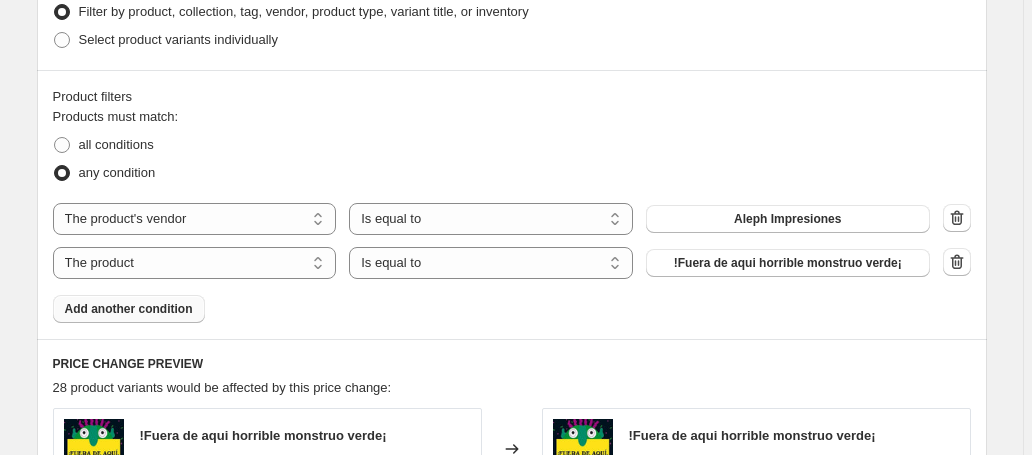 click on "Add another condition" at bounding box center [129, 309] 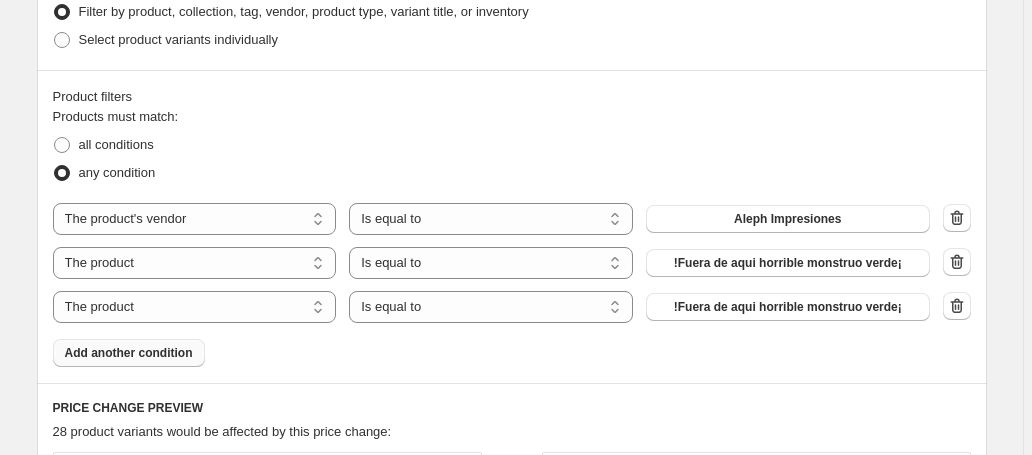 click on "Add another condition" at bounding box center (129, 353) 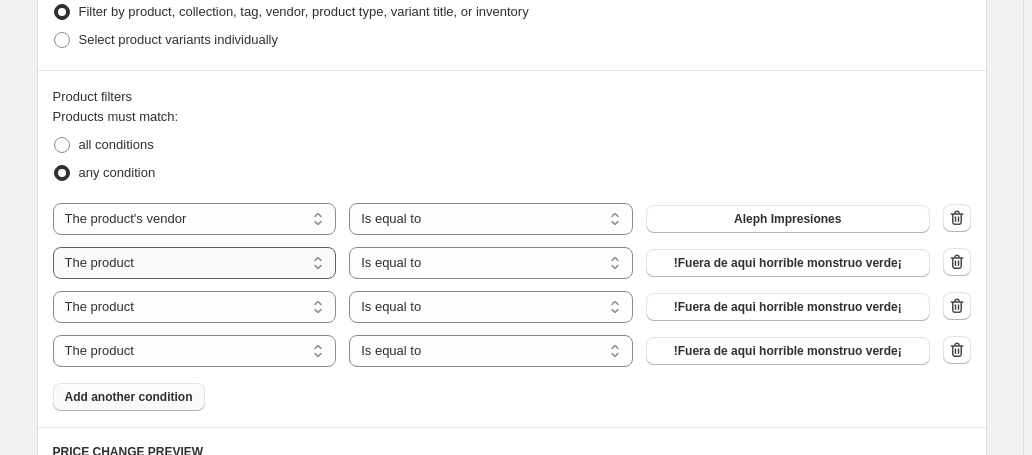 click on "The product The product's collection The product's tag The product's vendor The product's status The variant's title Inventory quantity" at bounding box center [195, 263] 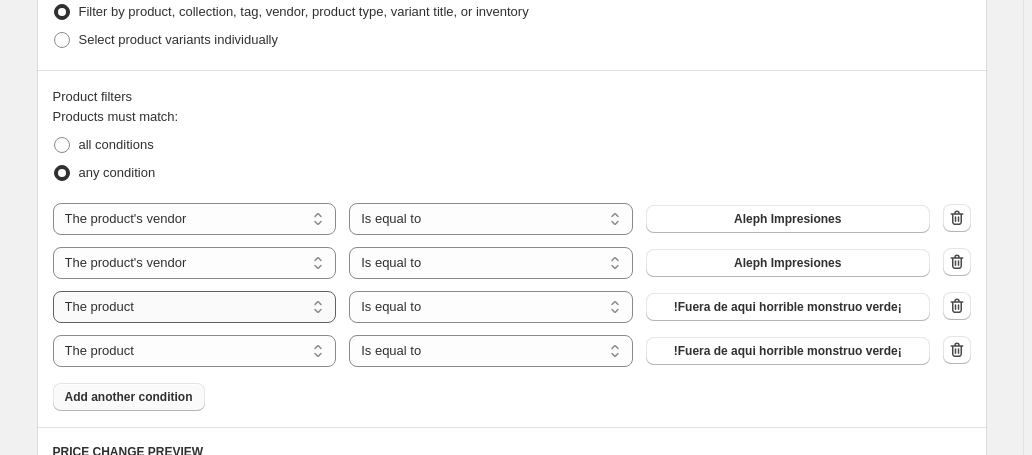 click on "The product The product's collection The product's tag The product's vendor The product's status The variant's title Inventory quantity" at bounding box center [195, 307] 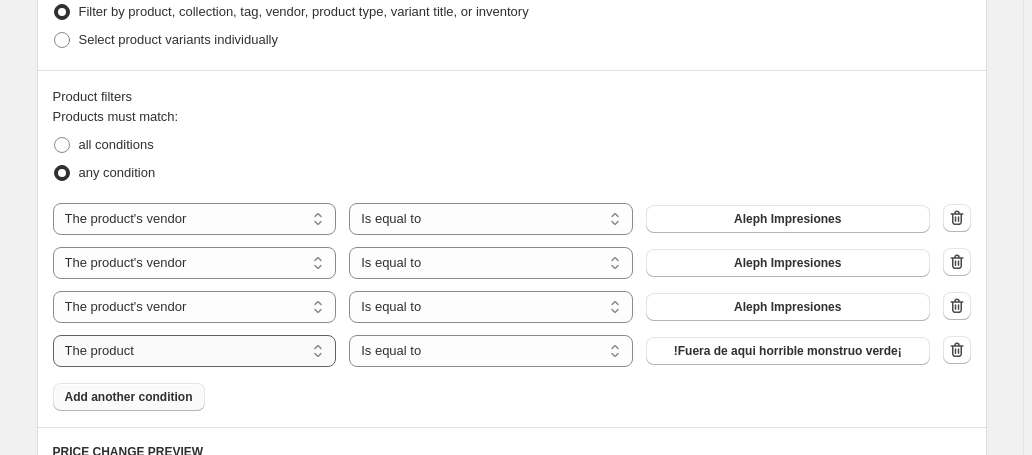 click on "The product The product's collection The product's tag The product's vendor The product's status The variant's title Inventory quantity" at bounding box center [195, 351] 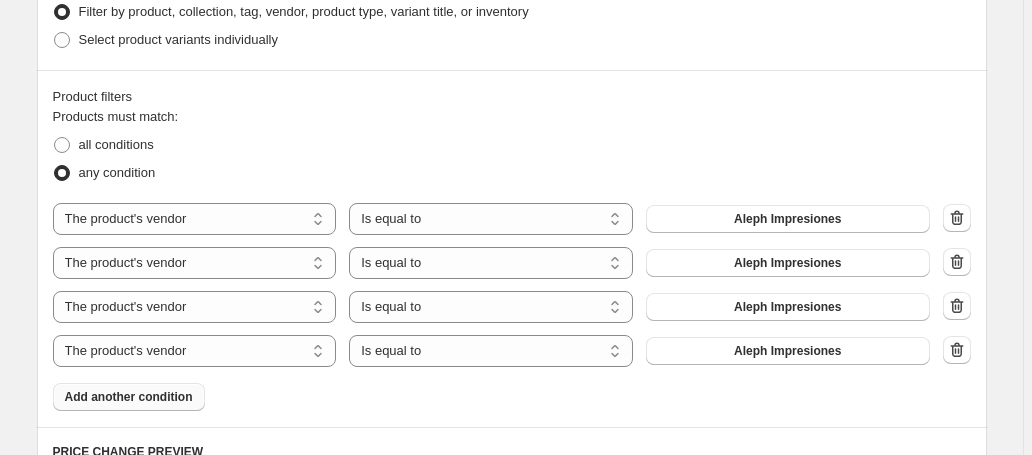 click on "all conditions" at bounding box center (512, 145) 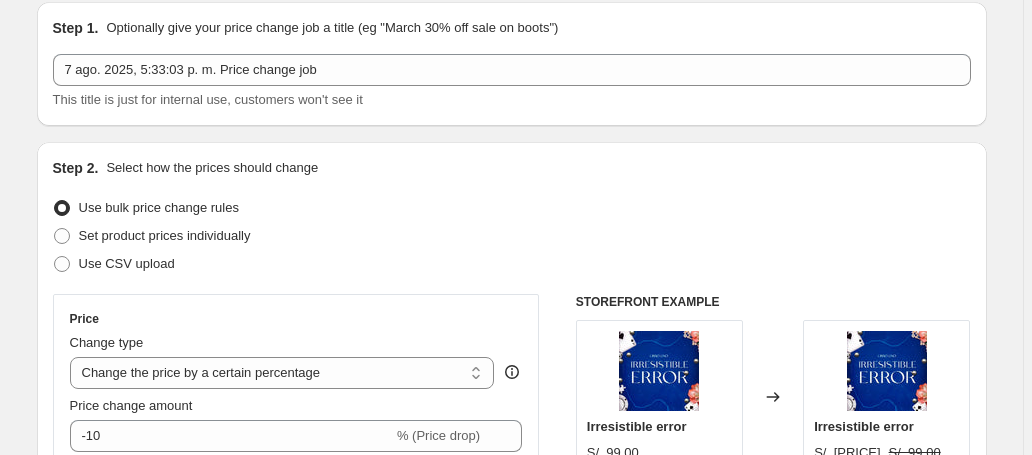 scroll, scrollTop: 0, scrollLeft: 0, axis: both 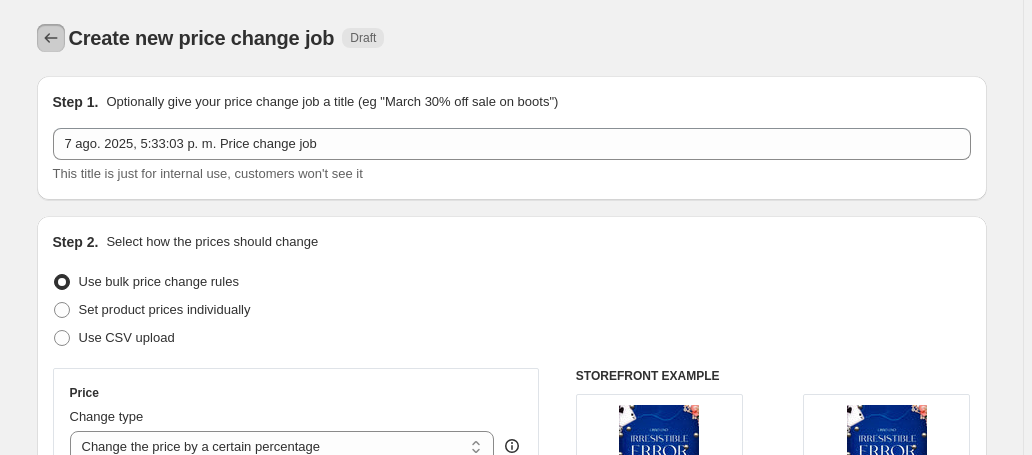 click at bounding box center [51, 38] 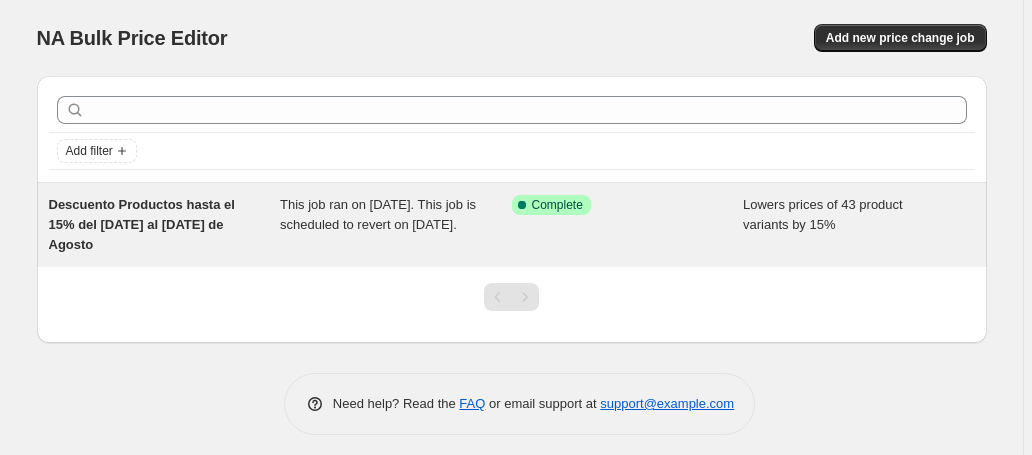 click on "Descuento Productos hasta el 15% del [DATE] al [DATE] de Agosto" at bounding box center (142, 224) 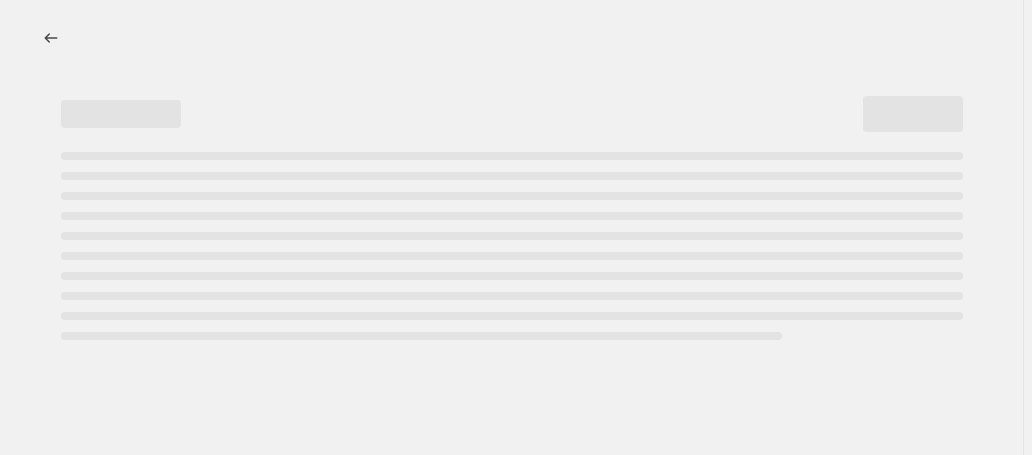 select on "percentage" 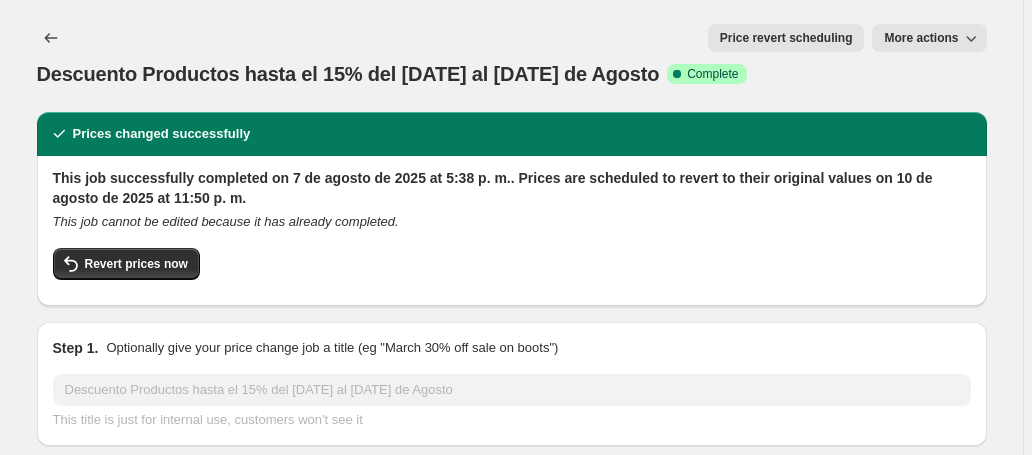 click on "More actions" at bounding box center (929, 38) 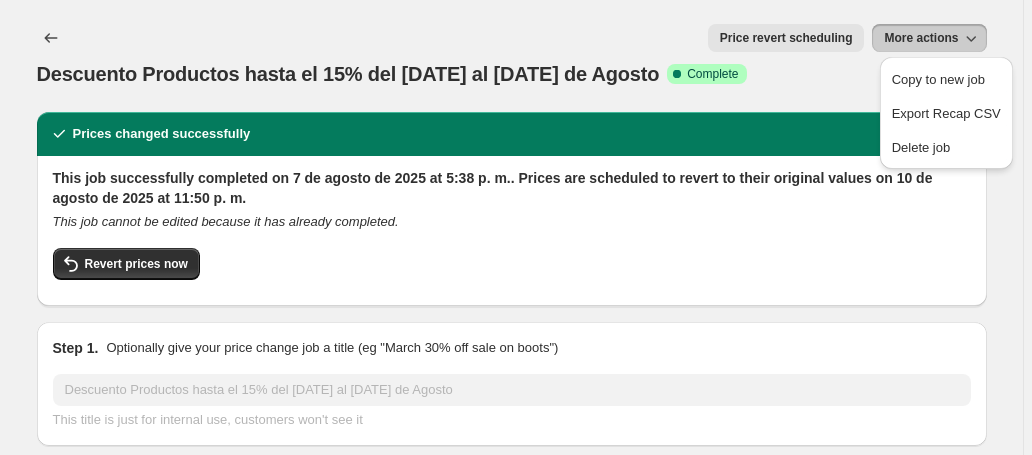 click on "Revert prices now" at bounding box center [512, 269] 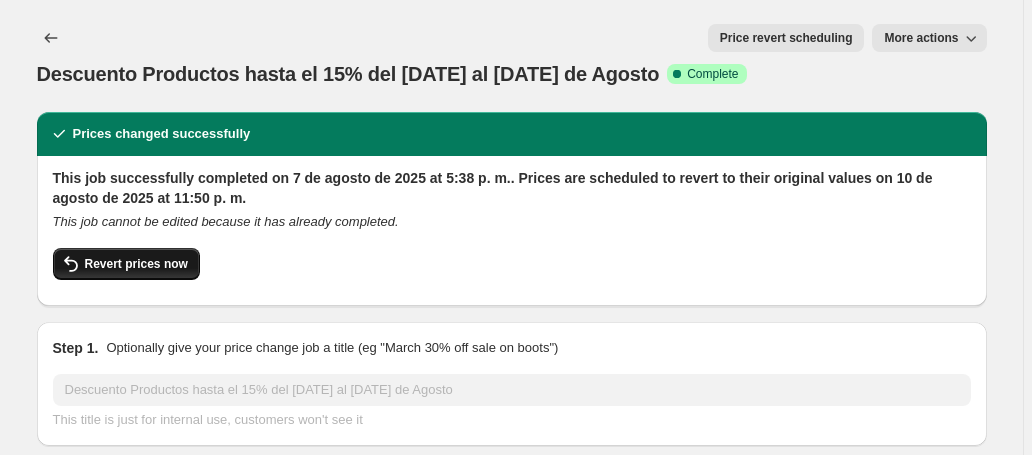 click on "Revert prices now" at bounding box center (136, 264) 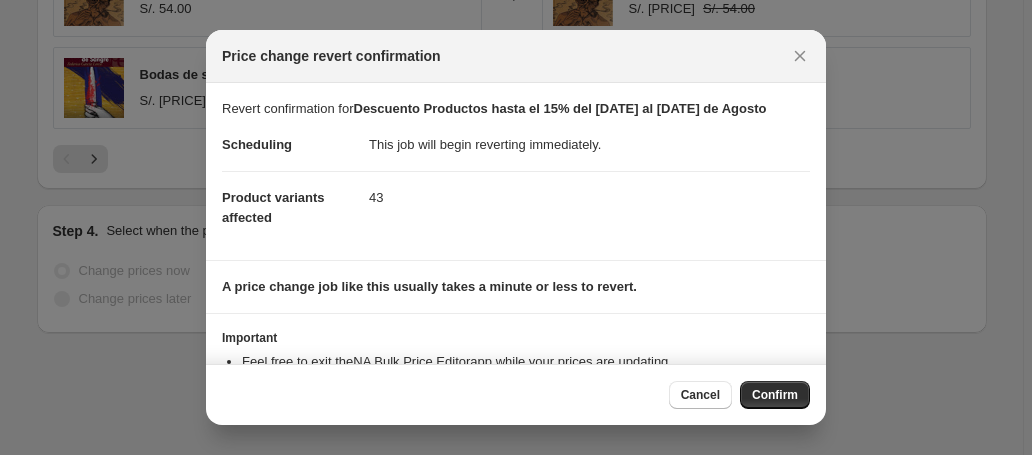 scroll, scrollTop: 100, scrollLeft: 0, axis: vertical 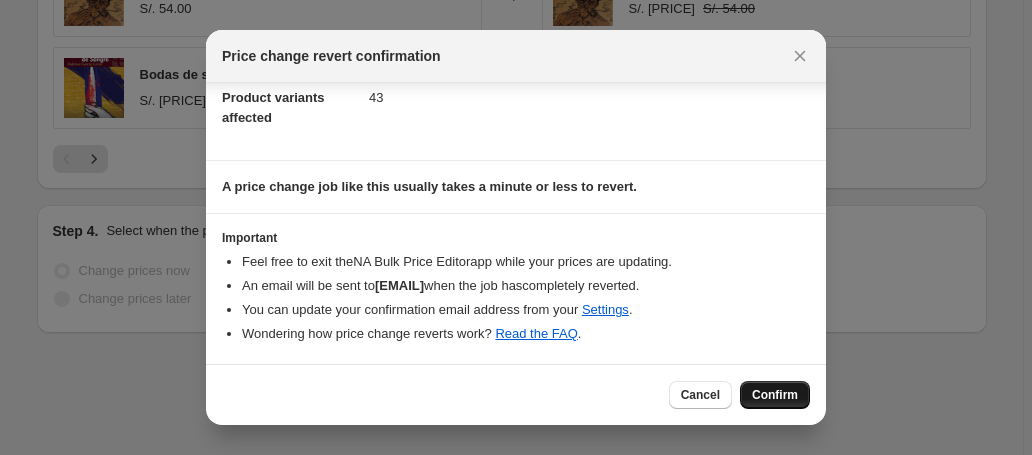 click on "Confirm" at bounding box center [775, 395] 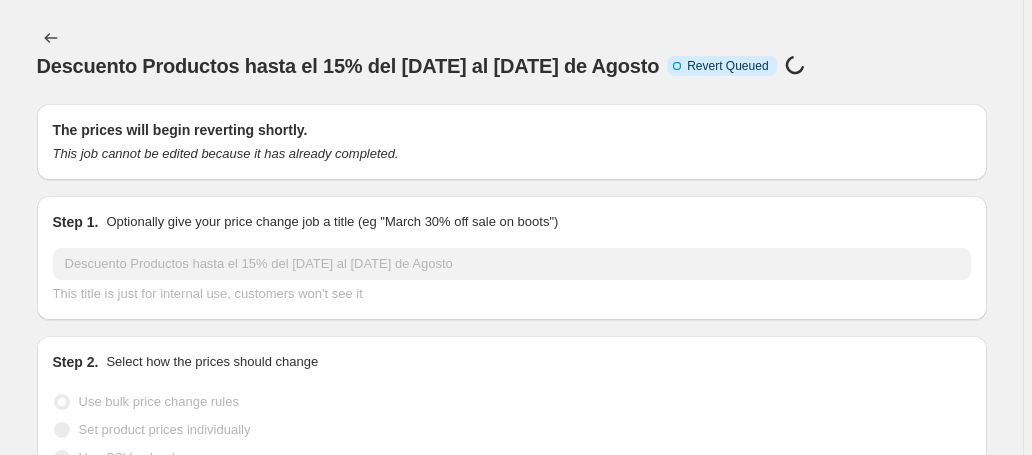 scroll, scrollTop: 100, scrollLeft: 0, axis: vertical 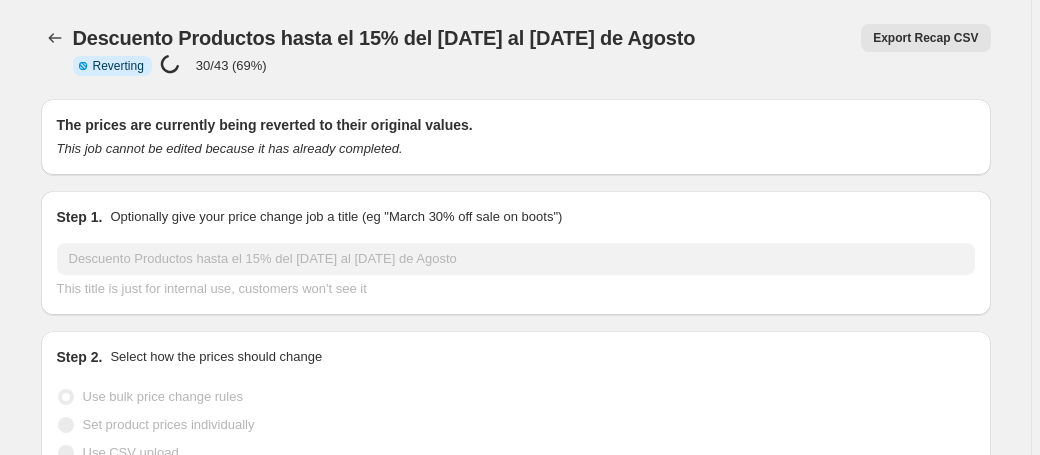 select on "percentage" 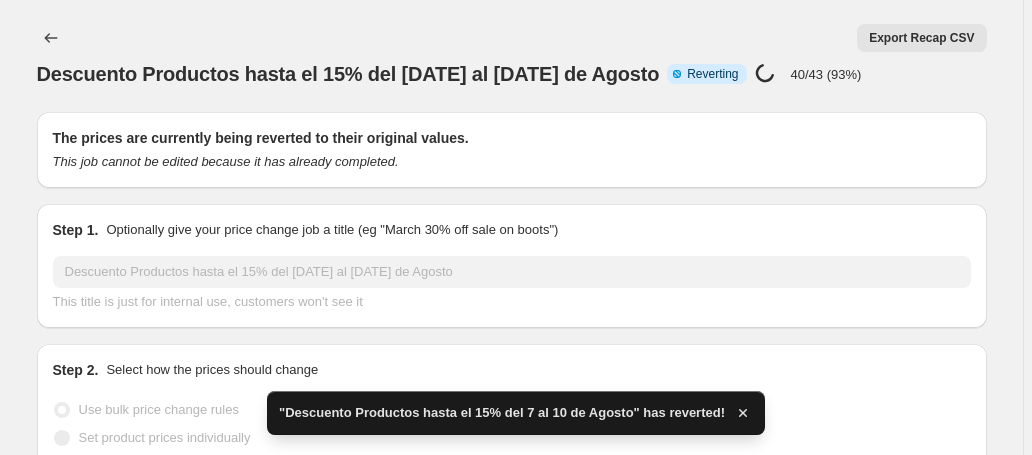 checkbox on "true" 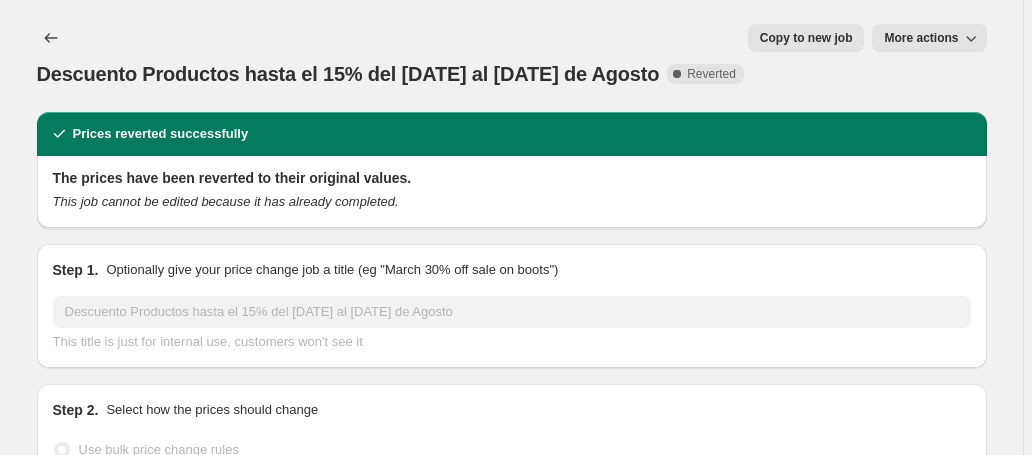 click on "Descuento Productos hasta el 15% del [DATE] al [DATE] de Agosto. This page is ready Descuento Productos hasta el 15% del [DATE] al [DATE] de Agosto Complete Reverted Copy to new job Export Recap CSV Delete job More actions Copy to new job More actions Prices reverted successfully The prices have been reverted to their original values. This job cannot be edited because it has already completed. Step 1. Optionally give your price change job a title (eg "March 30% off sale on boots") Descuento Productos hasta el 15% del [DATE] al [DATE] de Agosto This title is just for internal use, customers won't see it Step 2. Select how the prices should change Use bulk price change rules Set product prices individually Use CSV upload Price Change type Change the price to a certain amount Change the price by a certain amount Change the price by a certain percentage Change the price to the current compare at price (price before sale) Change the price by a certain amount relative to the compare at price Don't change the price Price change amount -15   1" at bounding box center (512, 1361) 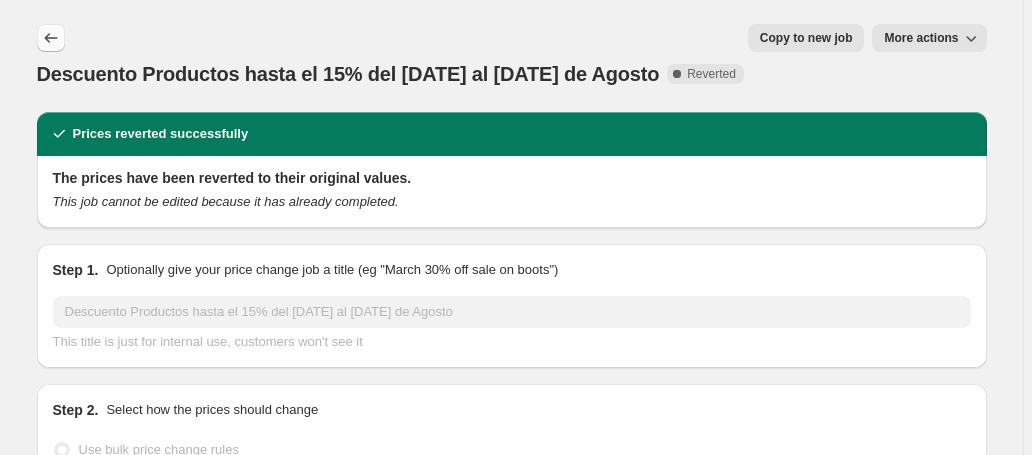 click 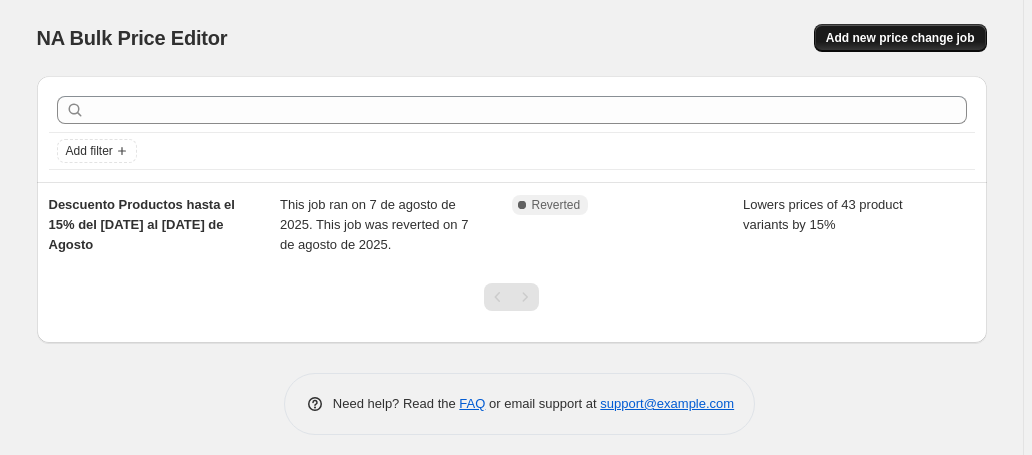 click on "Add new price change job" at bounding box center (900, 38) 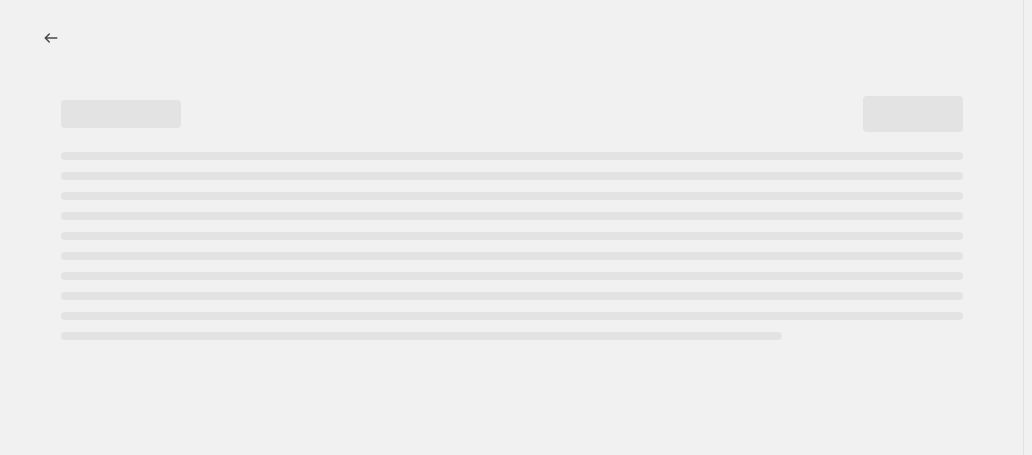 select on "percentage" 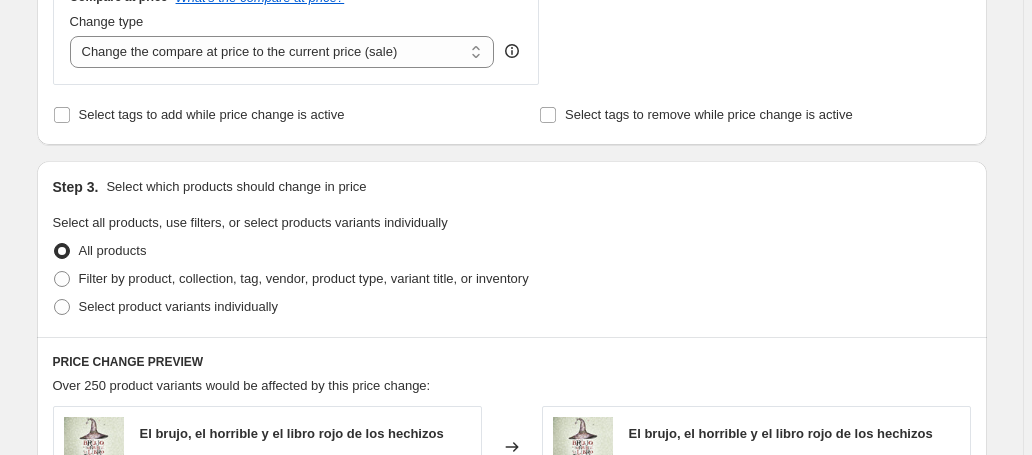 scroll, scrollTop: 780, scrollLeft: 0, axis: vertical 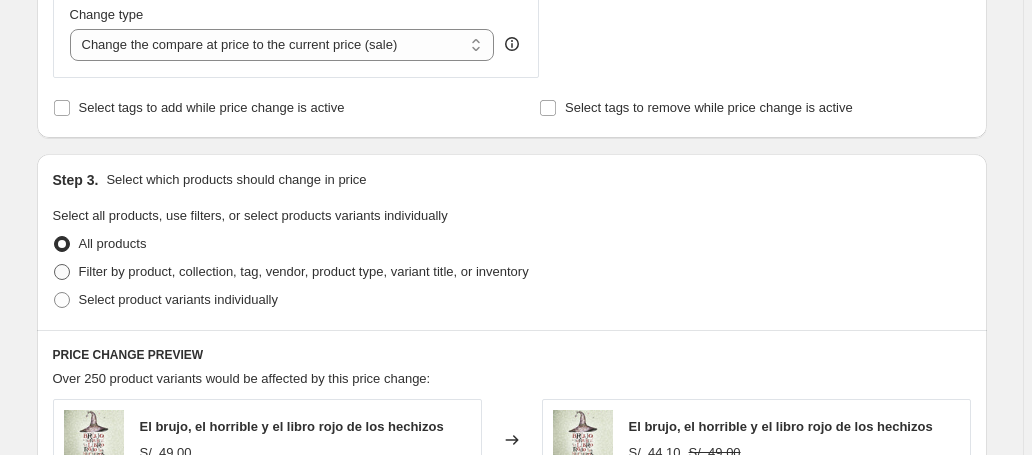 click on "Filter by product, collection, tag, vendor, product type, variant title, or inventory" at bounding box center (304, 271) 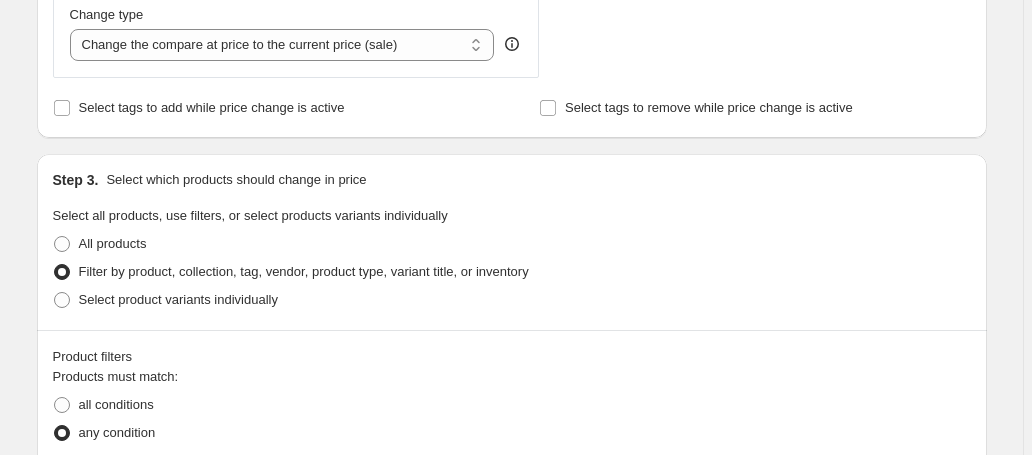scroll, scrollTop: 988, scrollLeft: 0, axis: vertical 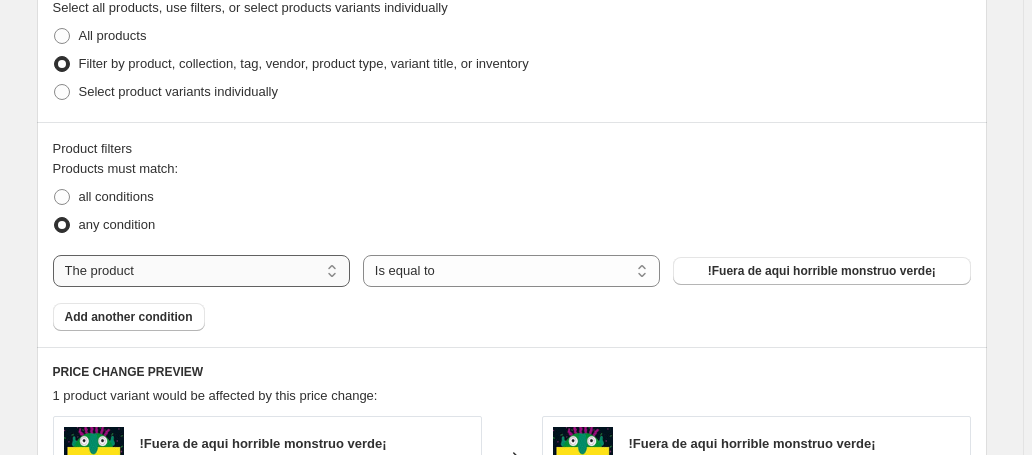 click on "The product The product's collection The product's tag The product's vendor The product's status The variant's title Inventory quantity" at bounding box center [201, 271] 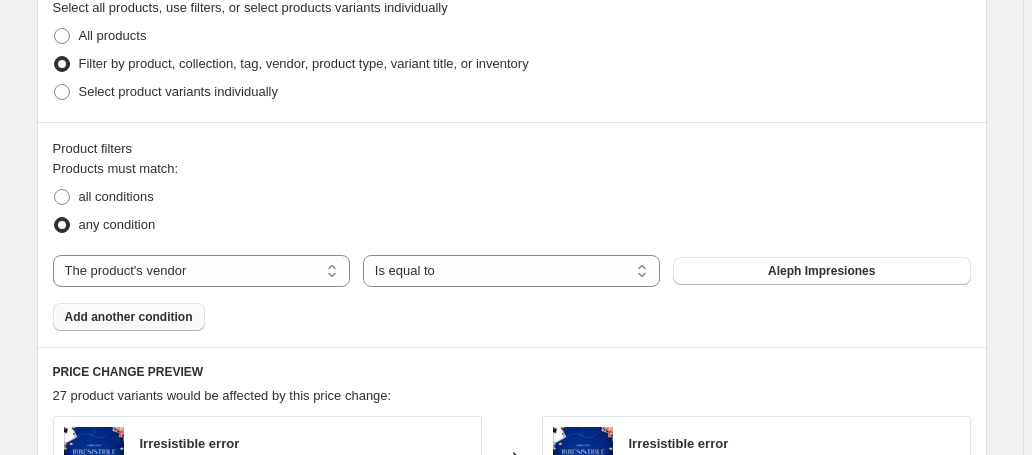 click on "Add another condition" at bounding box center (129, 317) 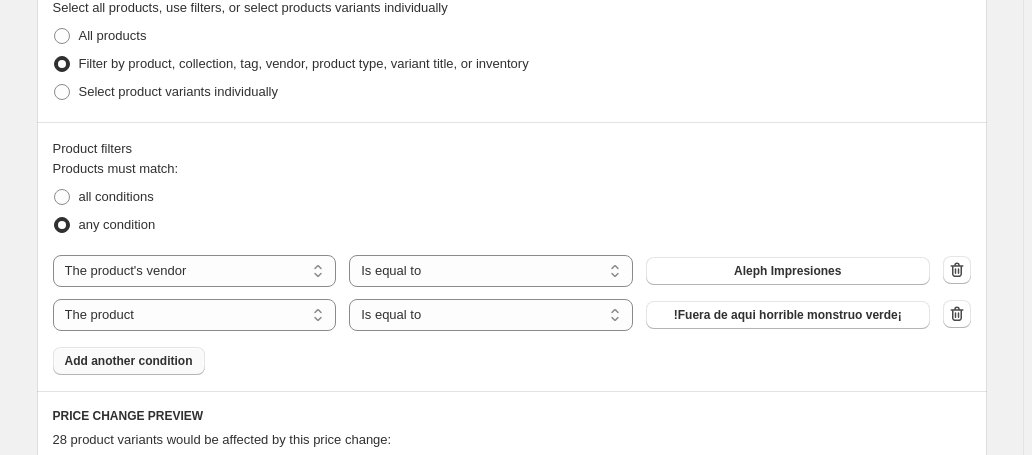 click on "Add another condition" at bounding box center [129, 361] 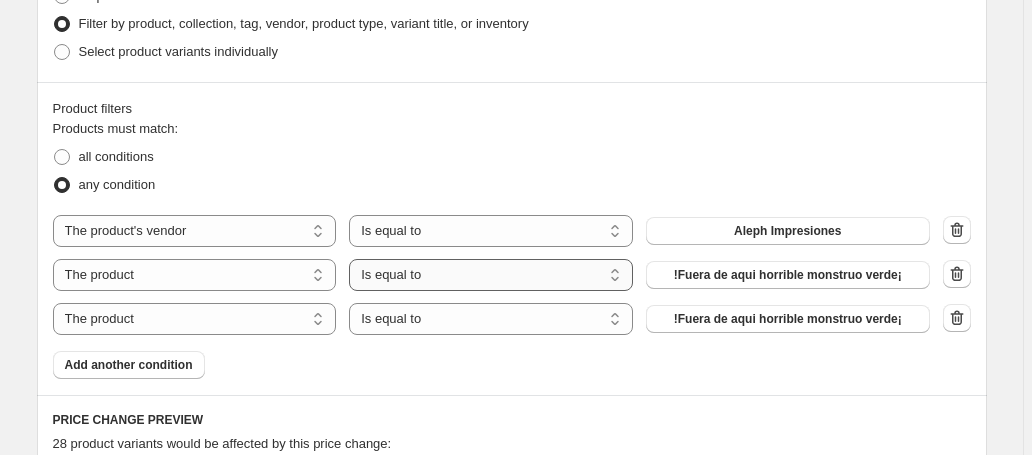 scroll, scrollTop: 1066, scrollLeft: 0, axis: vertical 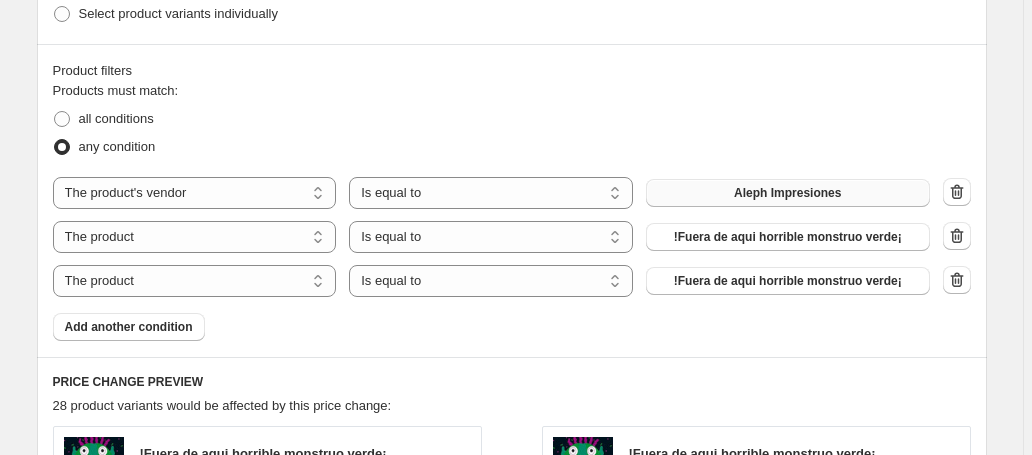 click on "Aleph Impresiones" at bounding box center (788, 193) 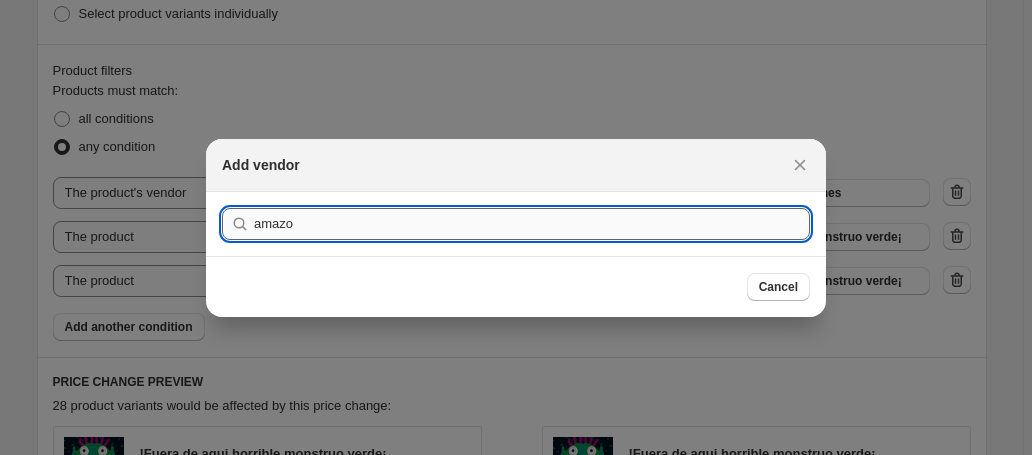 type on "amazo" 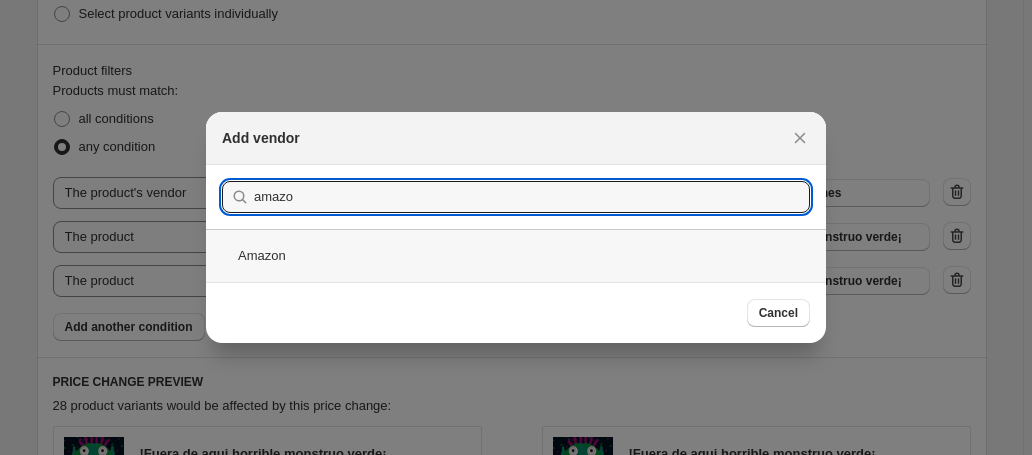 click on "Amazon" at bounding box center [516, 255] 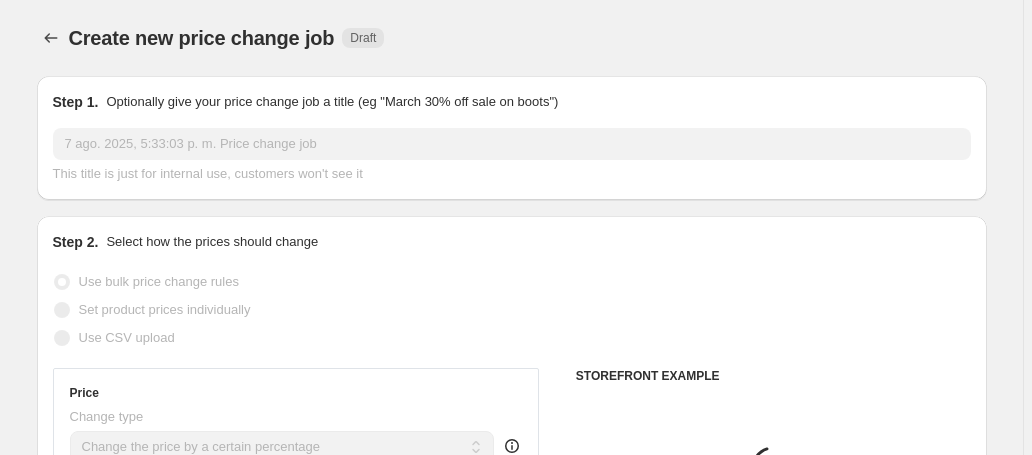 scroll, scrollTop: 1066, scrollLeft: 0, axis: vertical 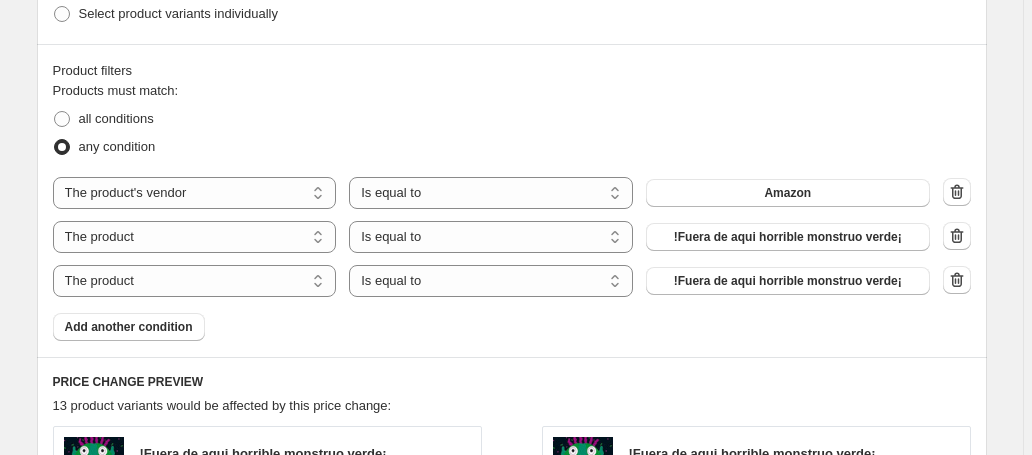 click on "!Fuera de aqui horrible monstruo verde¡" at bounding box center [788, 237] 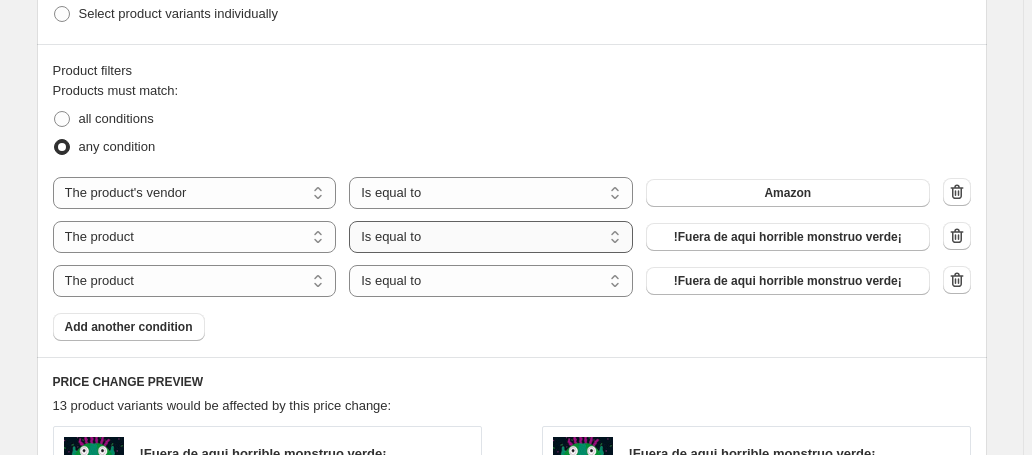 click on "Is equal to Is not equal to" at bounding box center (491, 237) 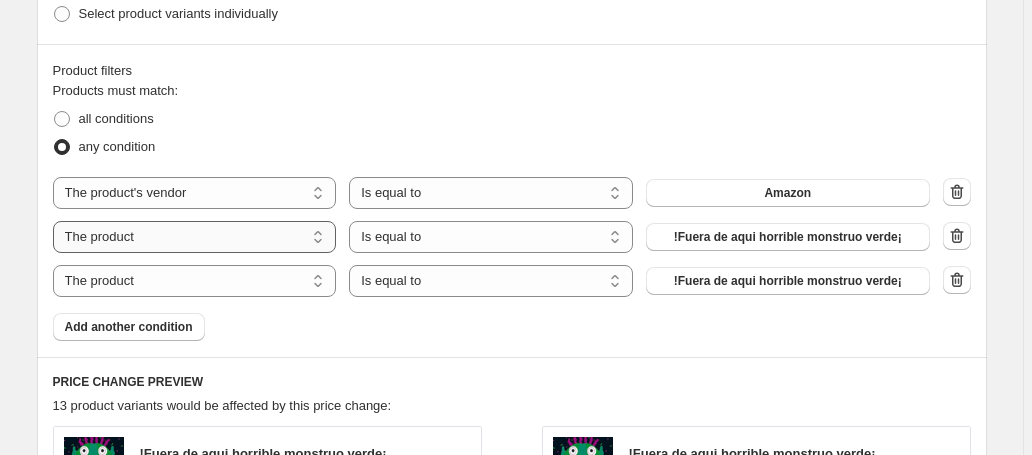 click on "The product The product's collection The product's tag The product's vendor The product's status The variant's title Inventory quantity" at bounding box center [195, 237] 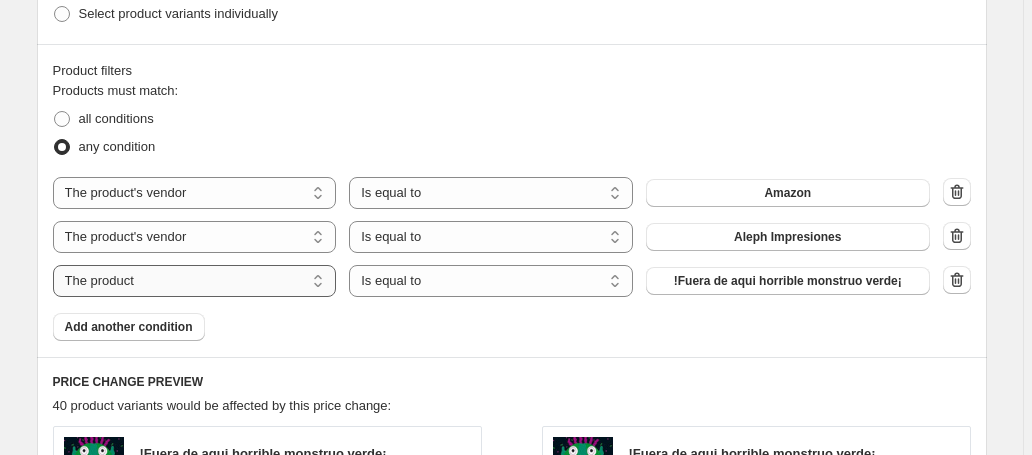 click on "The product The product's collection The product's tag The product's vendor The product's status The variant's title Inventory quantity" at bounding box center (195, 281) 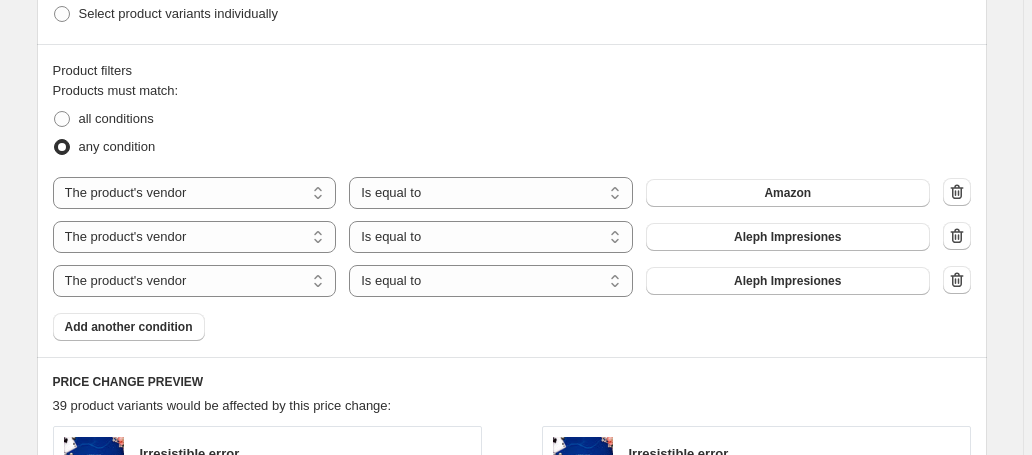 click on "Aleph Impresiones" at bounding box center (787, 237) 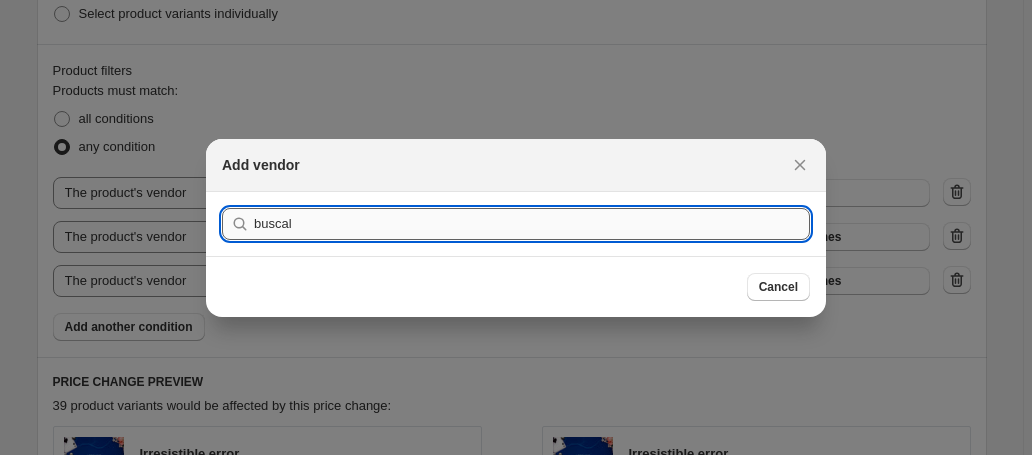 type on "buscal" 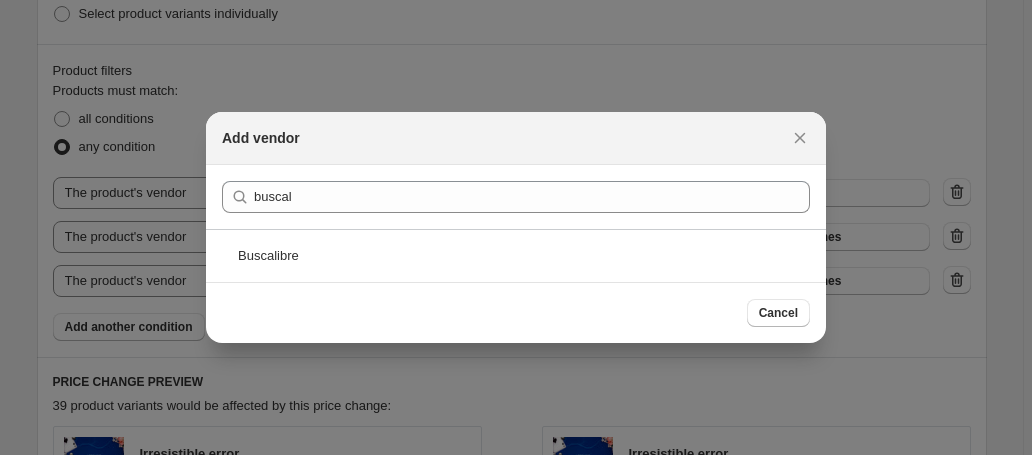 drag, startPoint x: 371, startPoint y: 248, endPoint x: 556, endPoint y: 241, distance: 185.13239 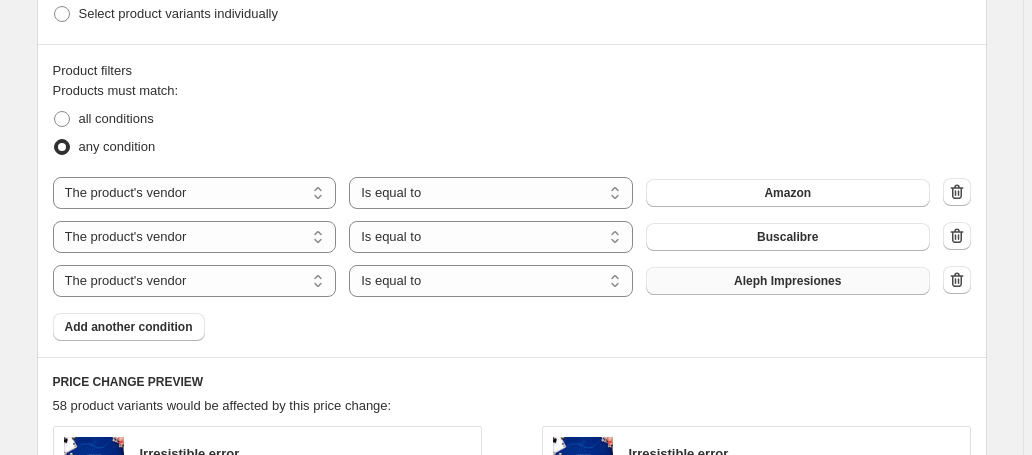 click on "Aleph Impresiones" at bounding box center (787, 281) 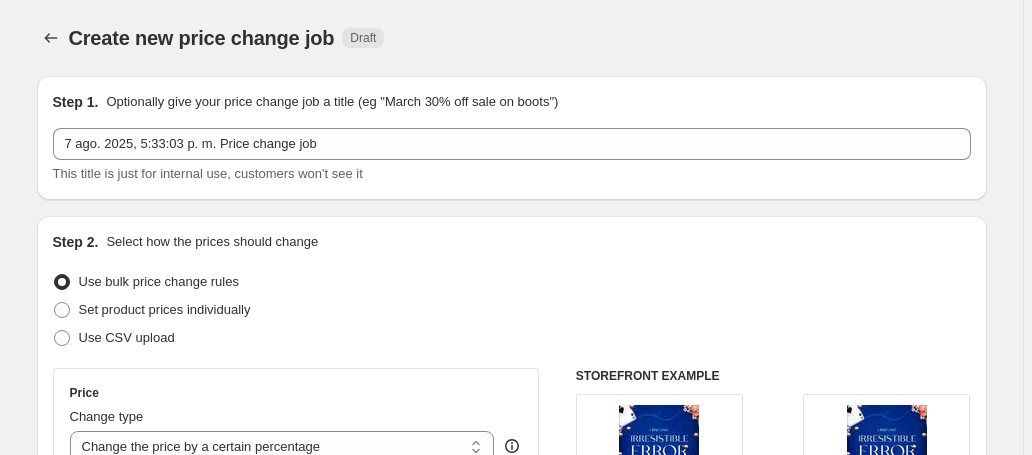 scroll, scrollTop: 1066, scrollLeft: 0, axis: vertical 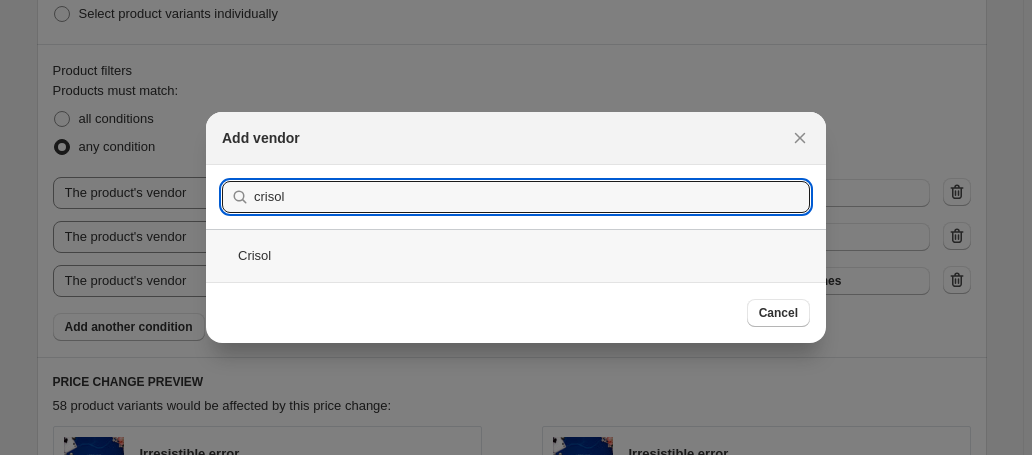 type on "crisol" 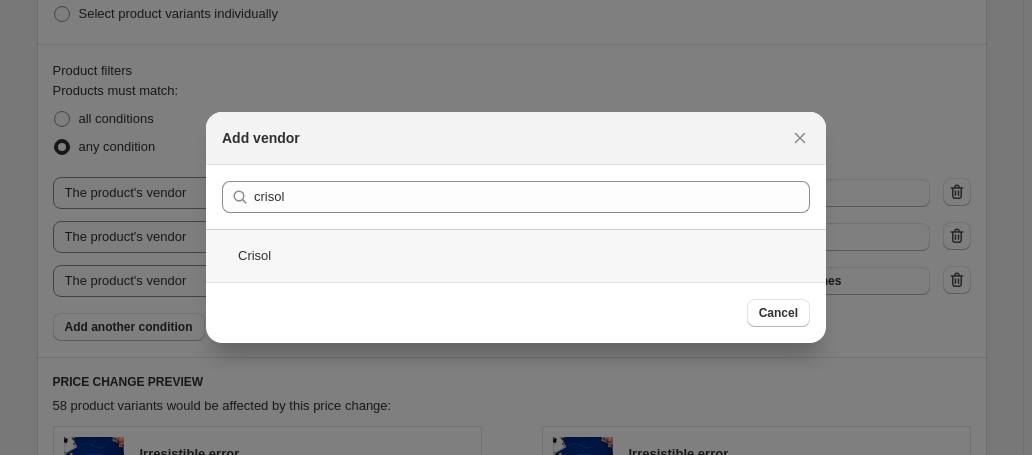 click on "Crisol" at bounding box center [516, 255] 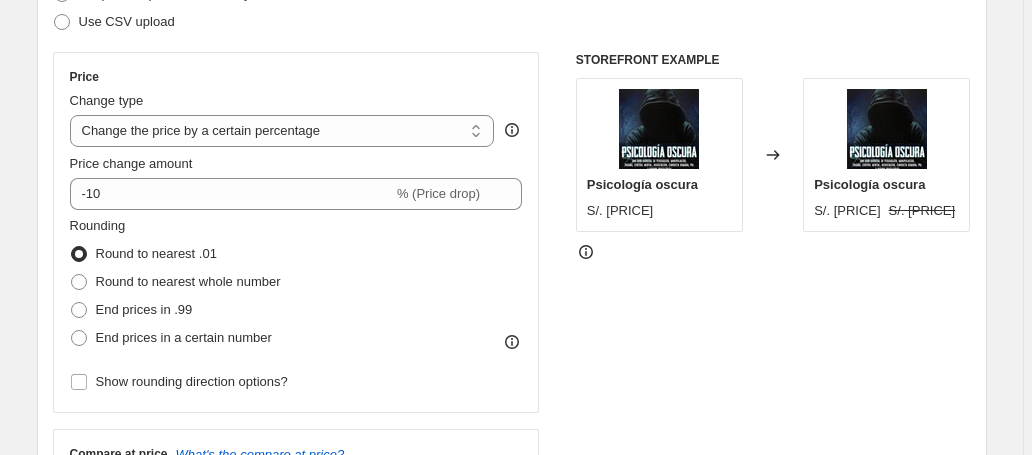 scroll, scrollTop: 312, scrollLeft: 0, axis: vertical 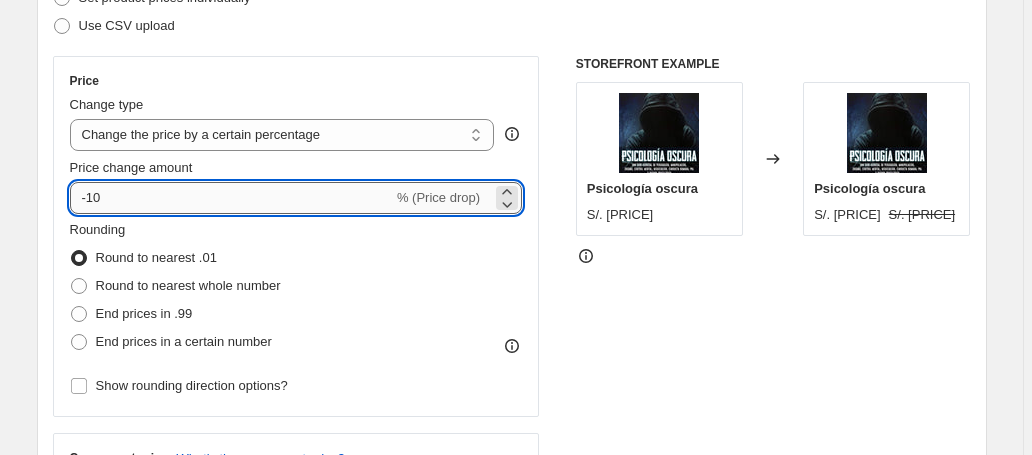 click on "-10" at bounding box center (231, 198) 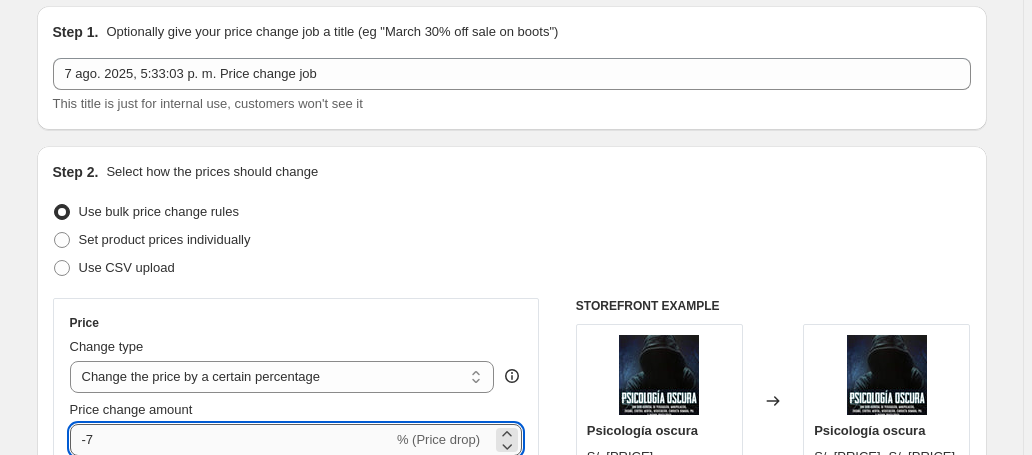 scroll, scrollTop: 0, scrollLeft: 0, axis: both 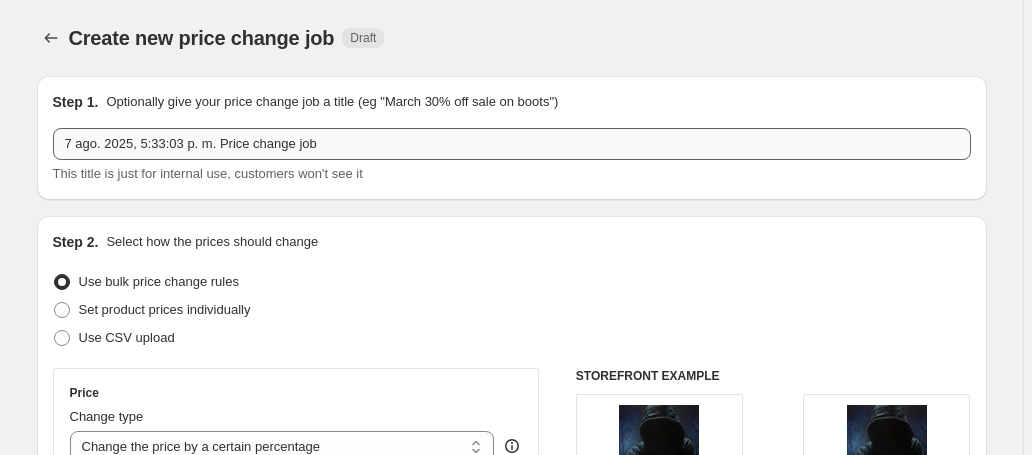 type on "-7" 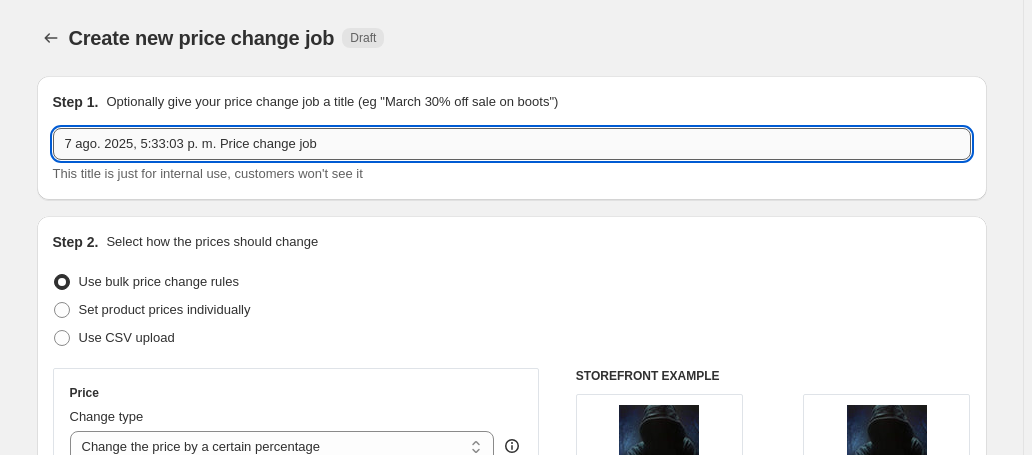 click on "7 ago. 2025, 5:33:03 p. m. Price change job" at bounding box center (512, 144) 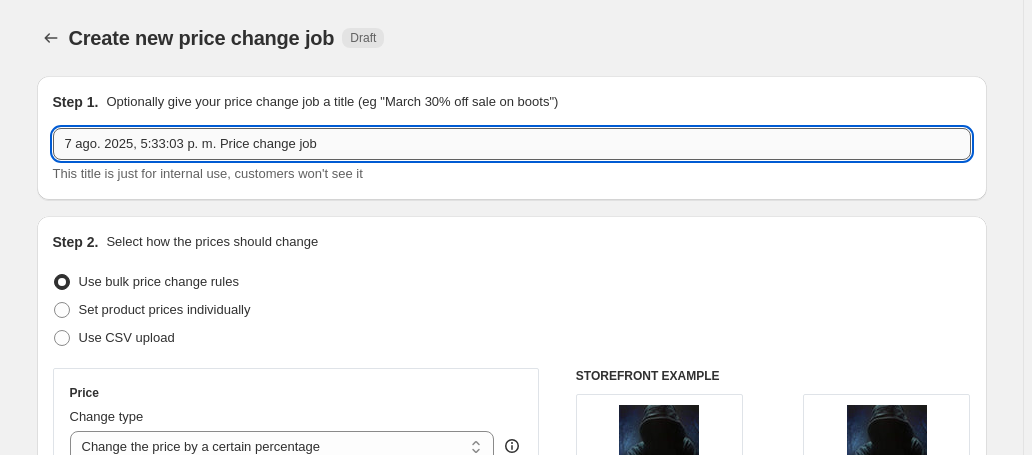 click on "7 ago. 2025, 5:33:03 p. m. Price change job" at bounding box center [512, 144] 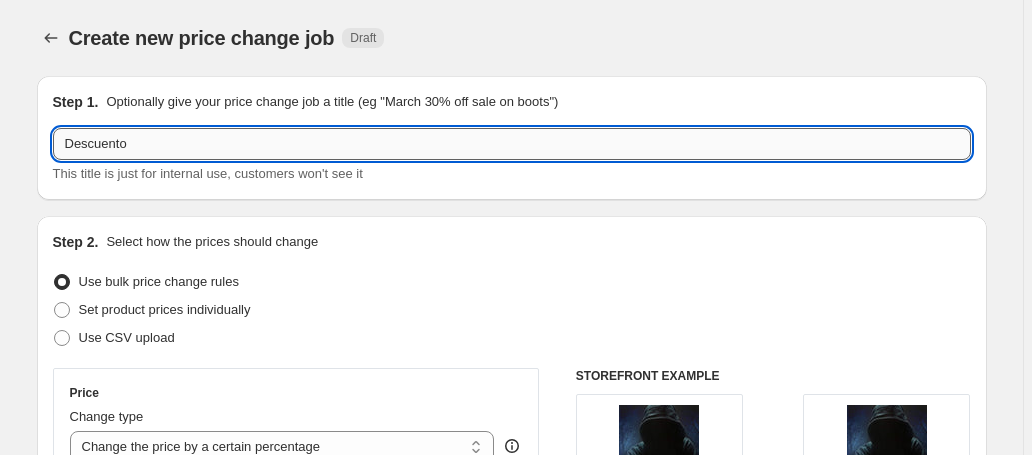 click on "Descuento" at bounding box center (512, 144) 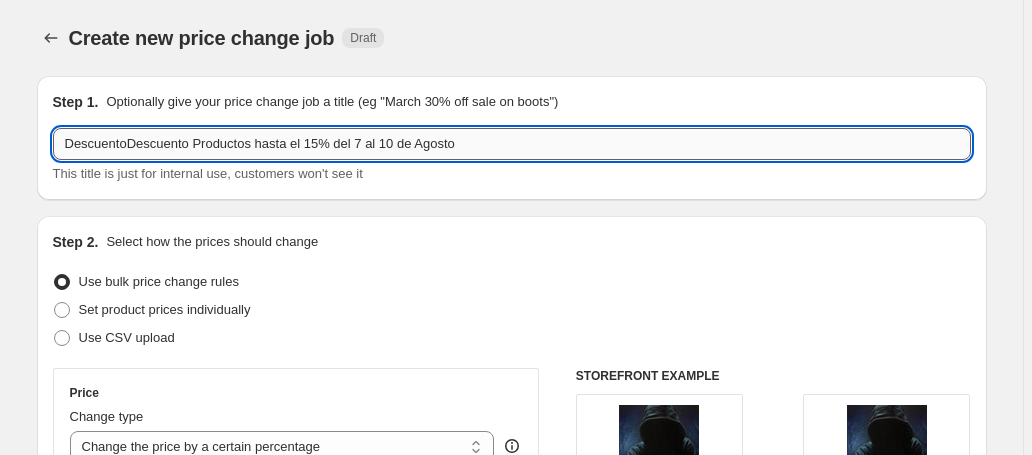 drag, startPoint x: 525, startPoint y: 144, endPoint x: 119, endPoint y: 168, distance: 406.70874 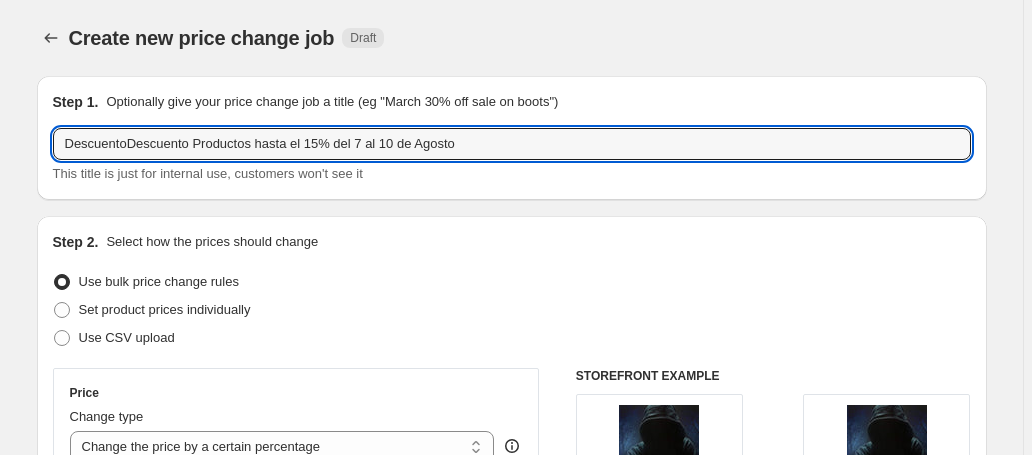 paste 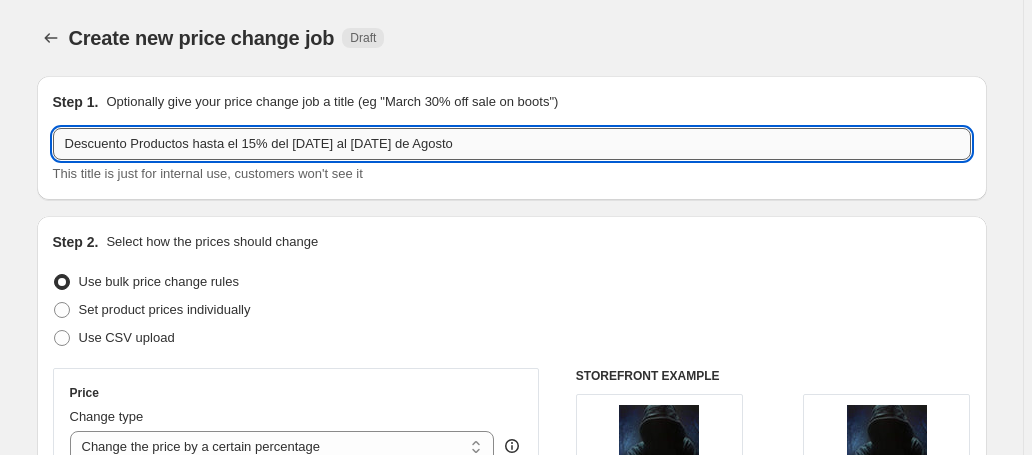 drag, startPoint x: 252, startPoint y: 143, endPoint x: 404, endPoint y: 216, distance: 168.62088 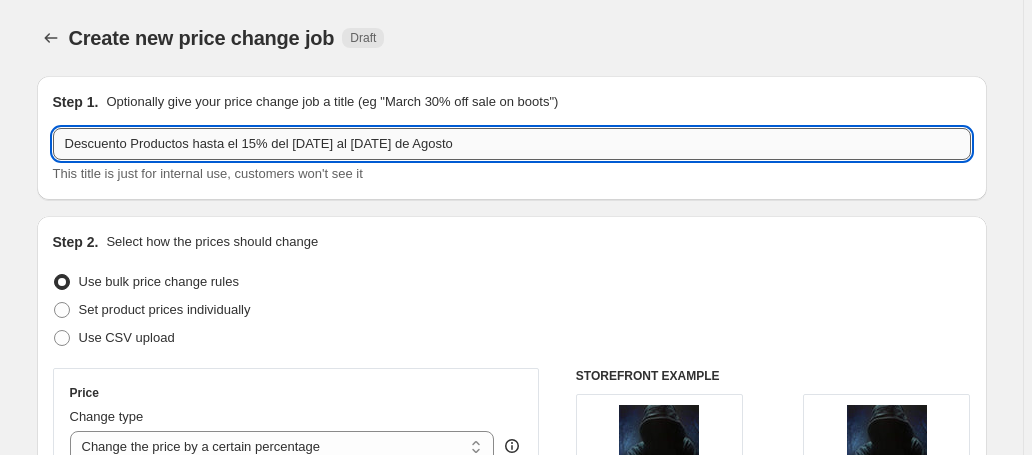click on "Descuento Productos hasta el 15% del [DATE] al [DATE] de Agosto" at bounding box center [512, 144] 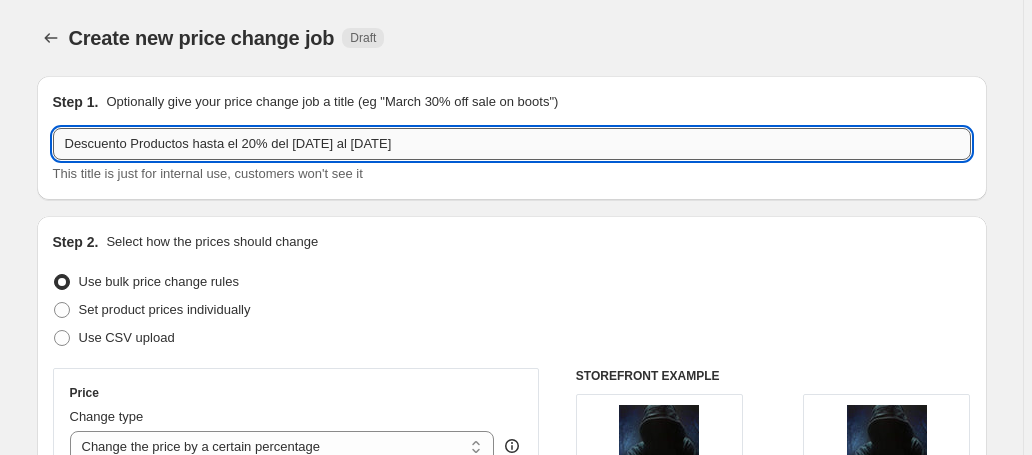 click on "Descuento Productos hasta el 20% del [DATE] al [DATE]" at bounding box center [512, 144] 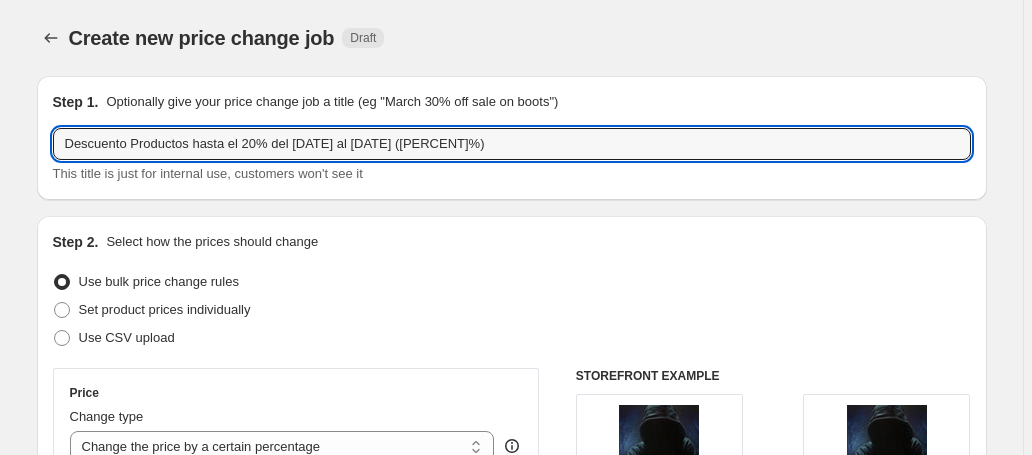 type on "Descuento Productos hasta el 20% del [DATE] al [DATE] ([PERCENT]%)" 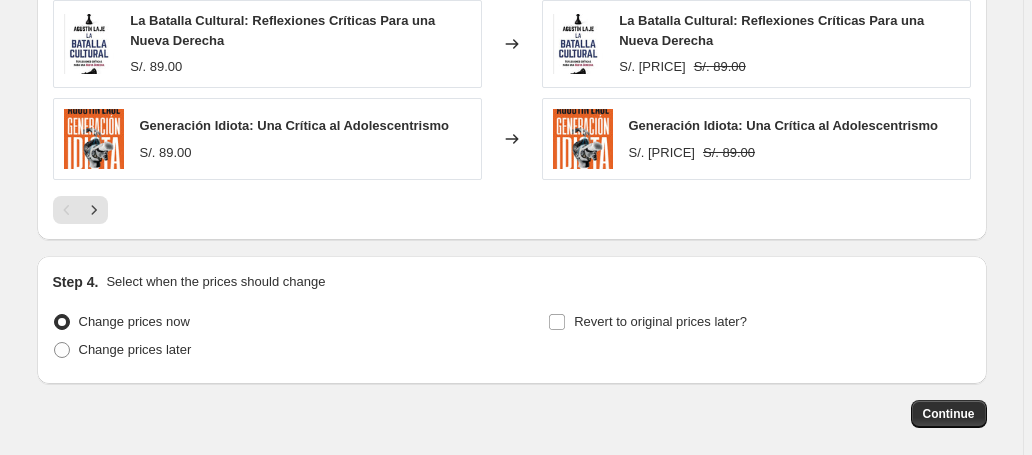 scroll, scrollTop: 1859, scrollLeft: 0, axis: vertical 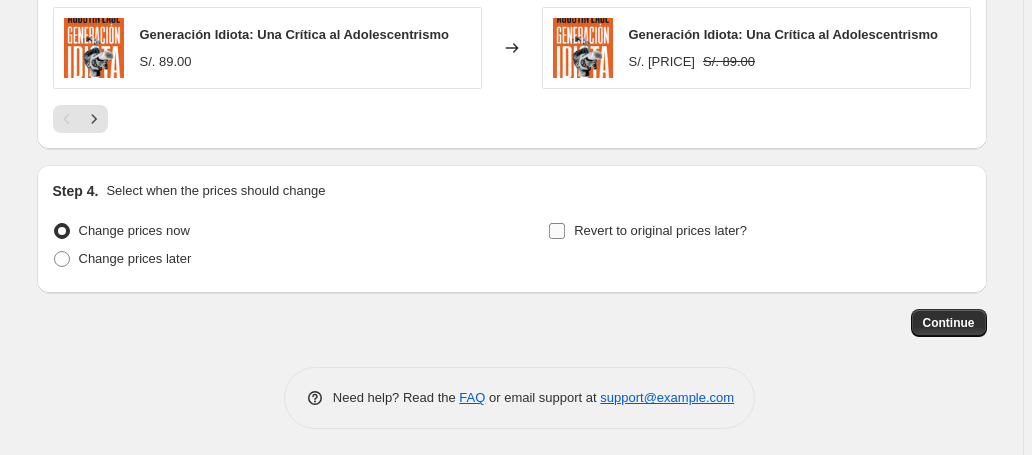 click on "Revert to original prices later?" at bounding box center (557, 231) 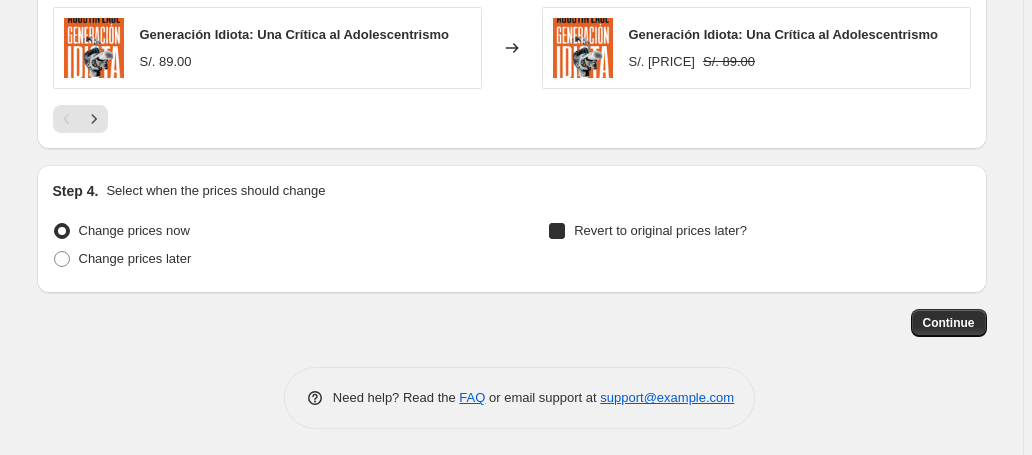 checkbox on "true" 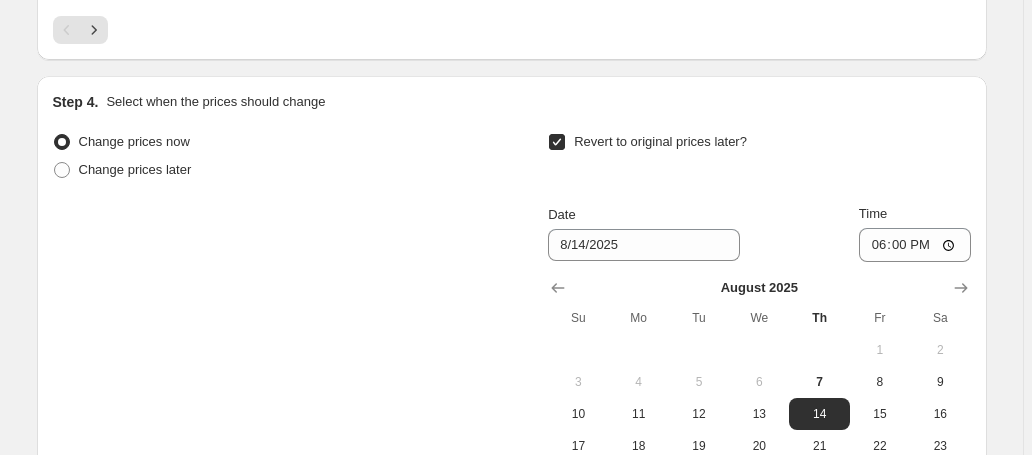 scroll, scrollTop: 2041, scrollLeft: 0, axis: vertical 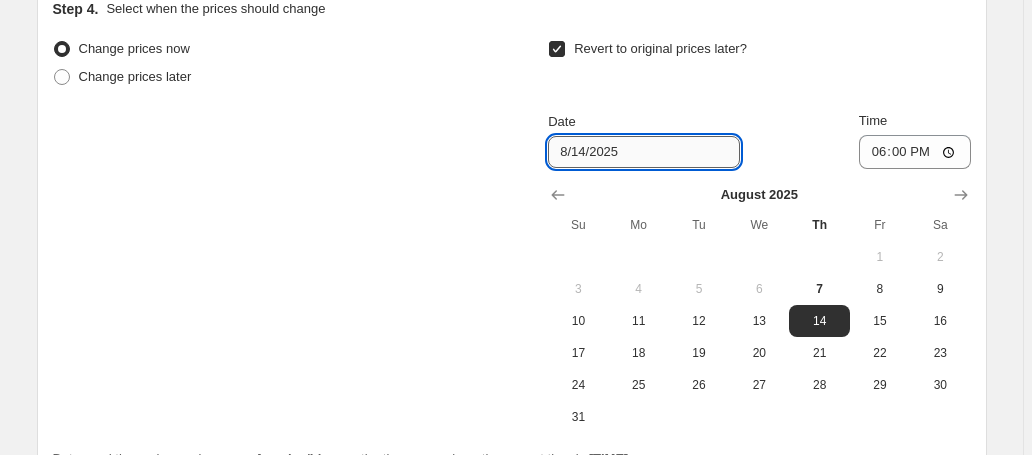 click on "8/14/2025" at bounding box center (644, 152) 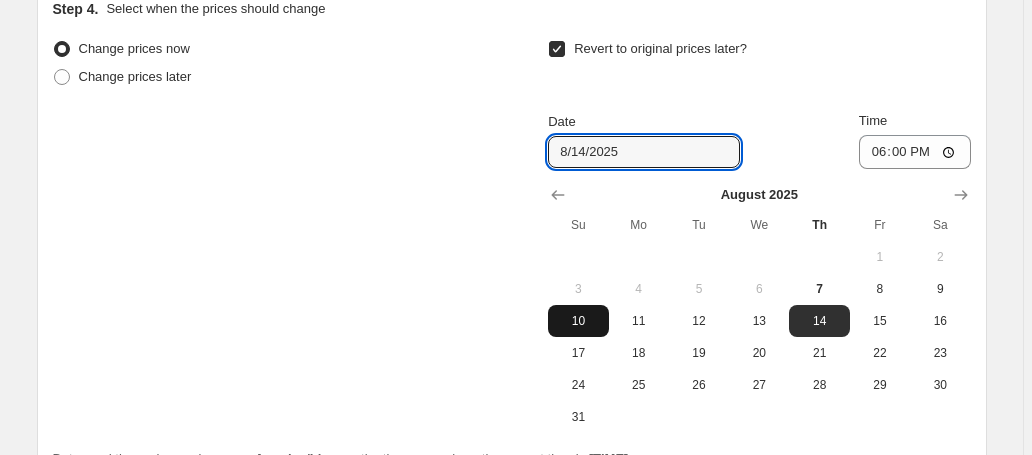 click on "10" at bounding box center [578, 321] 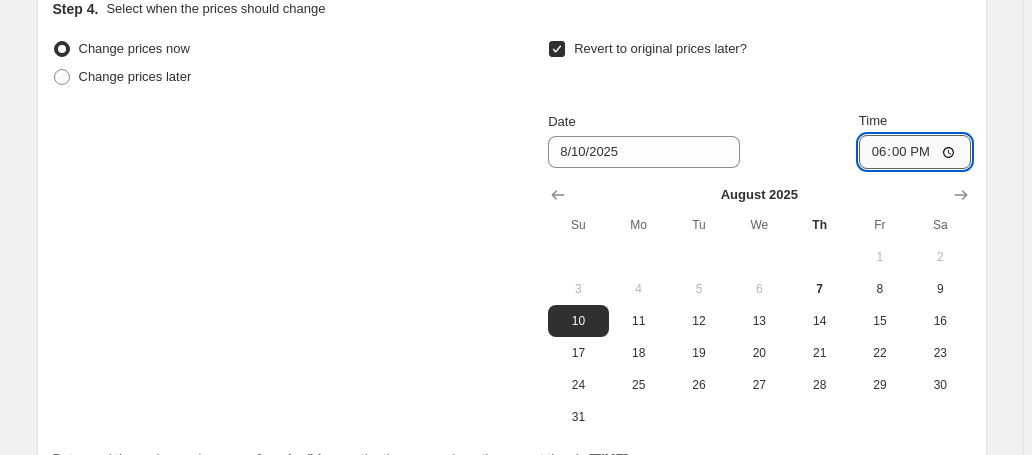 click on "18:00" at bounding box center (915, 152) 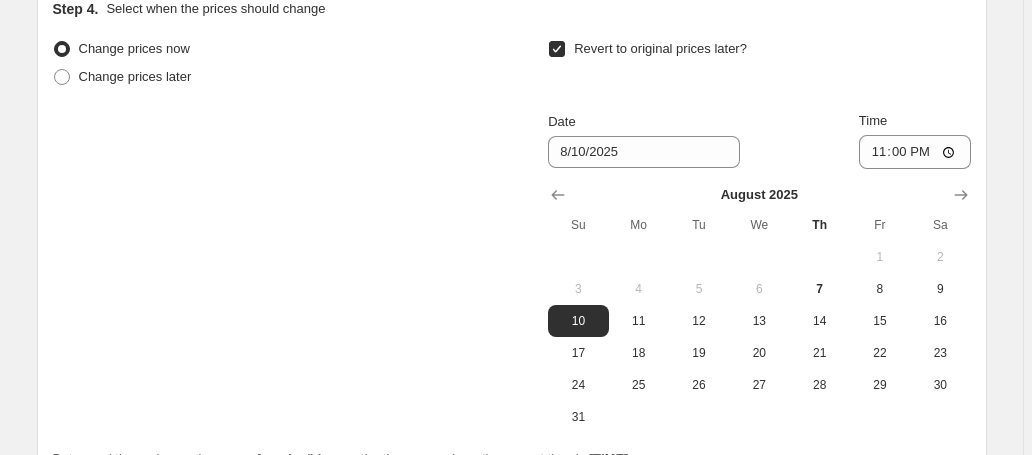click on "Revert to original prices later? Date 8/10/2025 Time 23:00 August 2025 Su Mo Tu We Th Fr Sa 1 2 3 4 5 6 7 8 9 10 11 12 13 14 15 16 17 18 19 20 21 22 23 24 25 26 27 28 29 30 31" at bounding box center [759, 234] 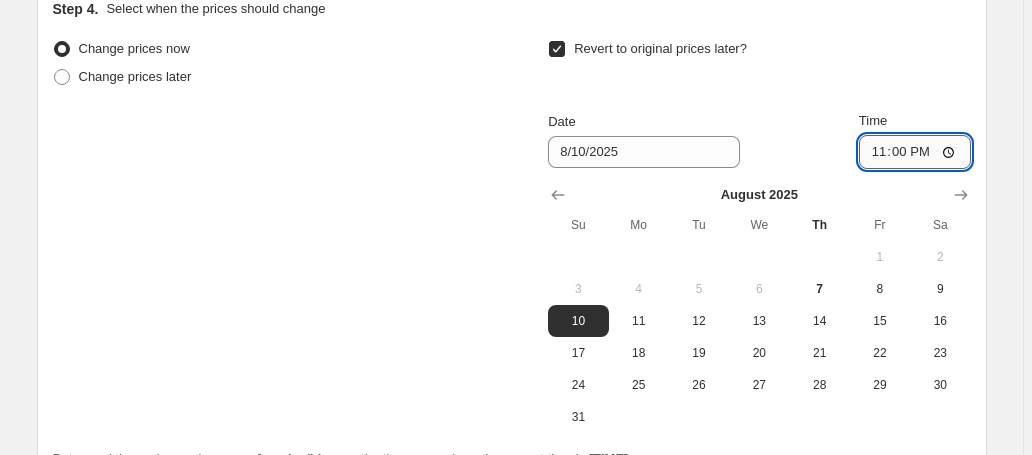 click on "23:00" at bounding box center (915, 152) 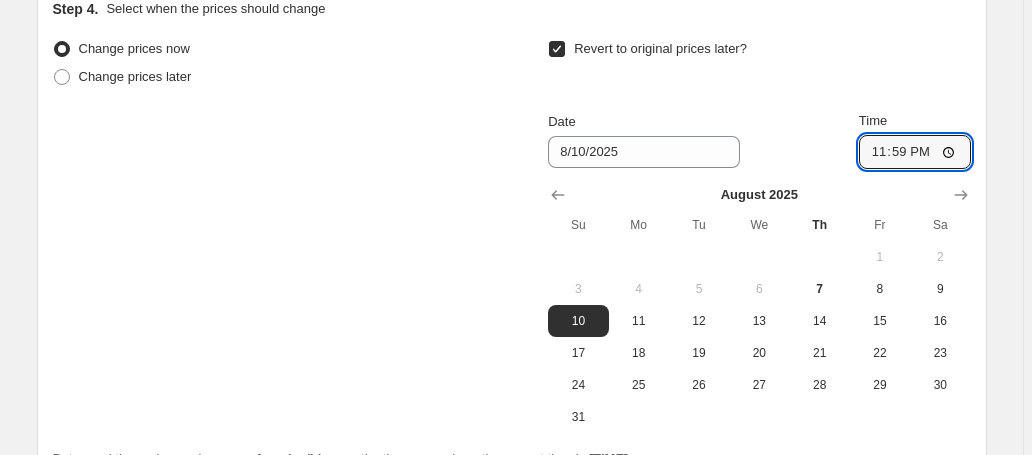 click on "Revert to original prices later?" at bounding box center (759, 65) 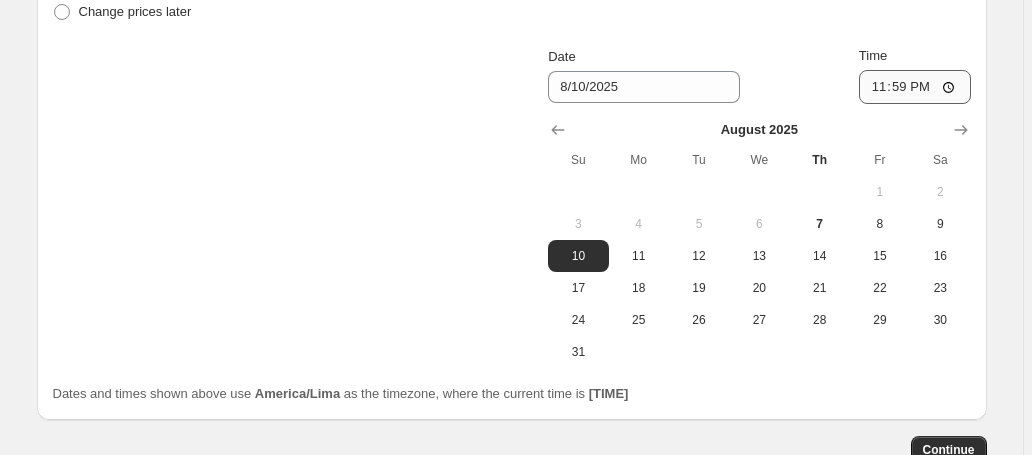 scroll, scrollTop: 2231, scrollLeft: 0, axis: vertical 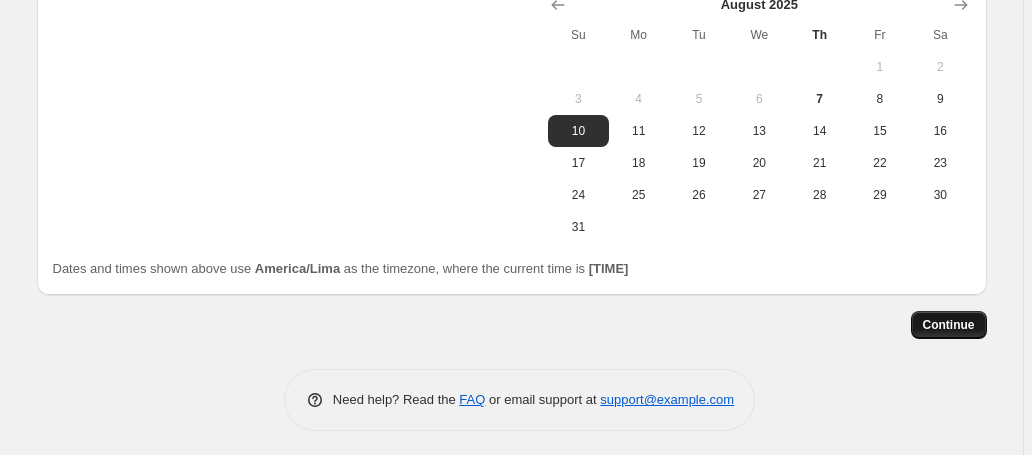 click on "Continue" at bounding box center [949, 325] 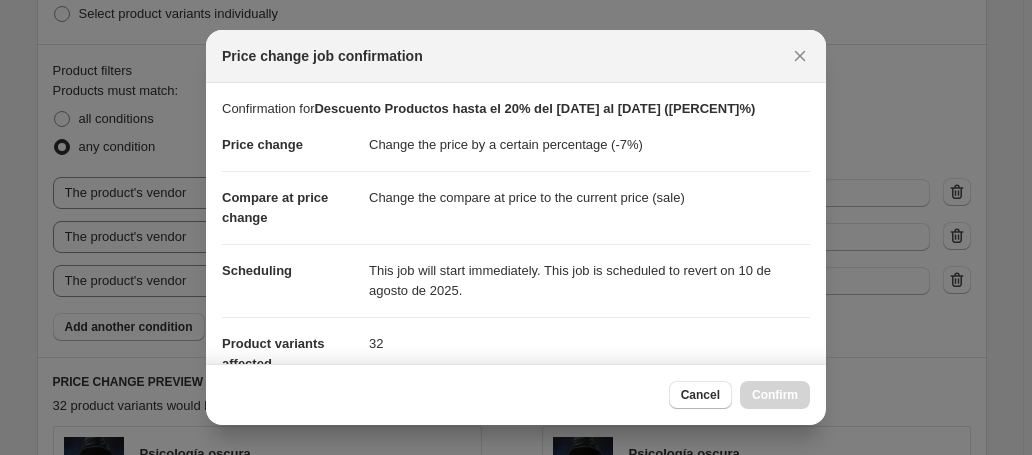 scroll, scrollTop: 0, scrollLeft: 0, axis: both 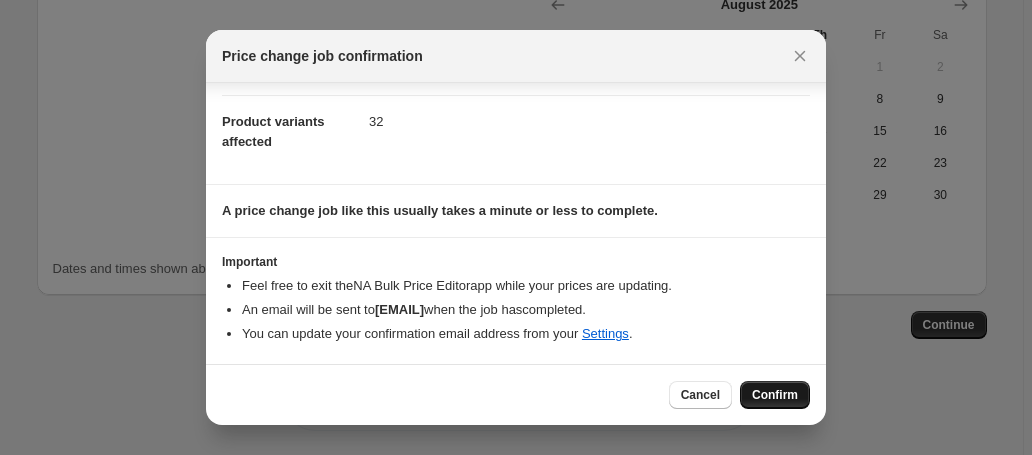 click on "Confirm" at bounding box center (775, 395) 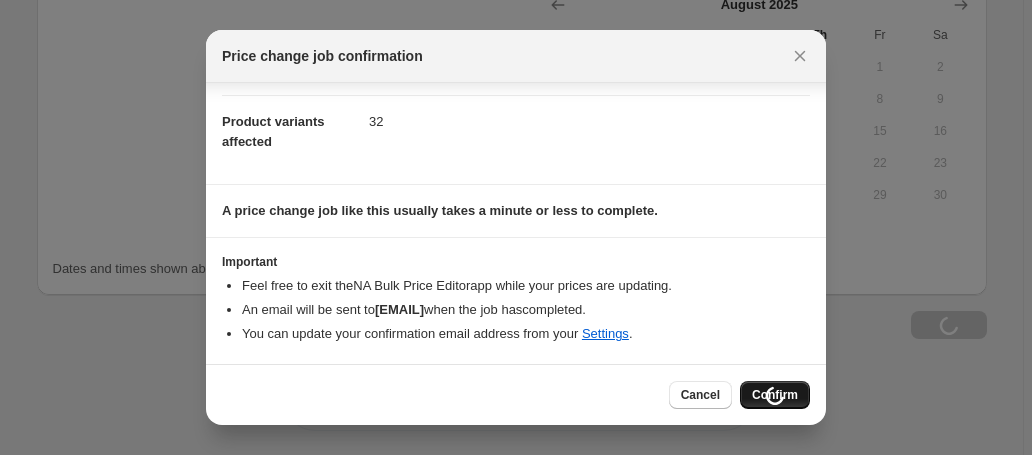 scroll, scrollTop: 2299, scrollLeft: 0, axis: vertical 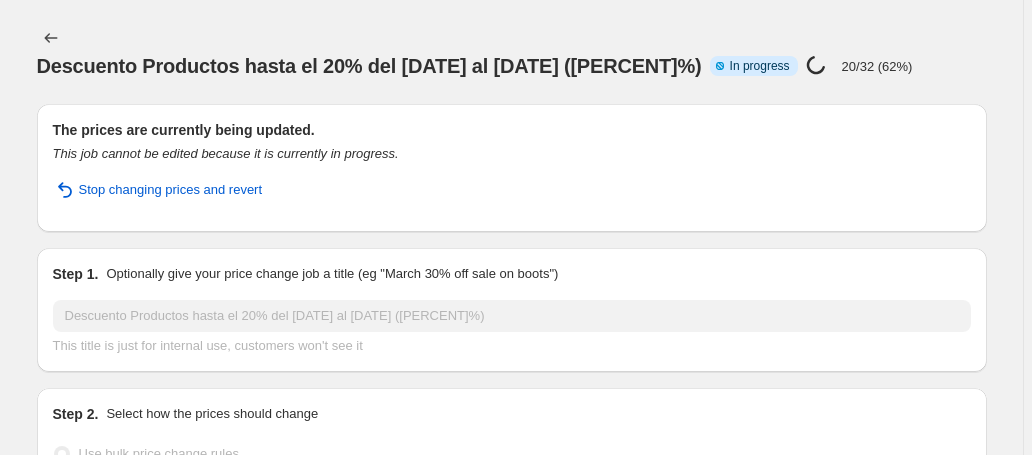 select on "percentage" 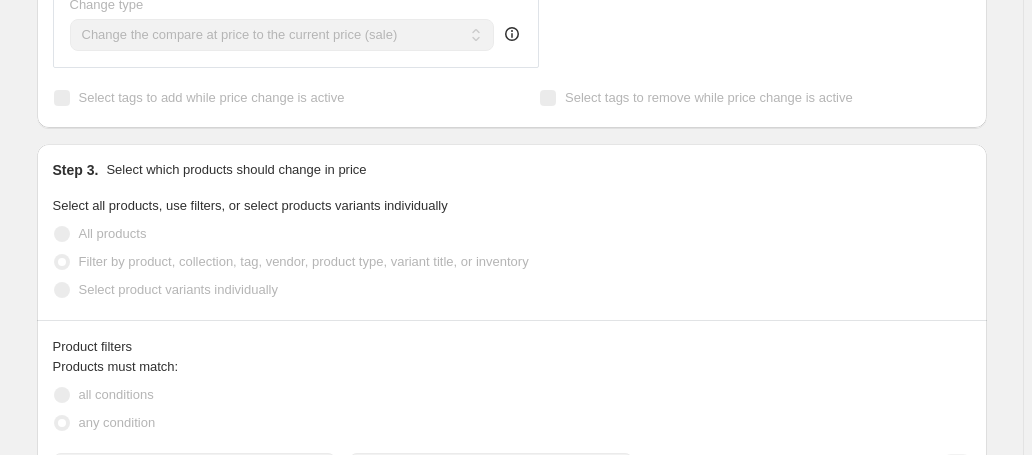 scroll, scrollTop: 1196, scrollLeft: 0, axis: vertical 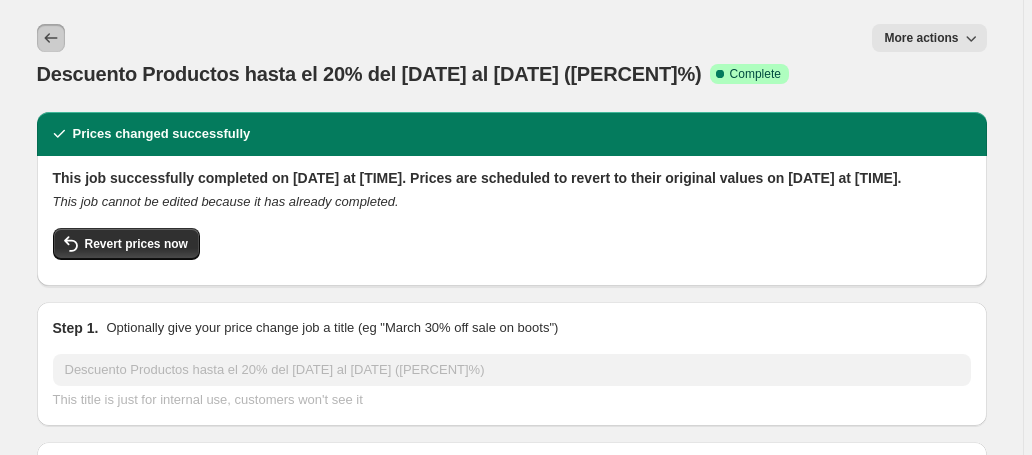 click 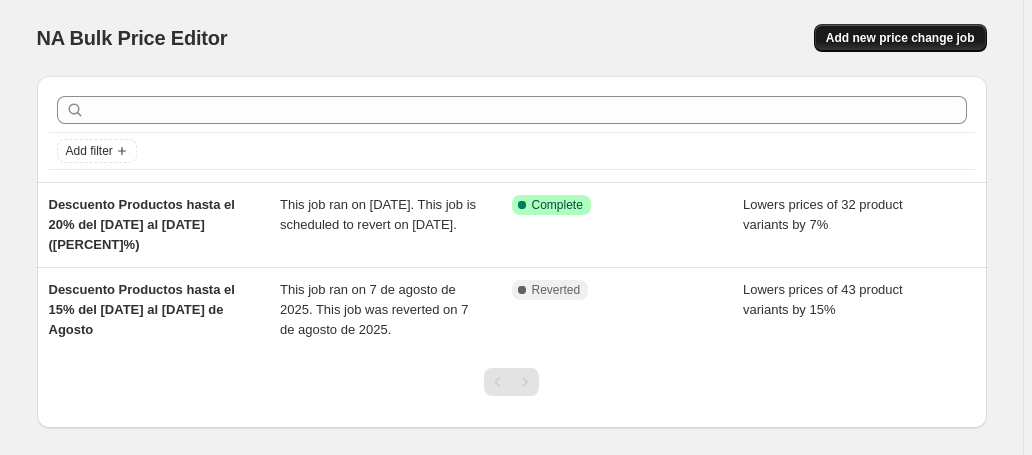 click on "Add new price change job" at bounding box center (900, 38) 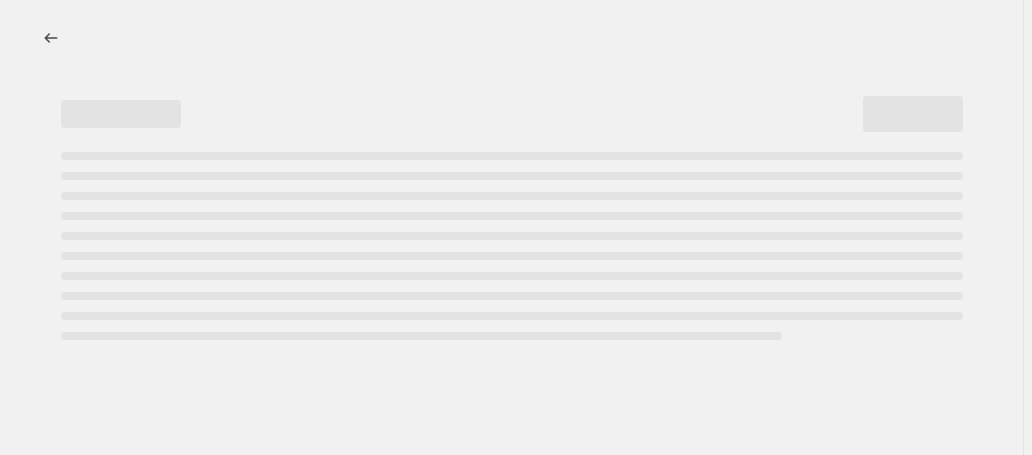 select on "percentage" 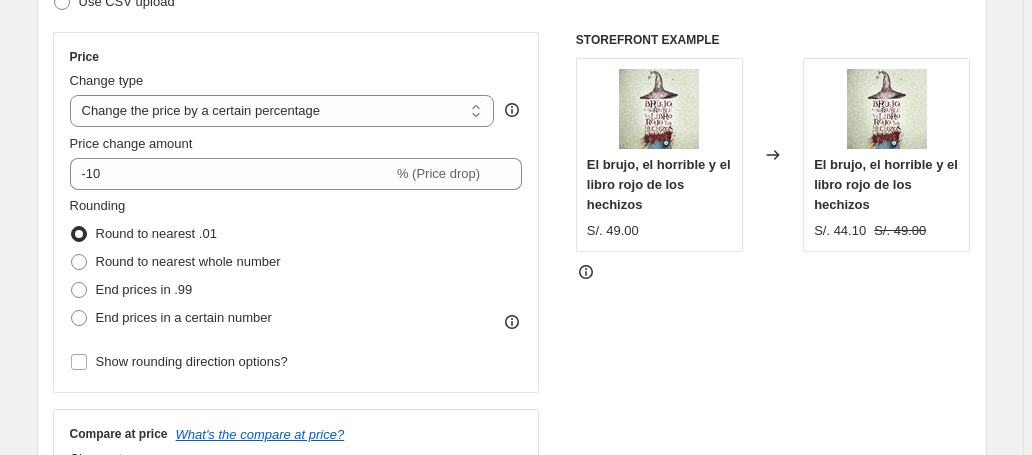 scroll, scrollTop: 338, scrollLeft: 0, axis: vertical 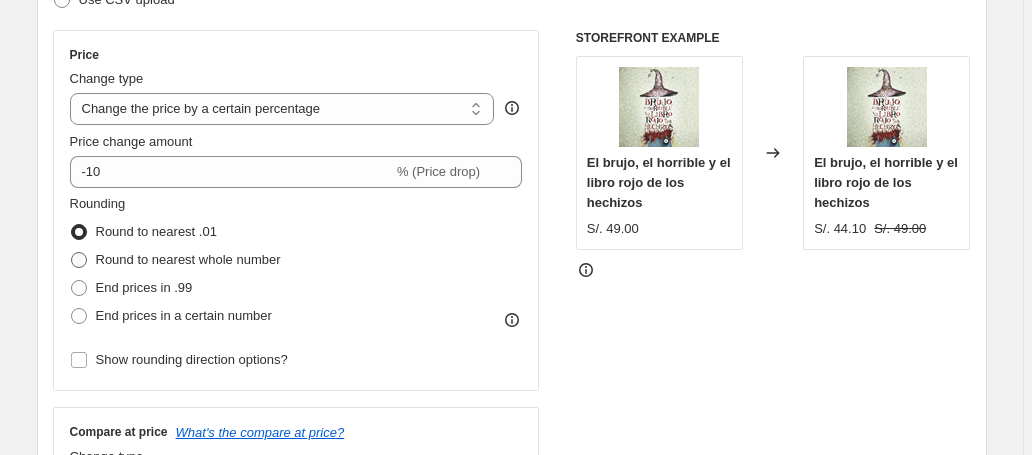 click on "Round to nearest whole number" at bounding box center (188, 259) 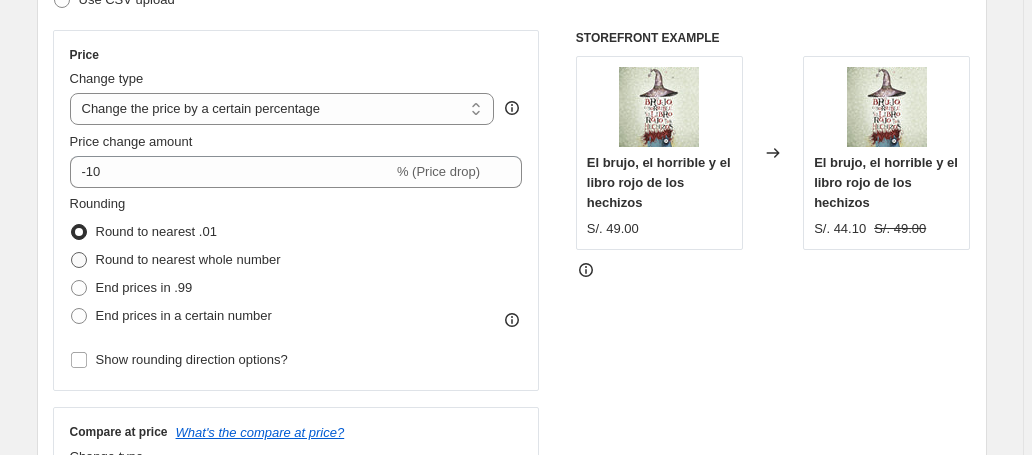 click on "Round to nearest whole number" at bounding box center (71, 252) 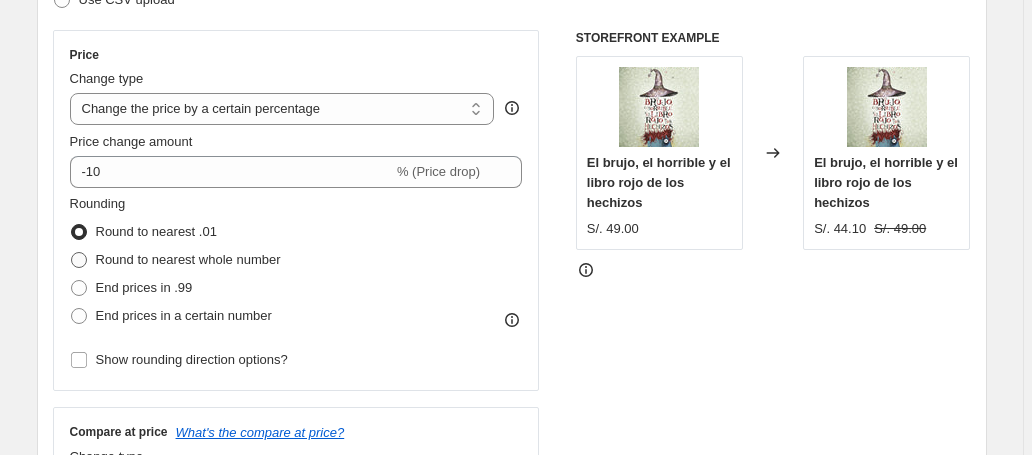 radio on "true" 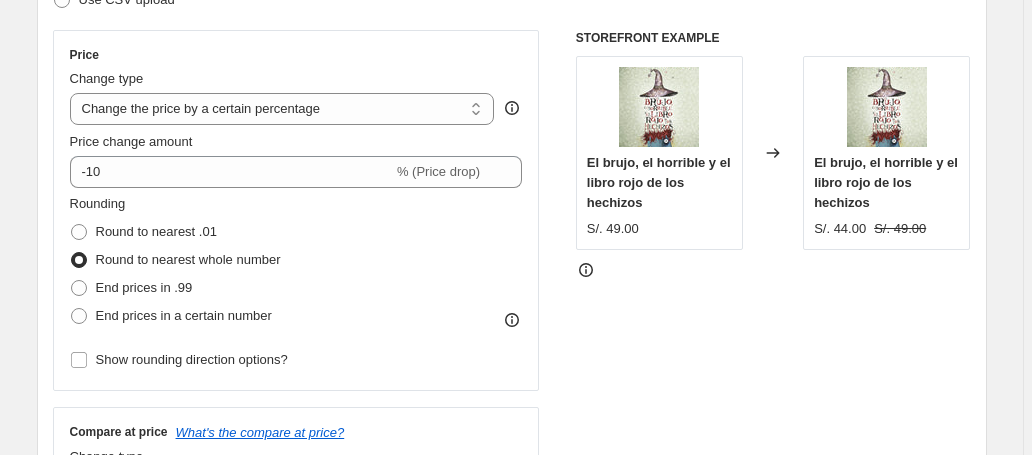 scroll, scrollTop: 52, scrollLeft: 0, axis: vertical 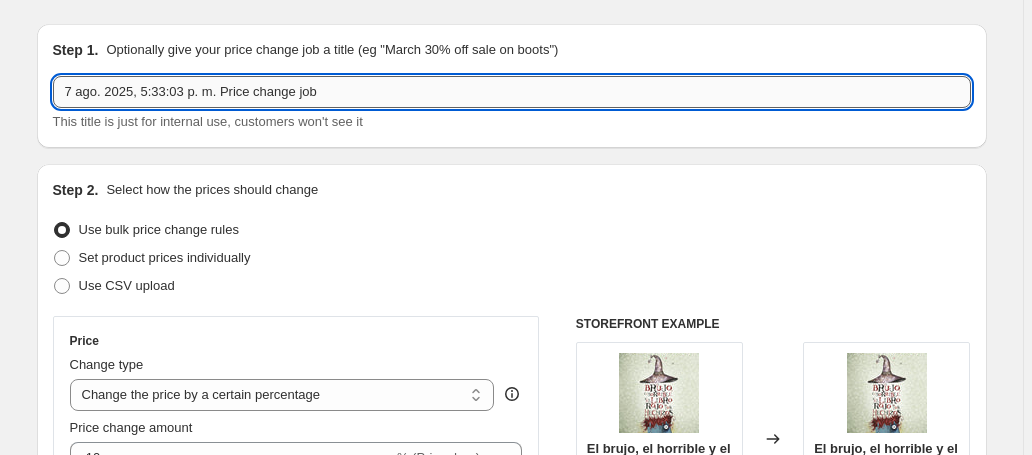 click on "7 ago. 2025, 5:33:03 p. m. Price change job" at bounding box center (512, 92) 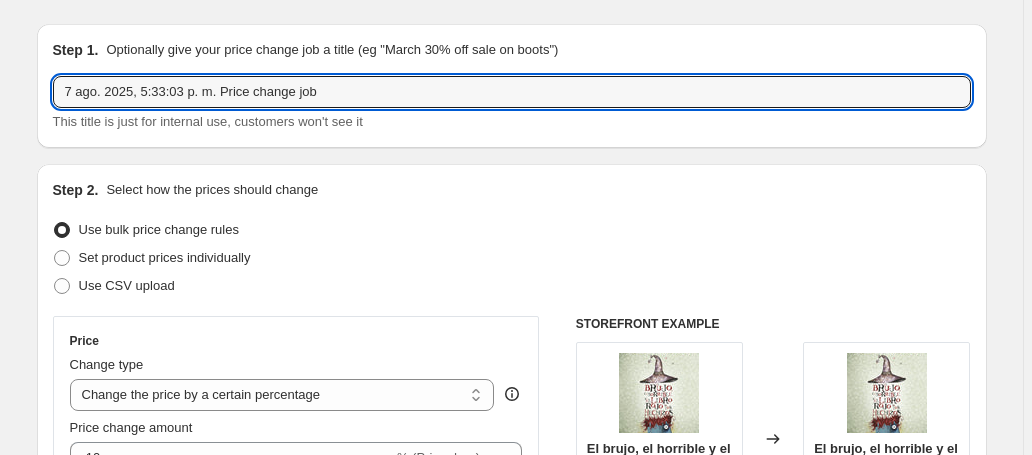 drag, startPoint x: 369, startPoint y: 96, endPoint x: 6, endPoint y: 87, distance: 363.11154 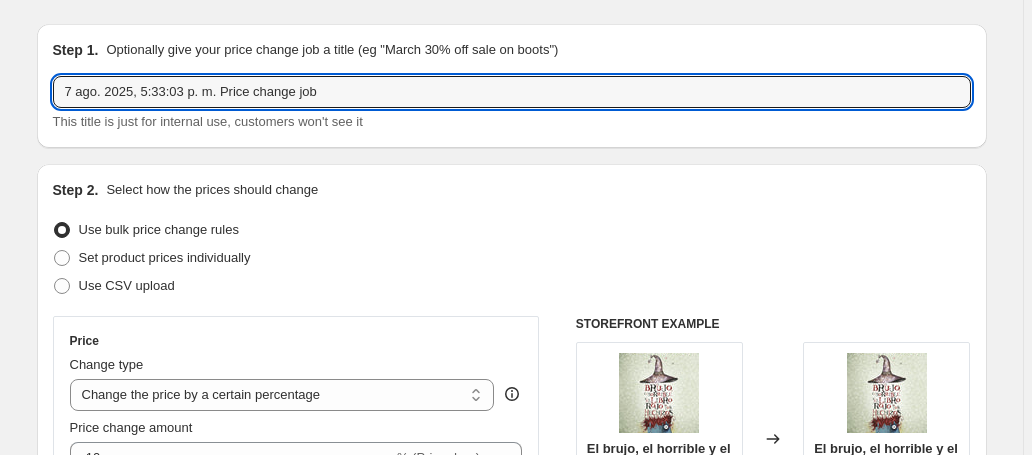 paste on "Descuento Productos hasta el 20% del [DATE] al [DATE] ([PERCENT]%)" 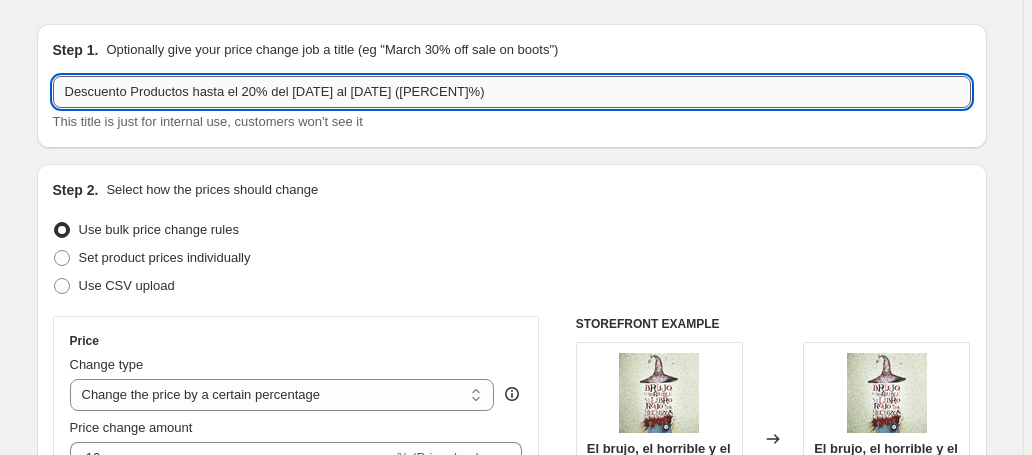 click on "Descuento Productos hasta el 20% del [DATE] al [DATE] ([PERCENT]%)" at bounding box center [512, 92] 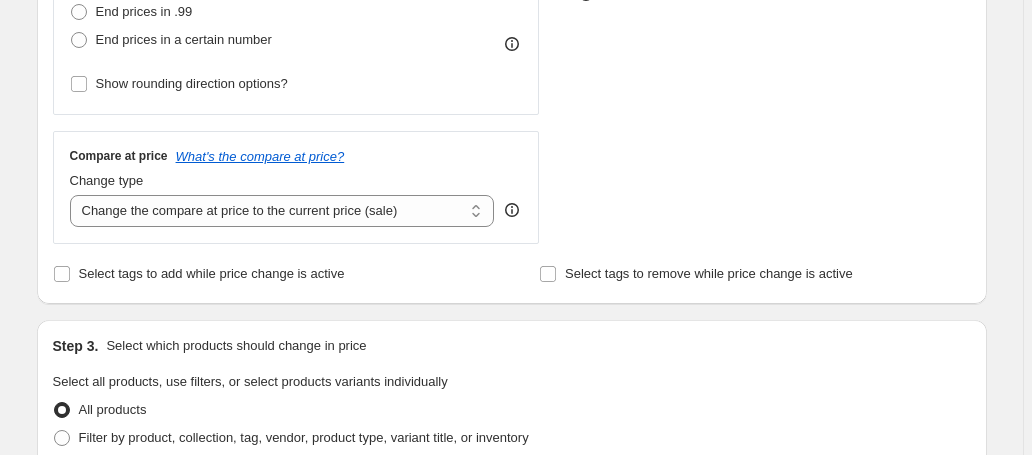 scroll, scrollTop: 754, scrollLeft: 0, axis: vertical 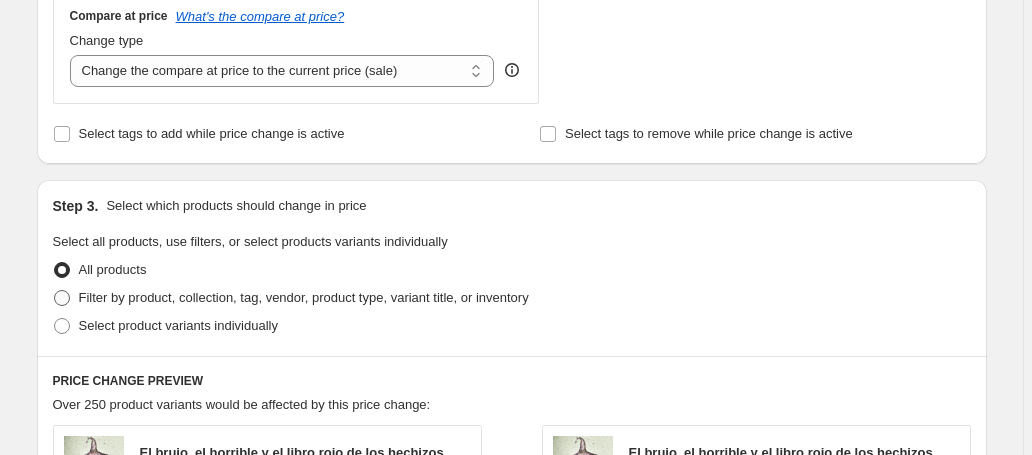 type on "Descuento Productos hasta el 20% del 7 al 10 de Agosto (Proveedores hasta el 10%)" 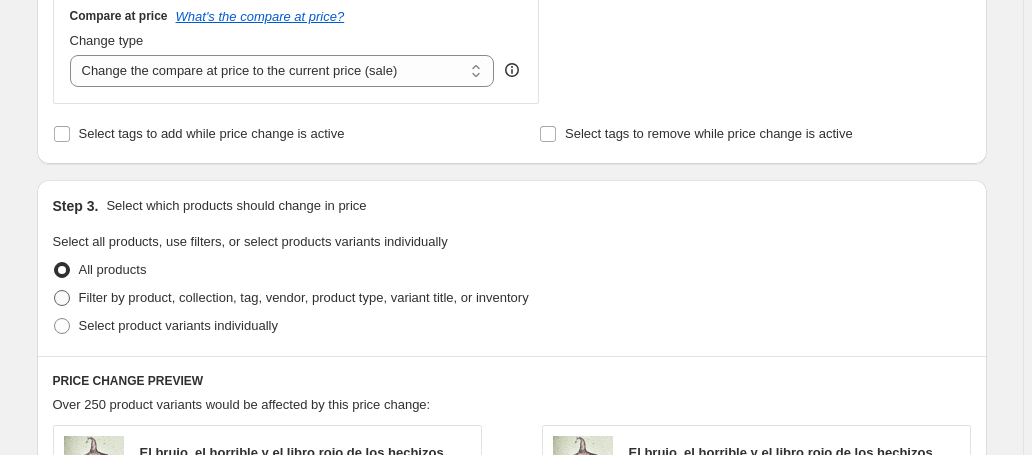 radio on "true" 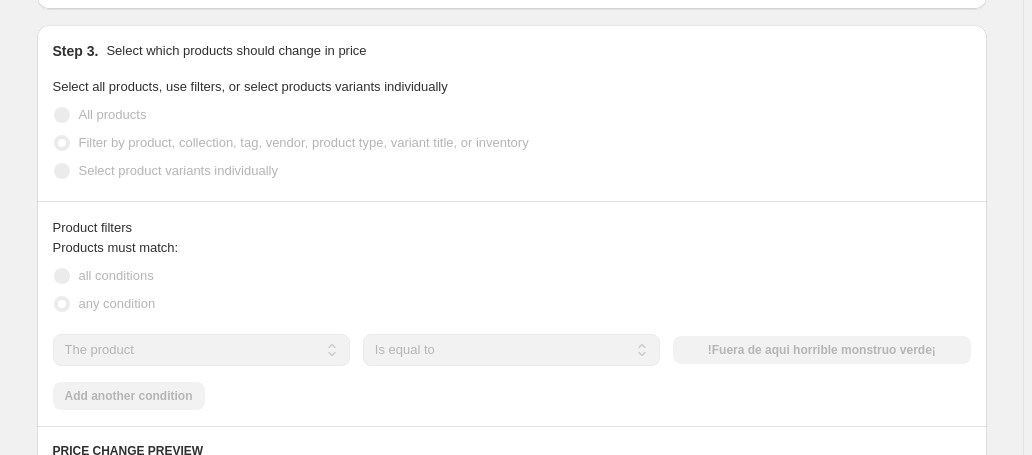 scroll, scrollTop: 936, scrollLeft: 0, axis: vertical 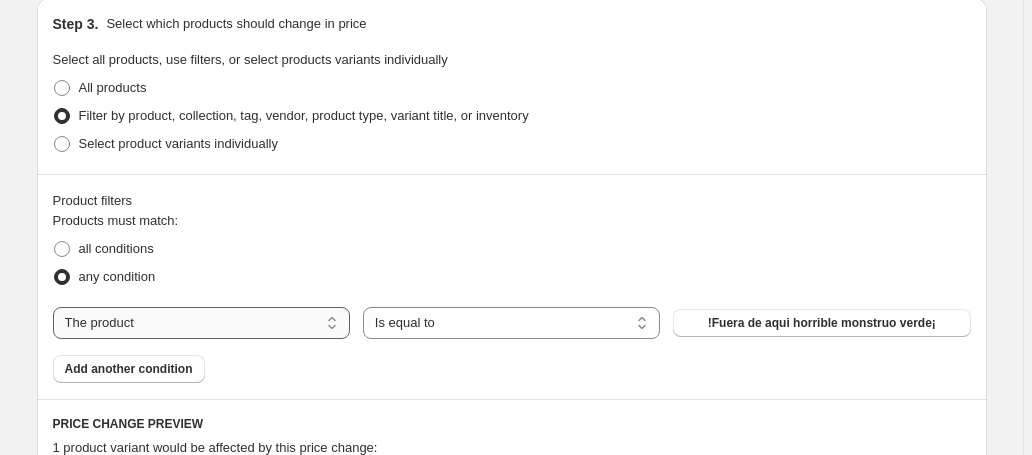 select on "vendor" 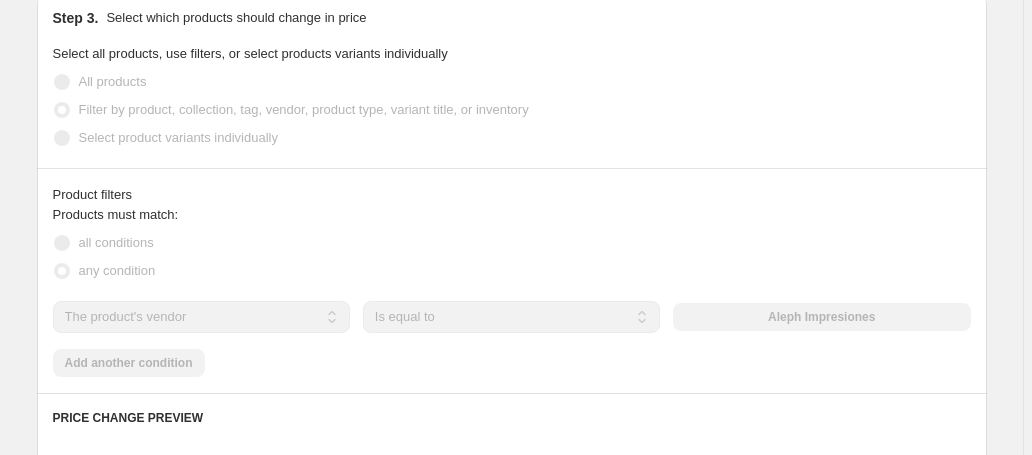 scroll, scrollTop: 1118, scrollLeft: 0, axis: vertical 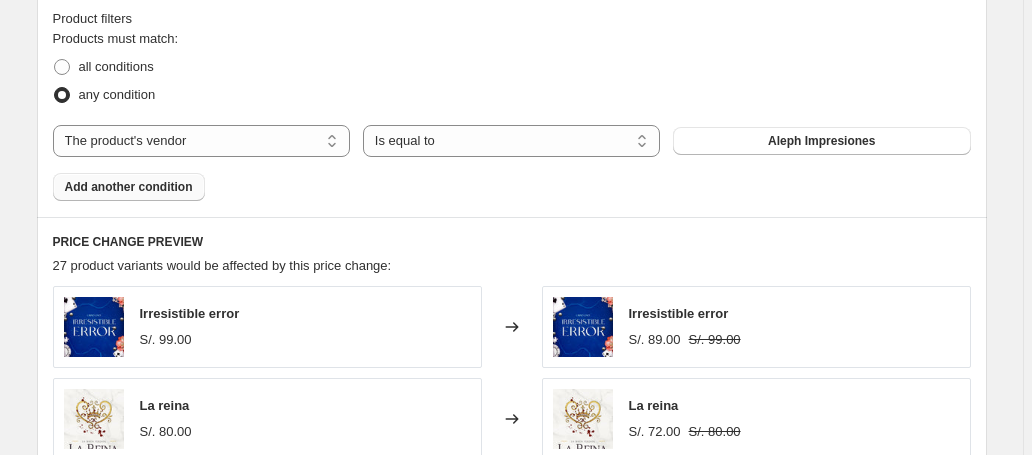 click on "Add another condition" at bounding box center (129, 187) 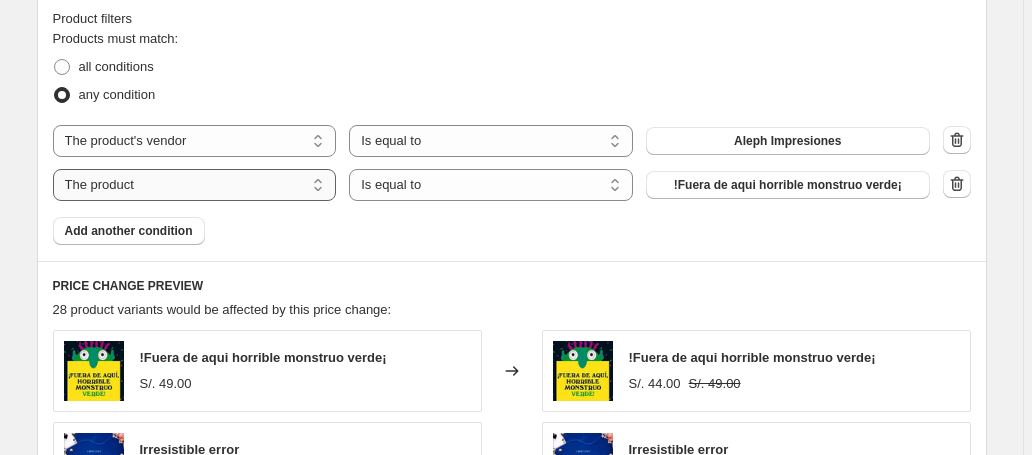 click on "The product The product's collection The product's tag The product's vendor The product's status The variant's title Inventory quantity" at bounding box center [195, 185] 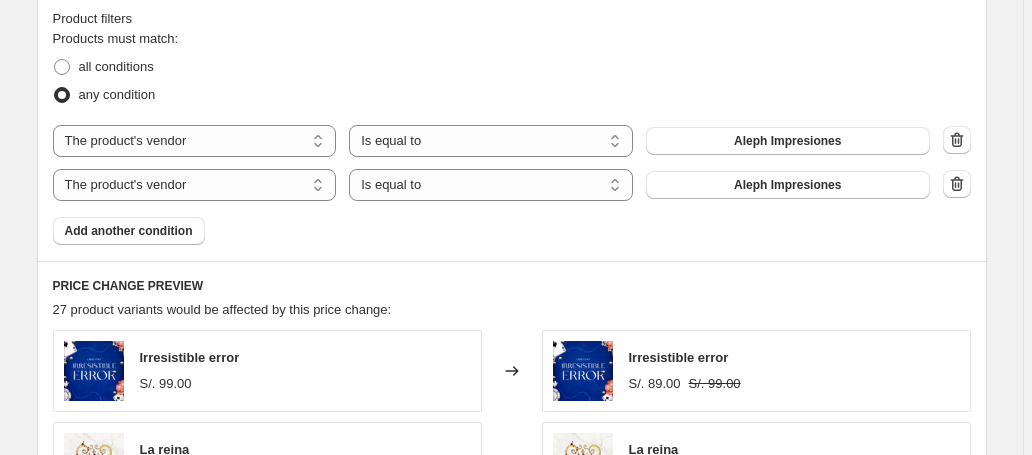 click on "Add another condition" at bounding box center (129, 231) 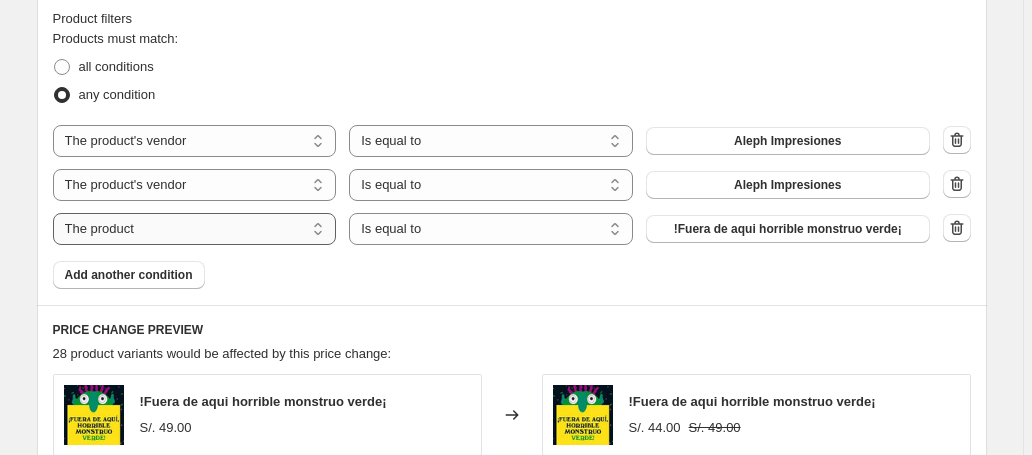 click on "The product The product's collection The product's tag The product's vendor The product's status The variant's title Inventory quantity" at bounding box center (195, 229) 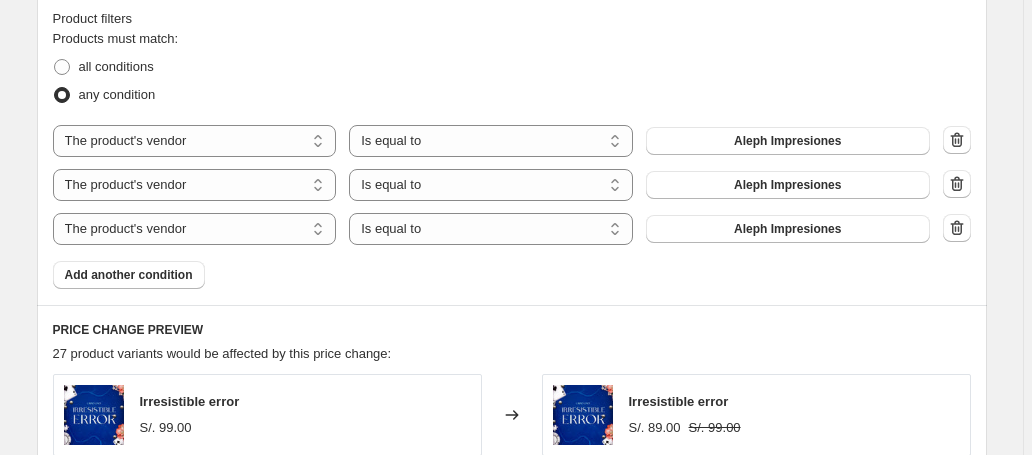 click on "Add another condition" at bounding box center [129, 275] 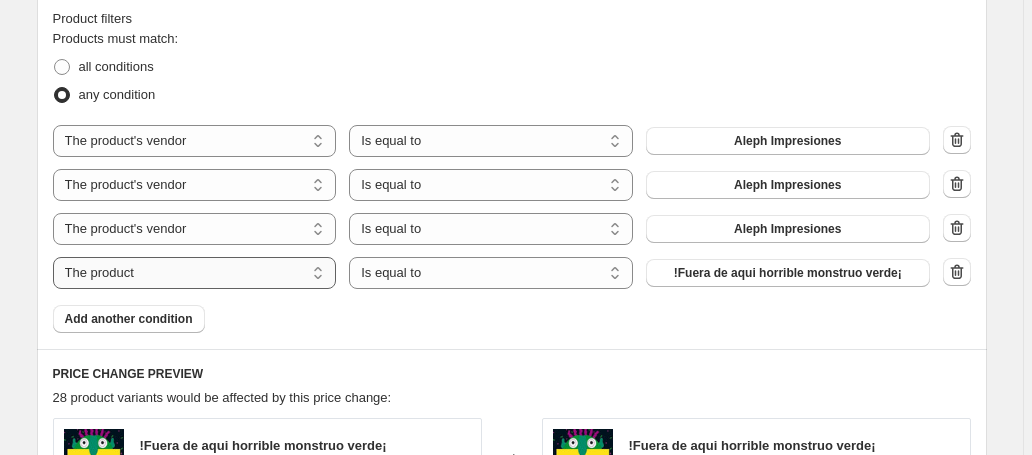 click on "The product The product's collection The product's tag The product's vendor The product's status The variant's title Inventory quantity" at bounding box center (195, 273) 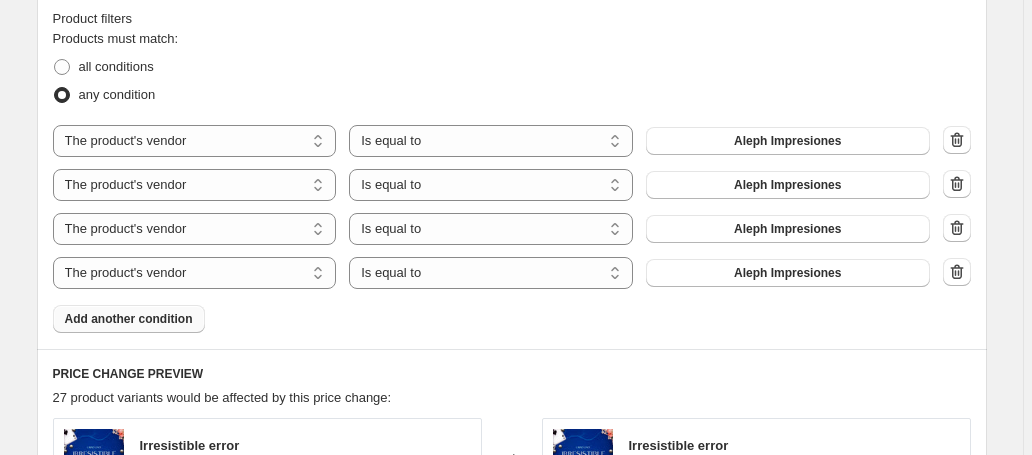 click on "Add another condition" at bounding box center (129, 319) 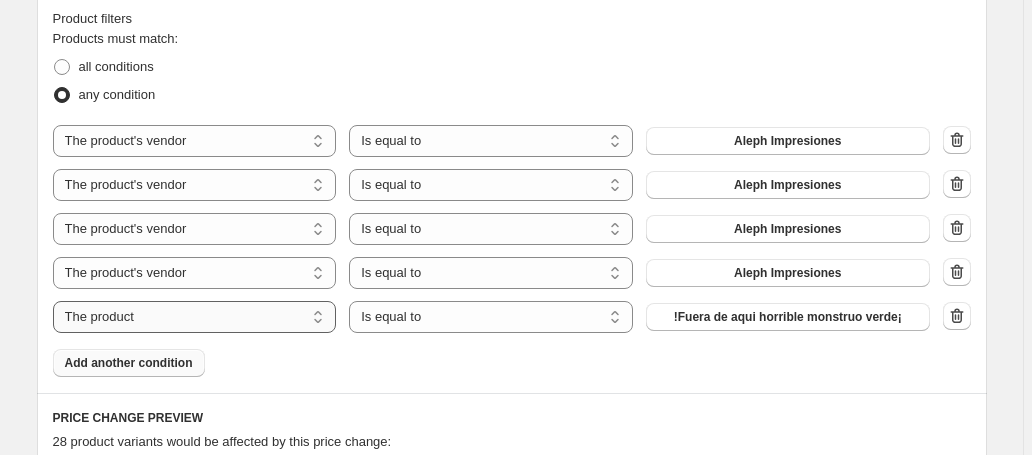 click on "The product The product's collection The product's tag The product's vendor The product's status The variant's title Inventory quantity" at bounding box center (195, 317) 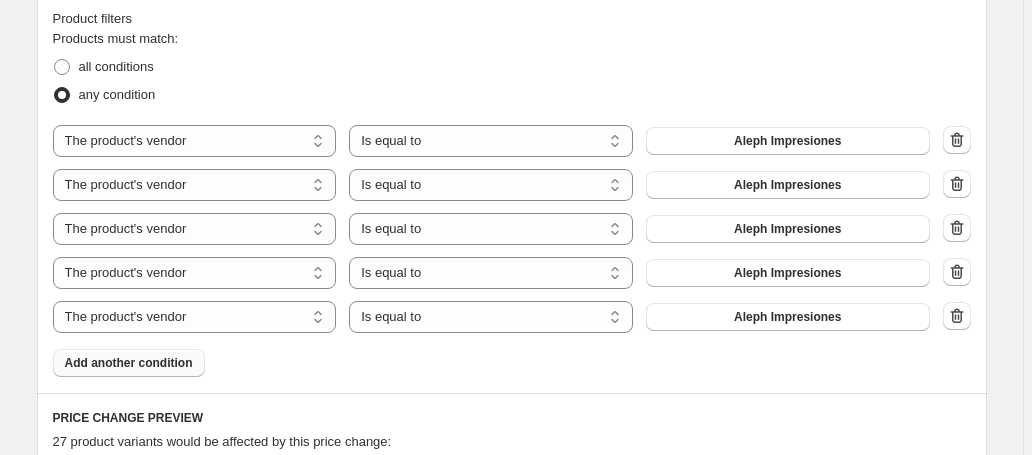 click on "Add another condition" at bounding box center (129, 363) 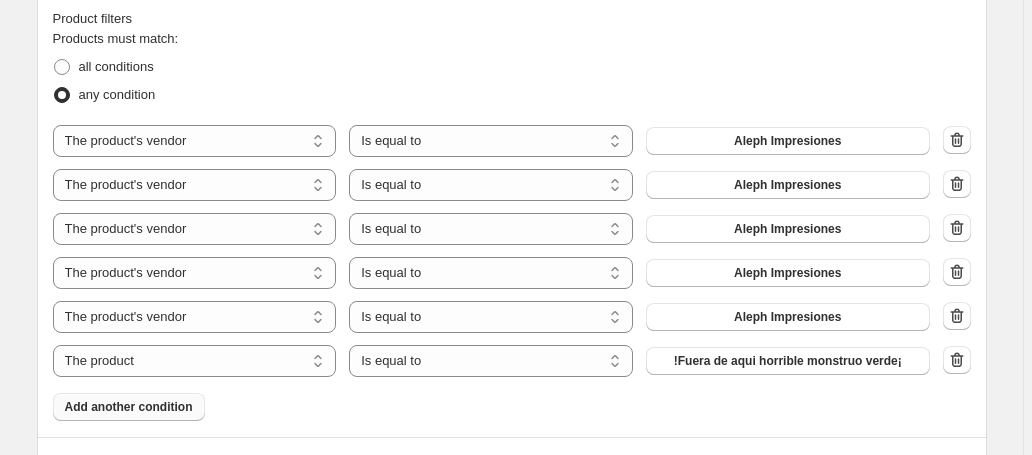 click on "Add another condition" at bounding box center [129, 407] 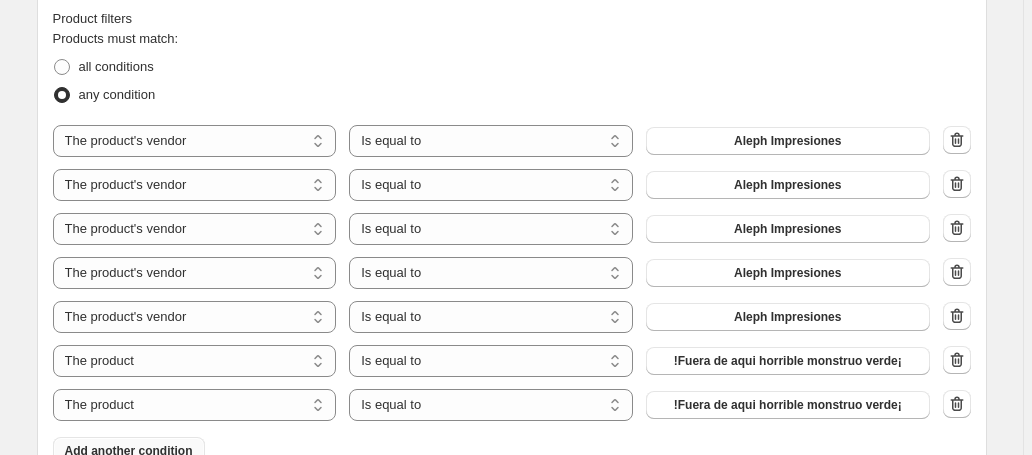 click on "Add another condition" at bounding box center (129, 451) 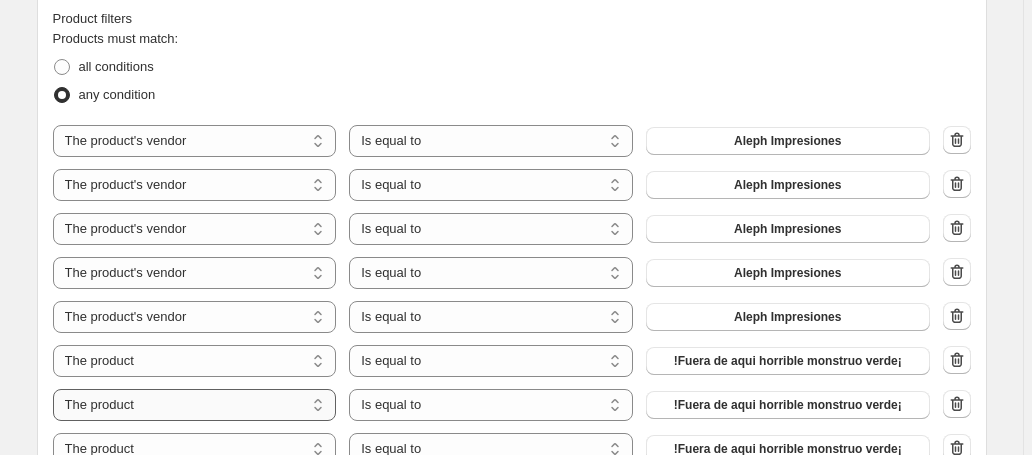 scroll, scrollTop: 1248, scrollLeft: 0, axis: vertical 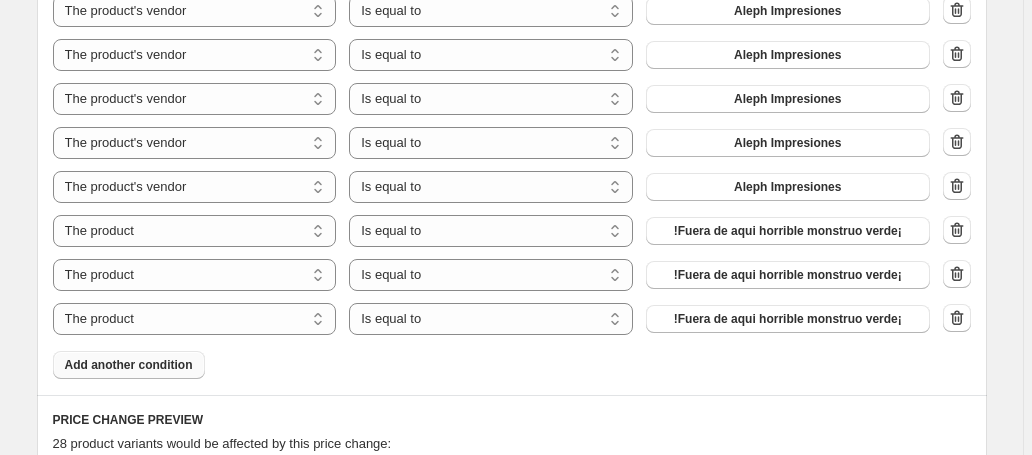 click on "Add another condition" at bounding box center [129, 365] 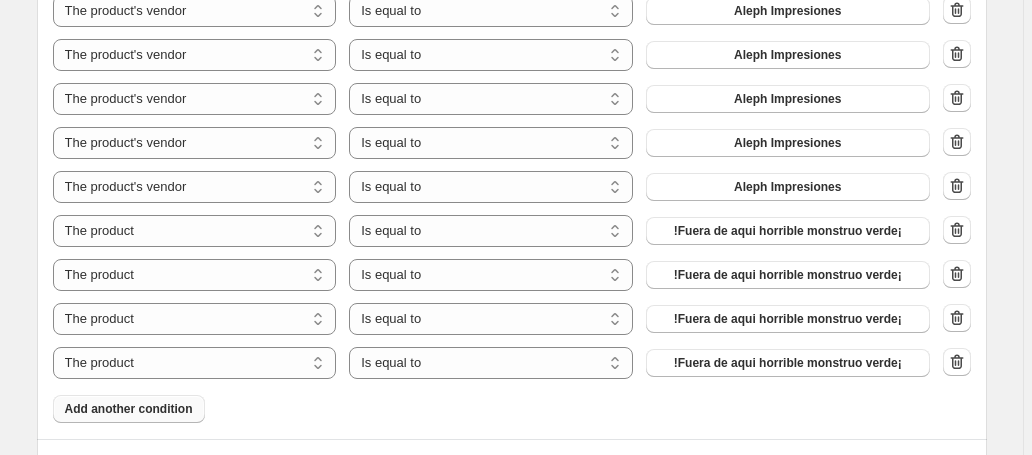 scroll, scrollTop: 1560, scrollLeft: 0, axis: vertical 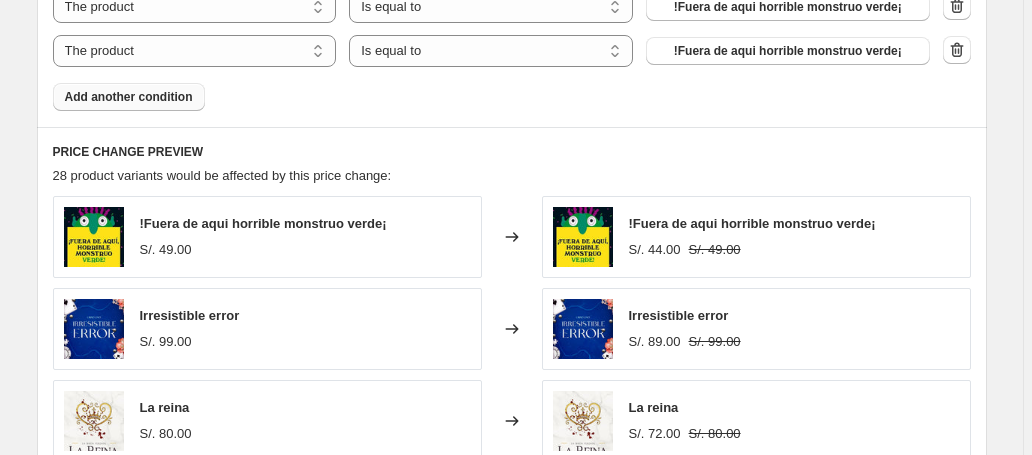 click on "Add another condition" at bounding box center (129, 97) 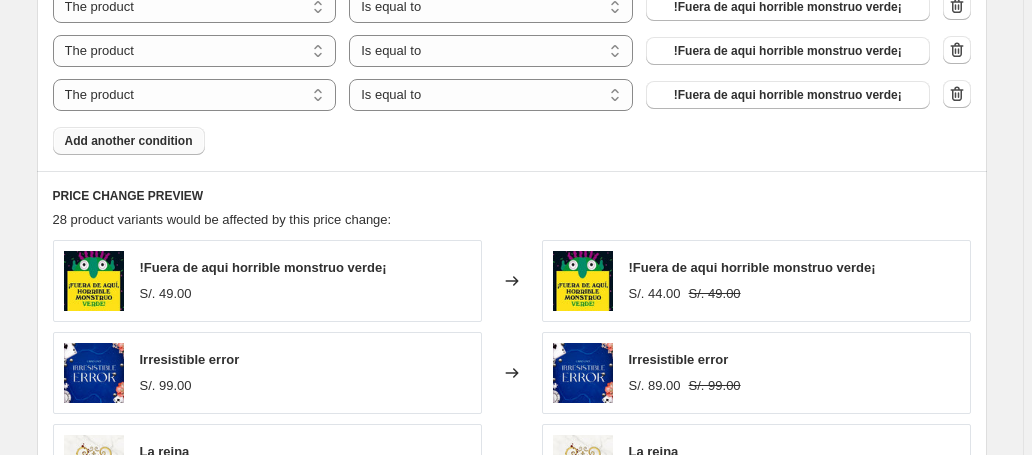 click on "Add another condition" at bounding box center (129, 141) 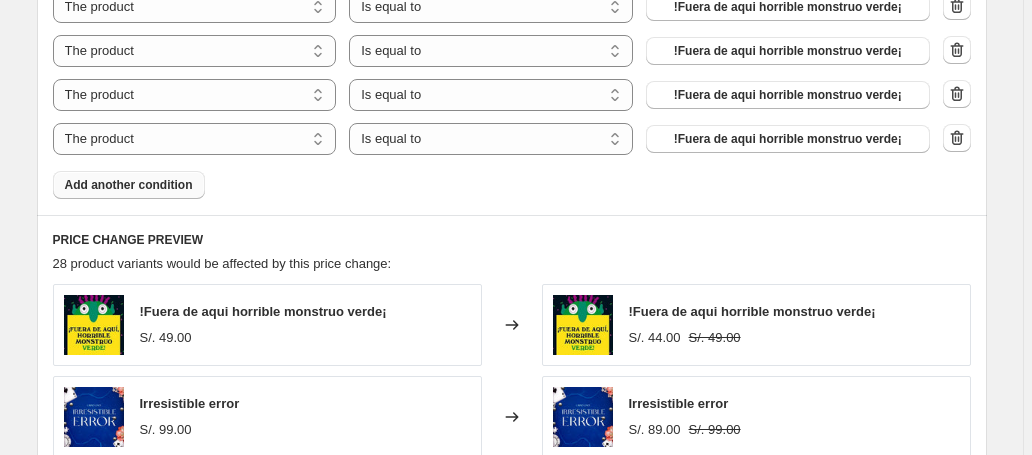 click on "Add another condition" at bounding box center (129, 185) 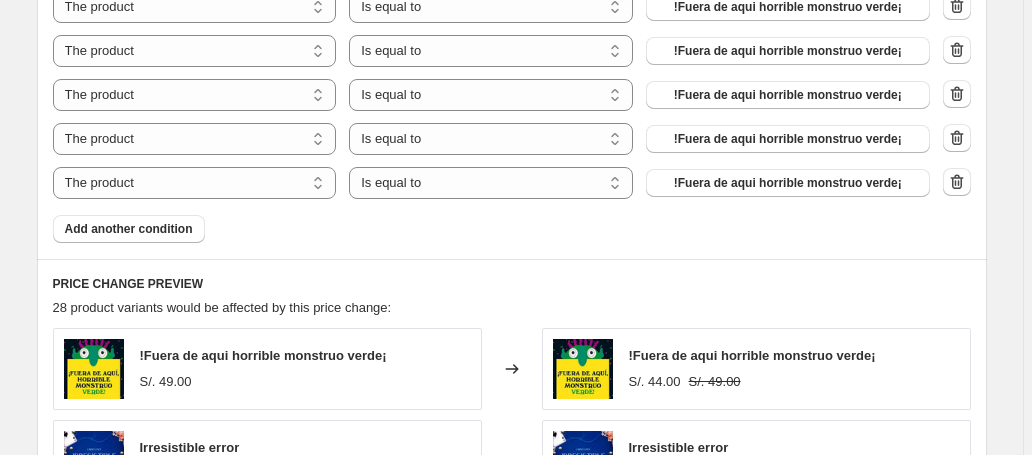 click on "Add another condition" at bounding box center (129, 229) 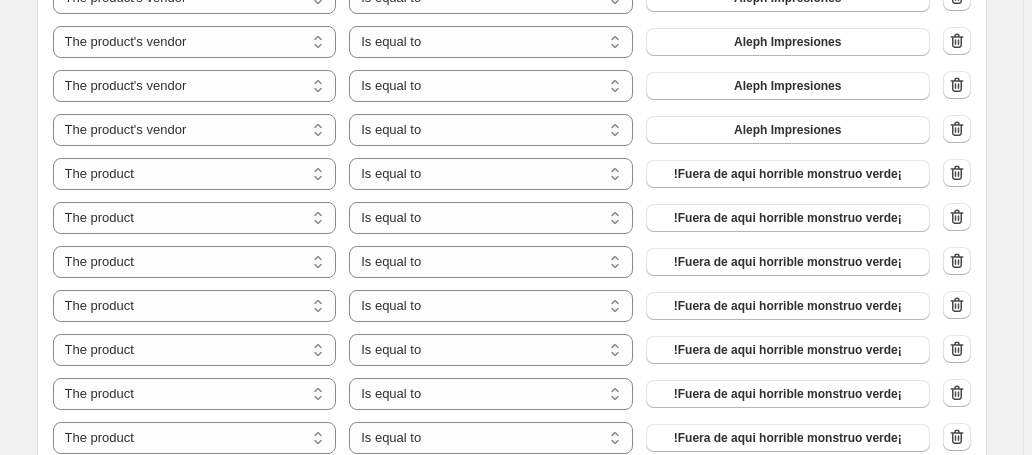 scroll, scrollTop: 1378, scrollLeft: 0, axis: vertical 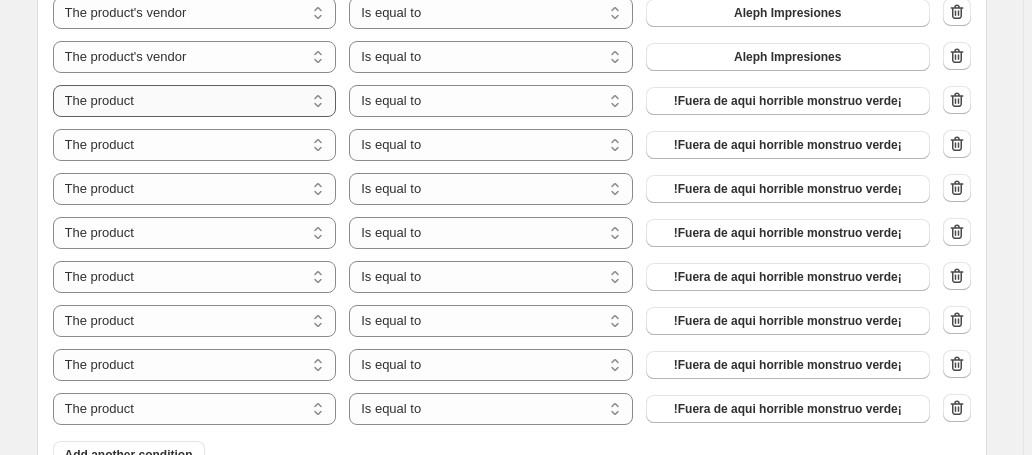 click on "The product The product's collection The product's tag The product's vendor The product's status The variant's title Inventory quantity" at bounding box center [195, 101] 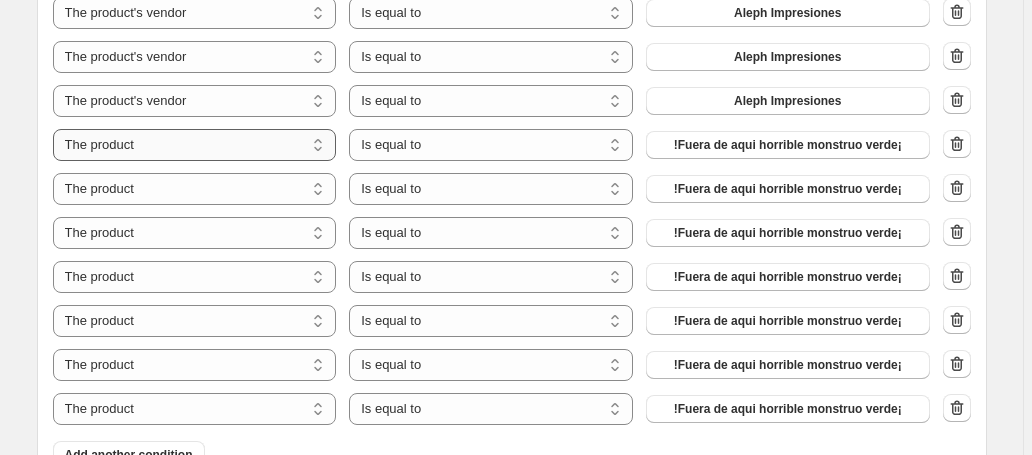 click on "The product The product's collection The product's tag The product's vendor The product's status The variant's title Inventory quantity" at bounding box center (195, 145) 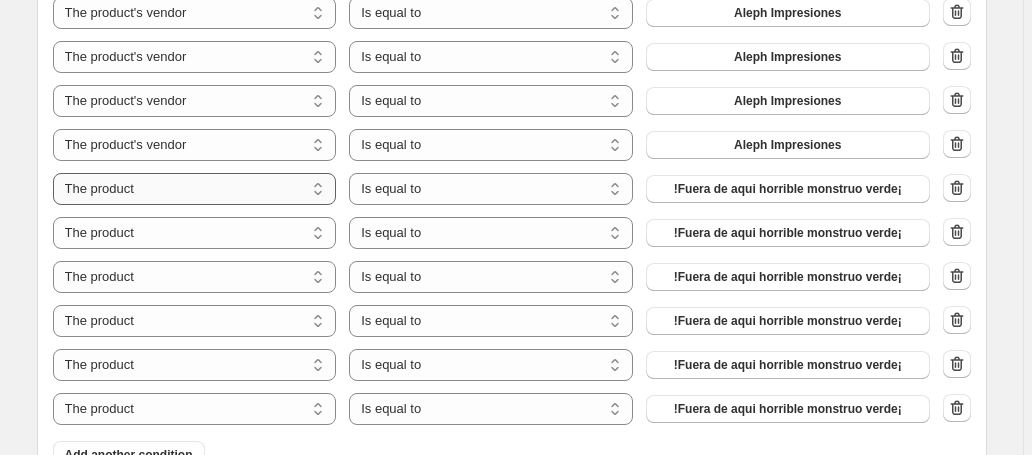click on "The product The product's collection The product's tag The product's vendor The product's status The variant's title Inventory quantity" at bounding box center (195, 189) 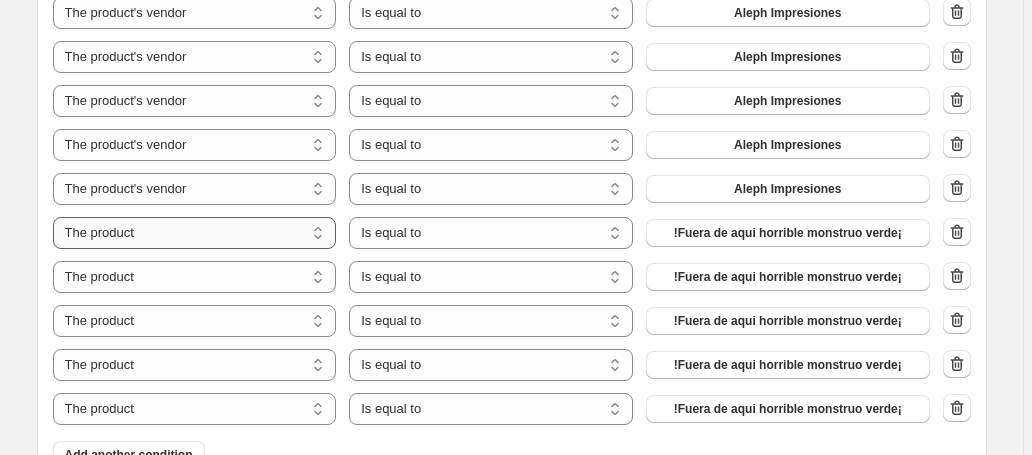 click on "The product The product's collection The product's tag The product's vendor The product's status The variant's title Inventory quantity" at bounding box center [195, 233] 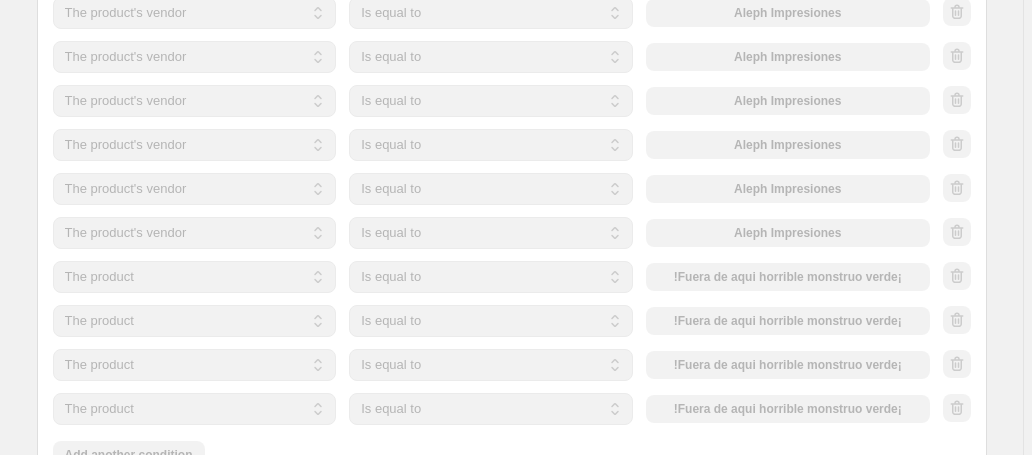 click on "The product The product's collection The product's tag The product's vendor The product's status The variant's title Inventory quantity" at bounding box center [195, 277] 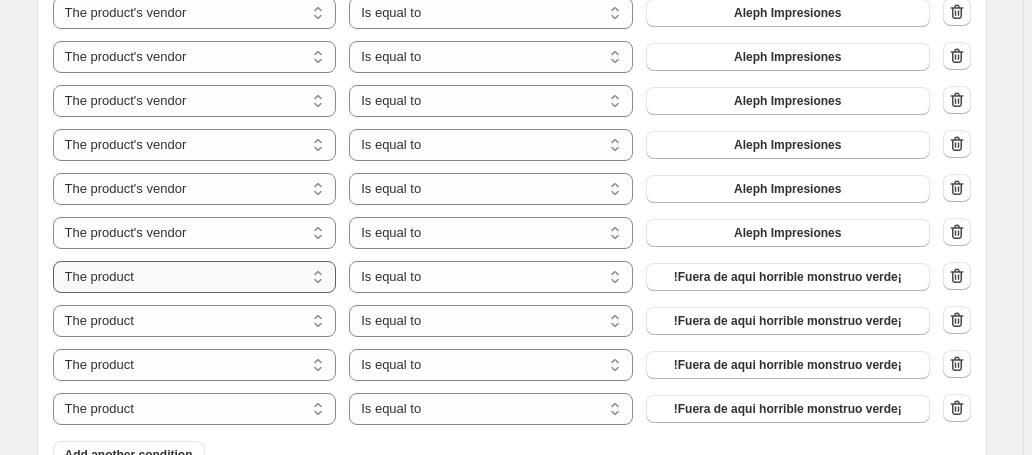 click on "The product The product's collection The product's tag The product's vendor The product's status The variant's title Inventory quantity" at bounding box center (195, 277) 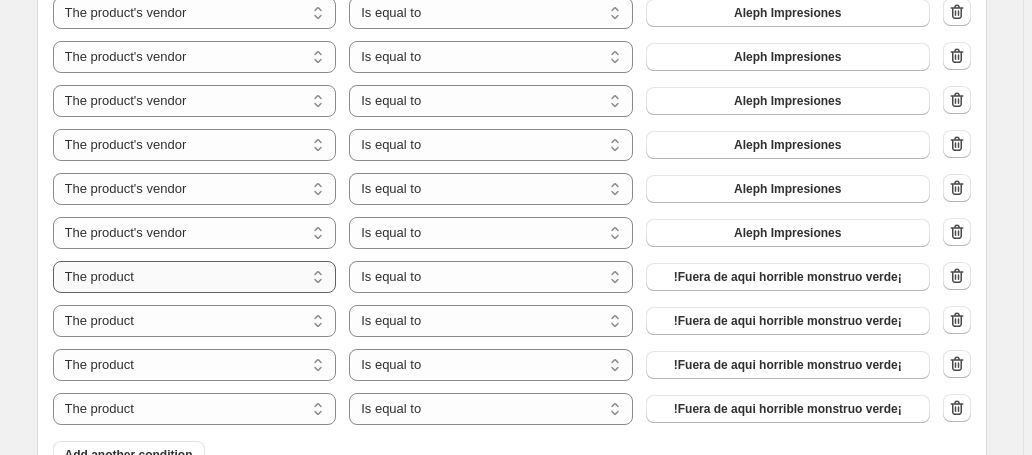 select on "vendor" 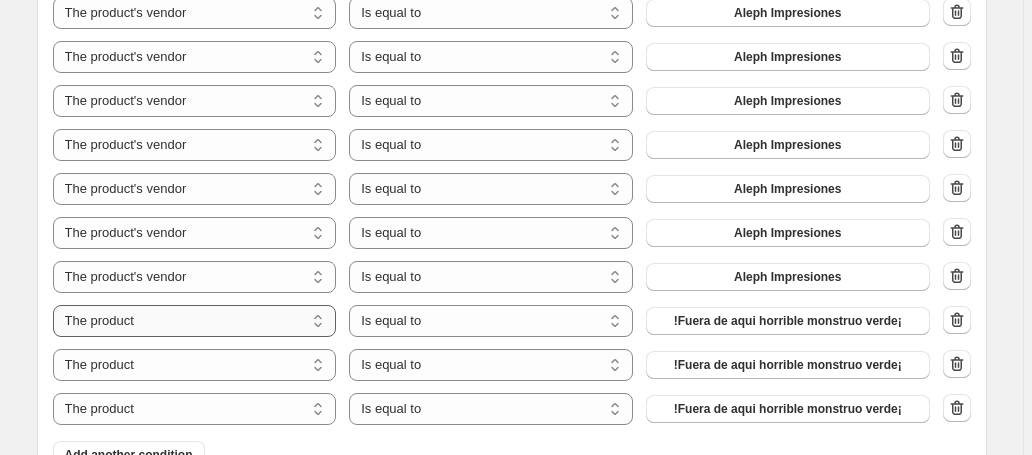 click on "The product The product's collection The product's tag The product's vendor The product's status The variant's title Inventory quantity" at bounding box center (195, 321) 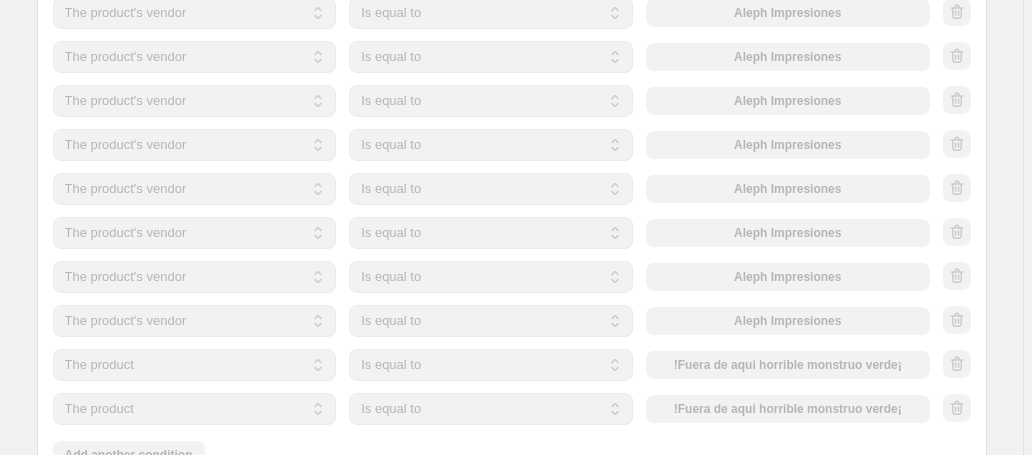 click on "The product The product's collection The product's tag The product's vendor The product's status The variant's title Inventory quantity" at bounding box center (195, 365) 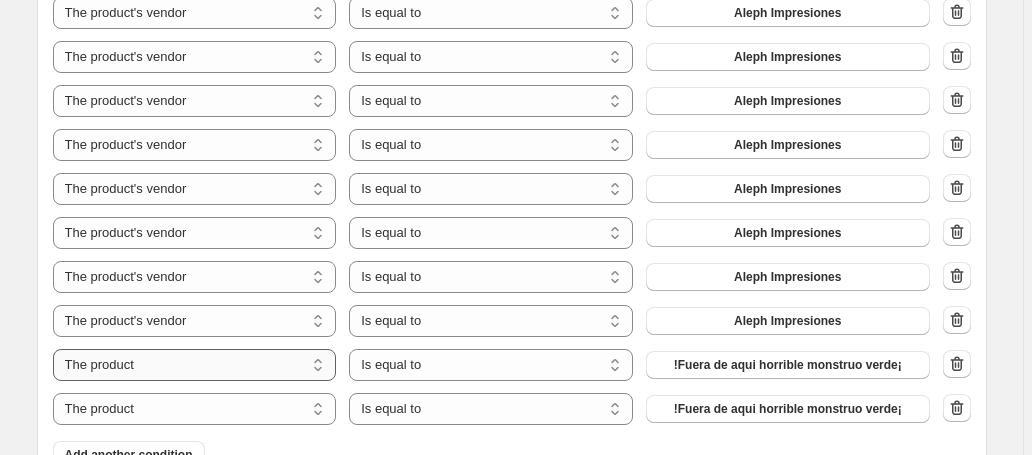 select on "vendor" 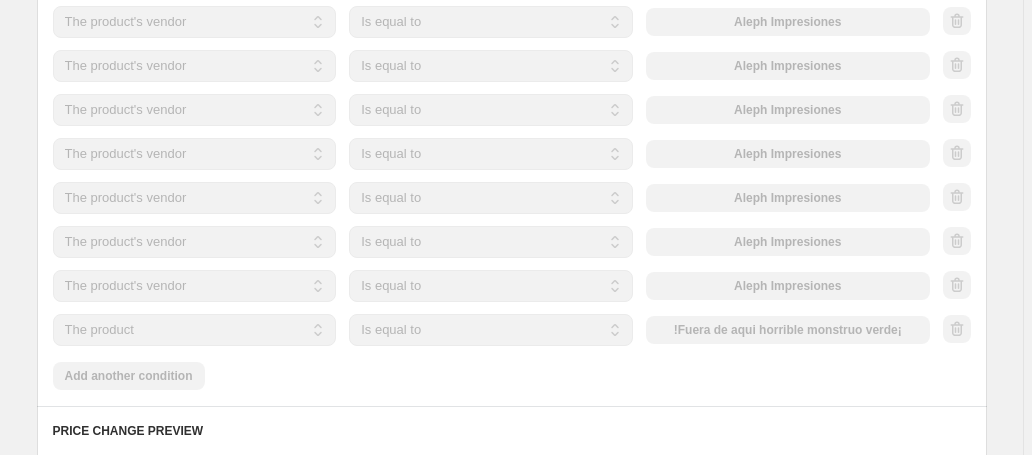 scroll, scrollTop: 1586, scrollLeft: 0, axis: vertical 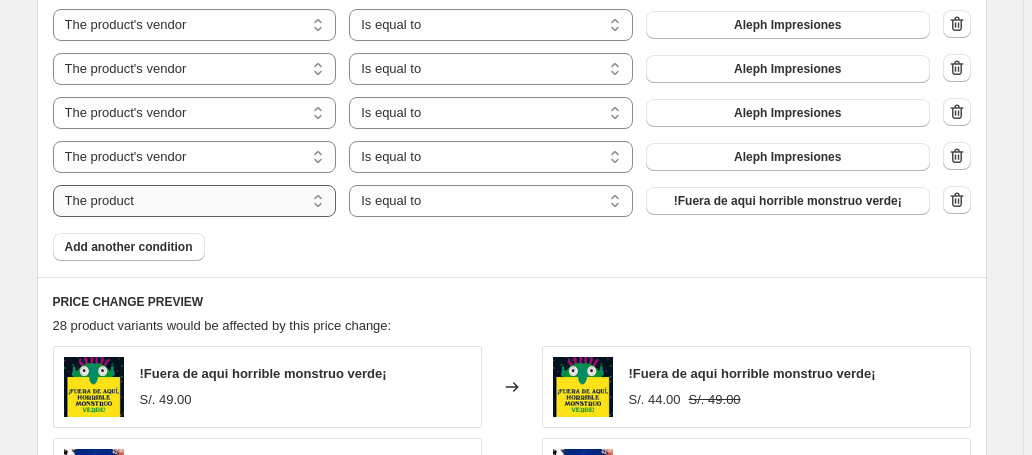 click on "The product The product's collection The product's tag The product's vendor The product's status The variant's title Inventory quantity" at bounding box center (195, 201) 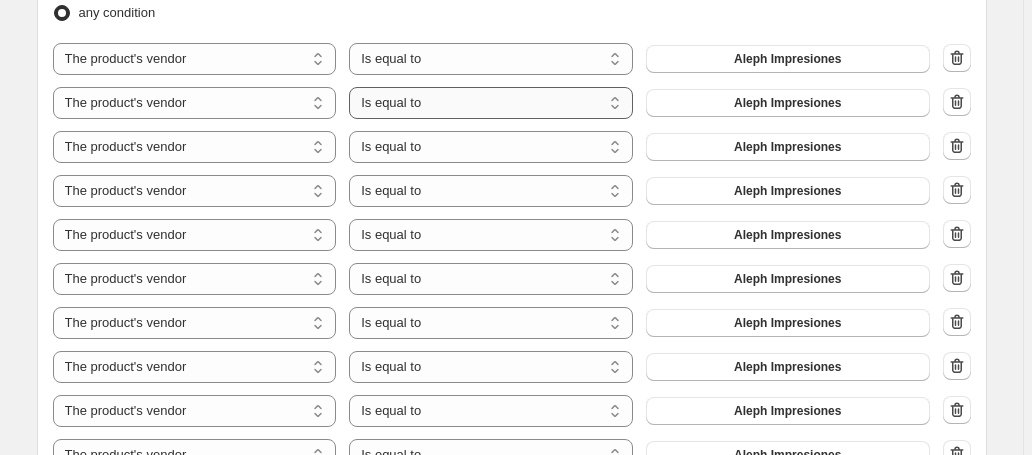 scroll, scrollTop: 1040, scrollLeft: 0, axis: vertical 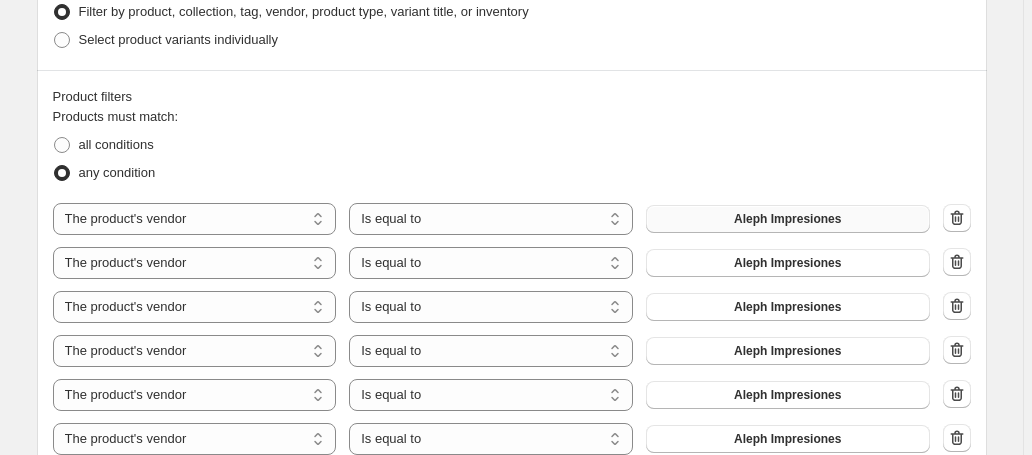 click on "Aleph Impresiones" at bounding box center [787, 219] 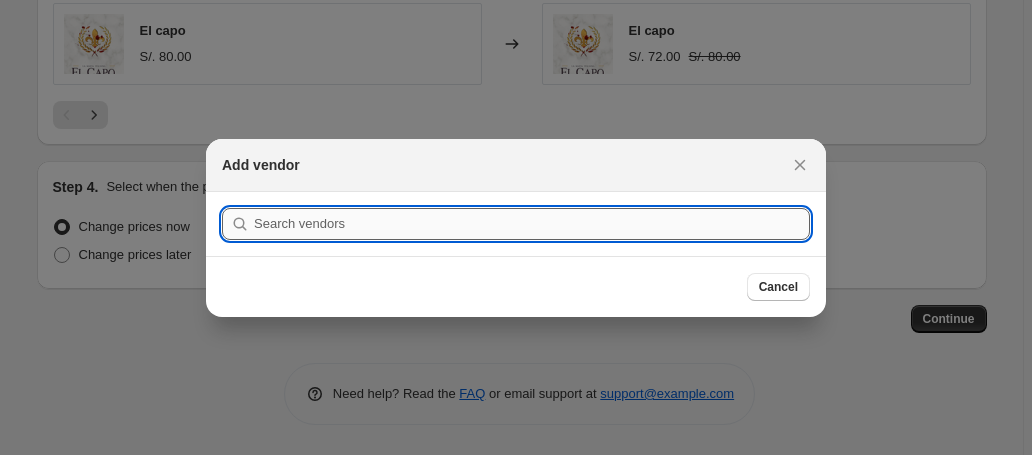 scroll, scrollTop: 0, scrollLeft: 0, axis: both 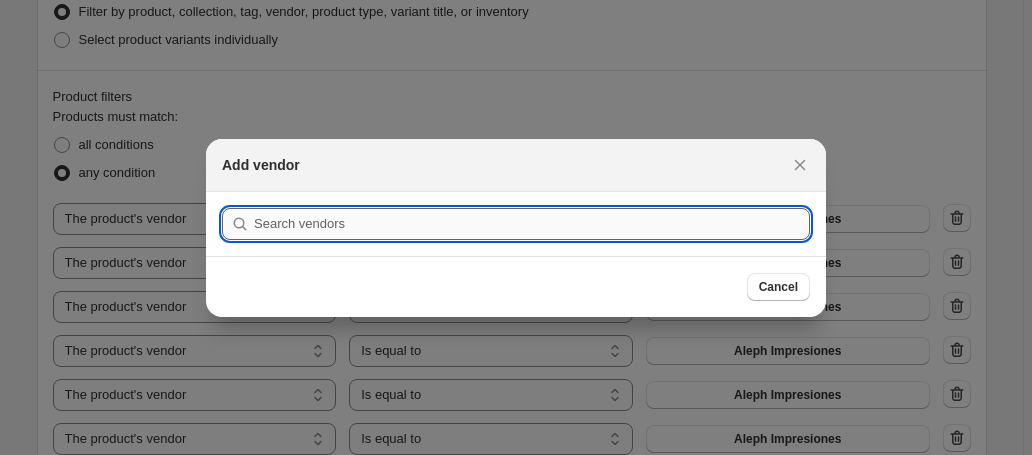 click at bounding box center [532, 224] 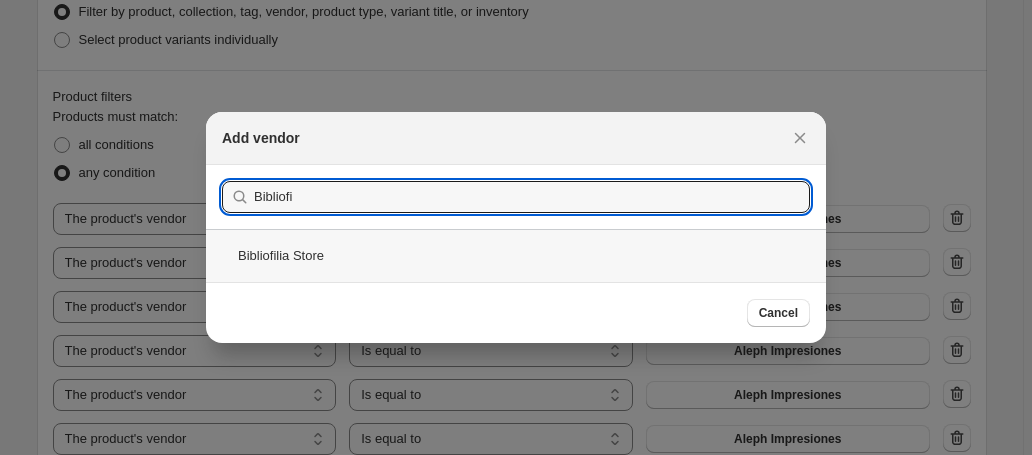 type on "Bibliofi" 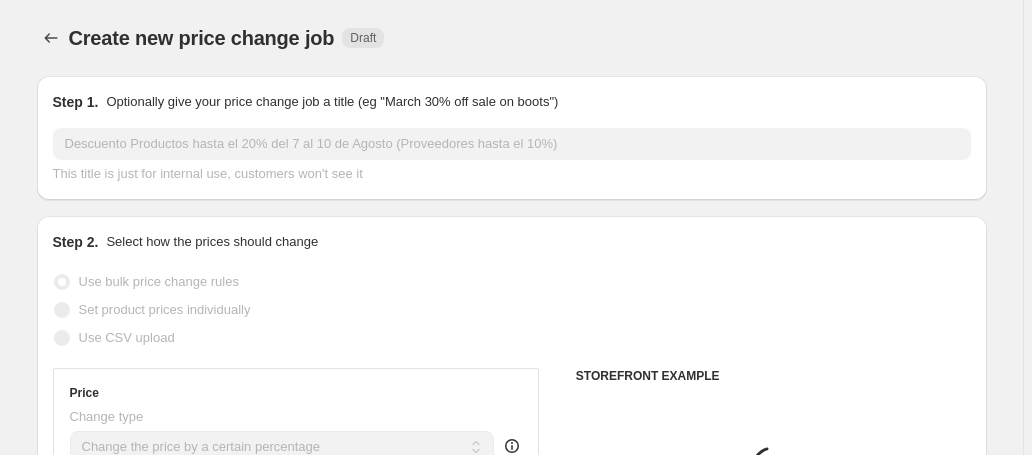 scroll, scrollTop: 1040, scrollLeft: 0, axis: vertical 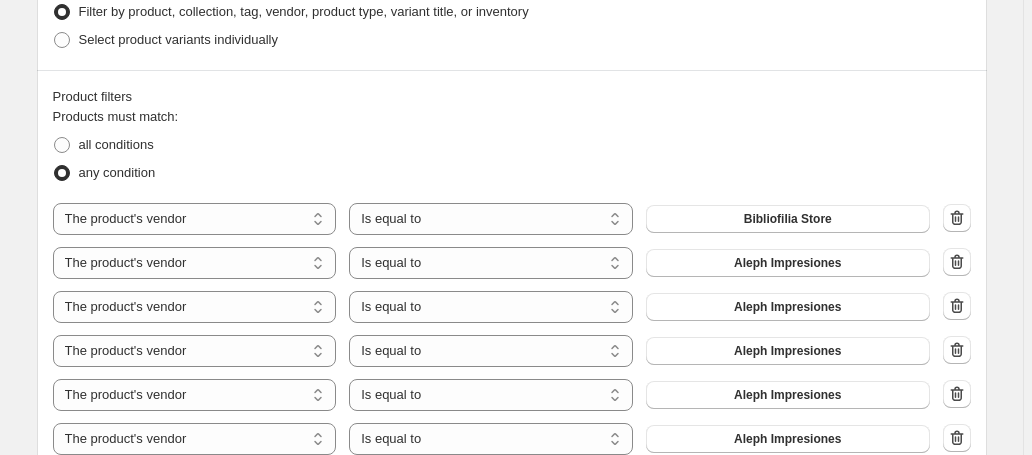 click on "Aleph Impresiones" at bounding box center (787, 263) 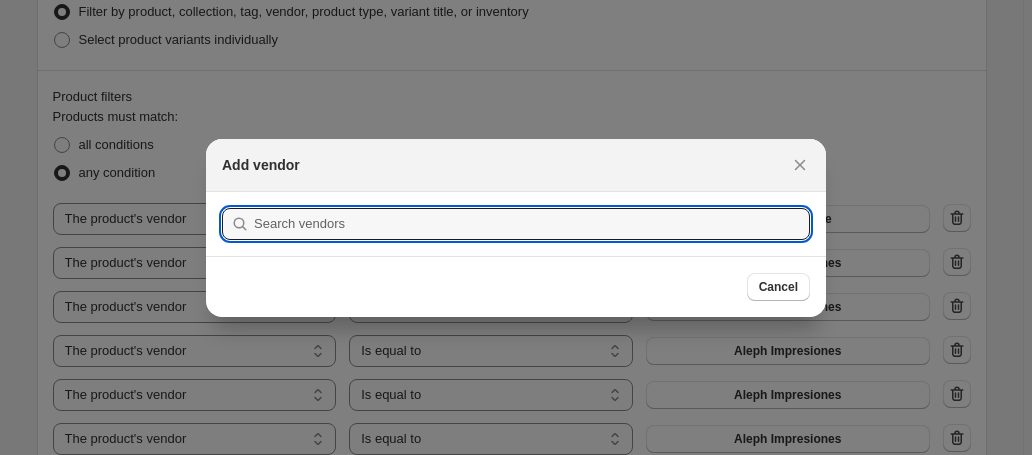scroll, scrollTop: 1040, scrollLeft: 0, axis: vertical 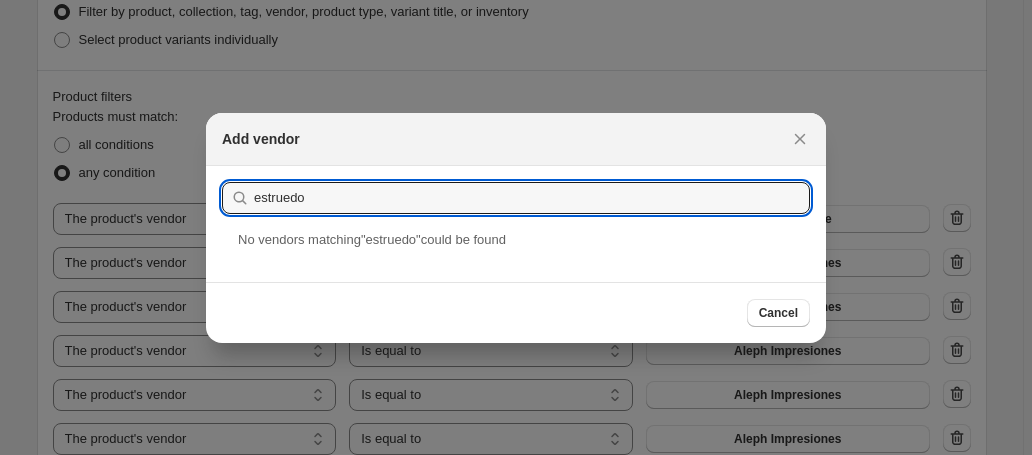 drag, startPoint x: 333, startPoint y: 187, endPoint x: 175, endPoint y: 187, distance: 158 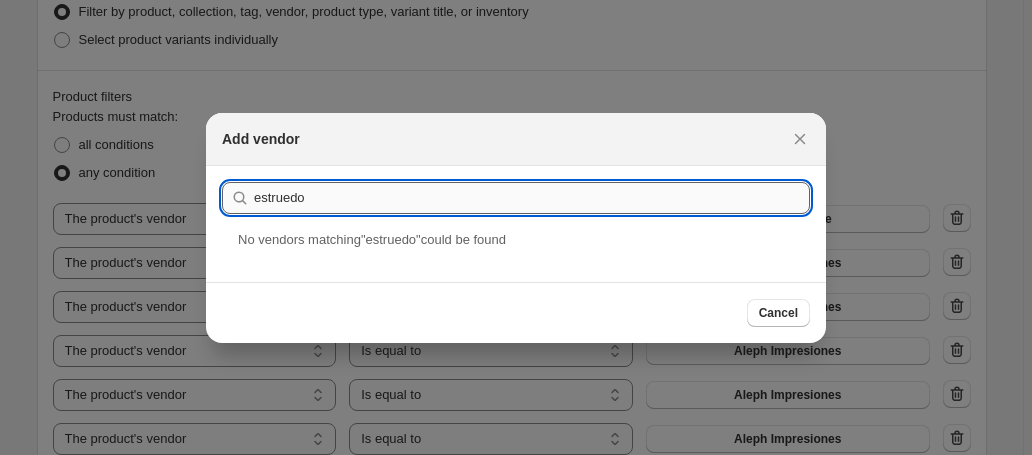 paste on "Distribuidora Estruendomu" 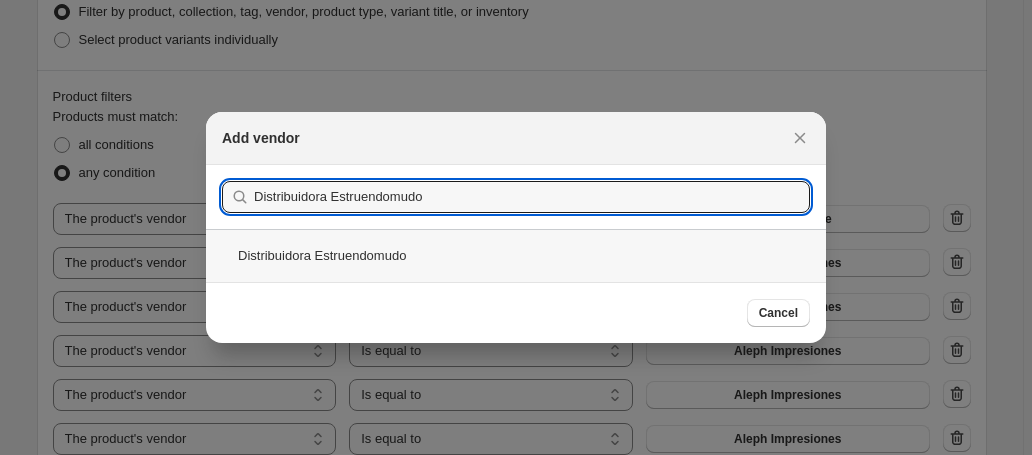 type on "Distribuidora Estruendomudo" 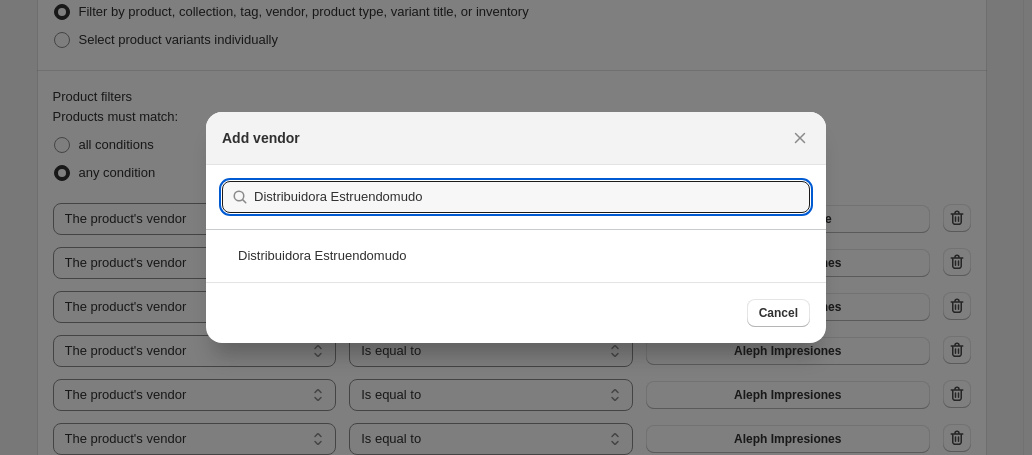 scroll, scrollTop: 1040, scrollLeft: 0, axis: vertical 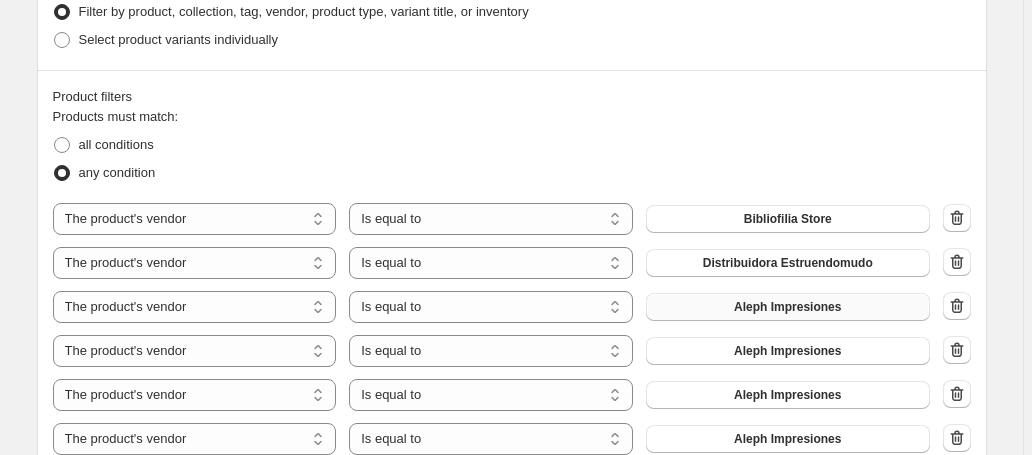 click on "Aleph Impresiones" at bounding box center (788, 307) 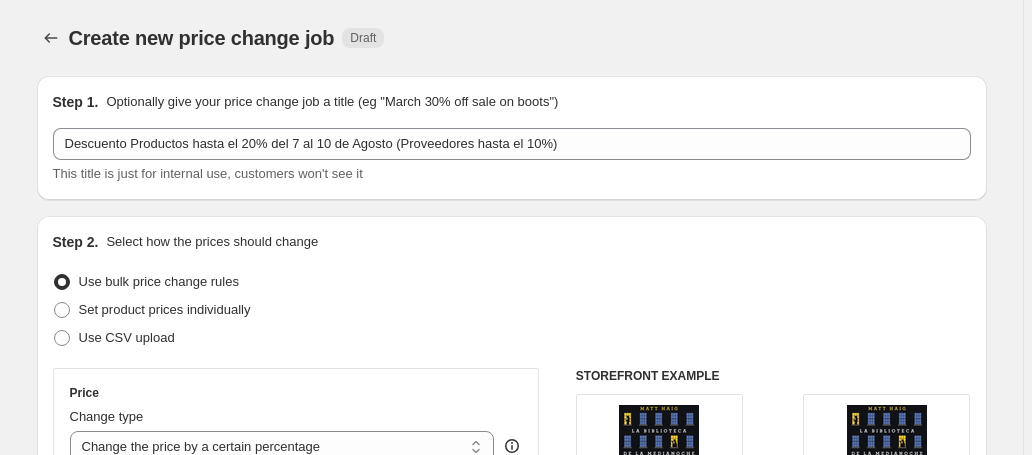 scroll, scrollTop: 1040, scrollLeft: 0, axis: vertical 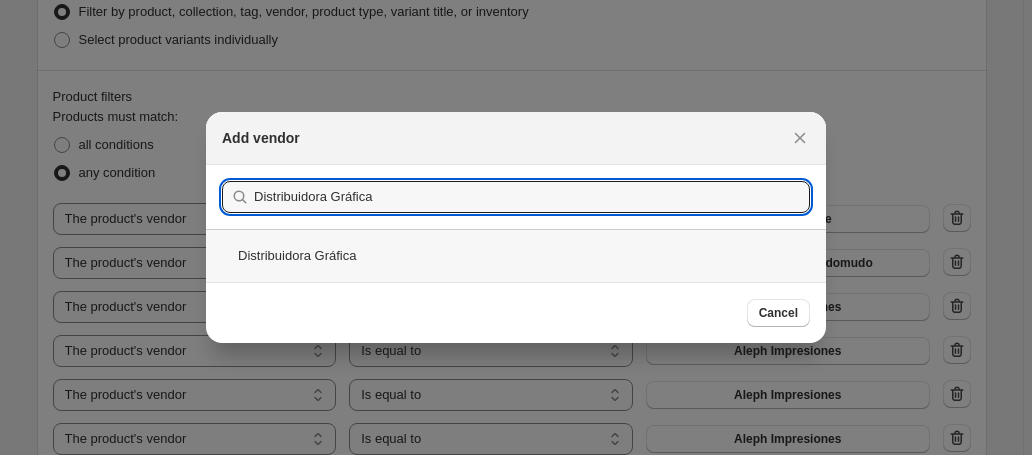 type on "Distribuidora Gráfica" 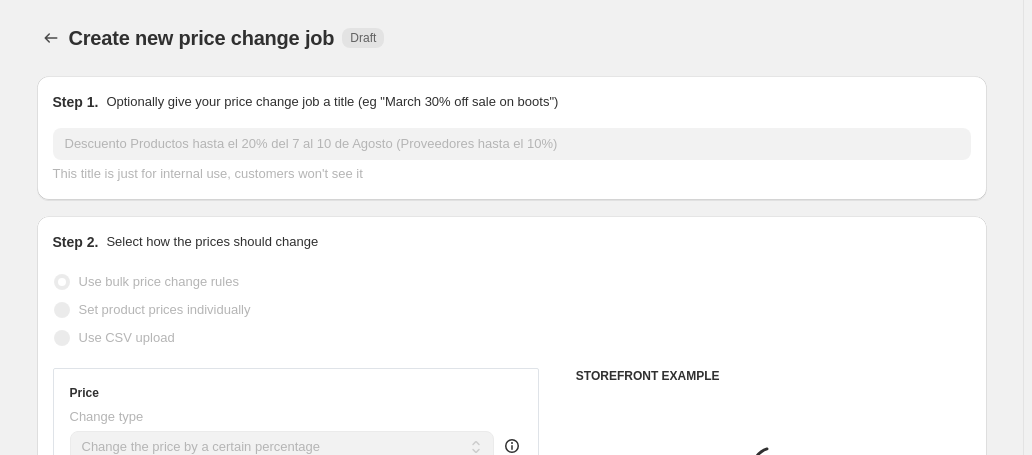 scroll, scrollTop: 1040, scrollLeft: 0, axis: vertical 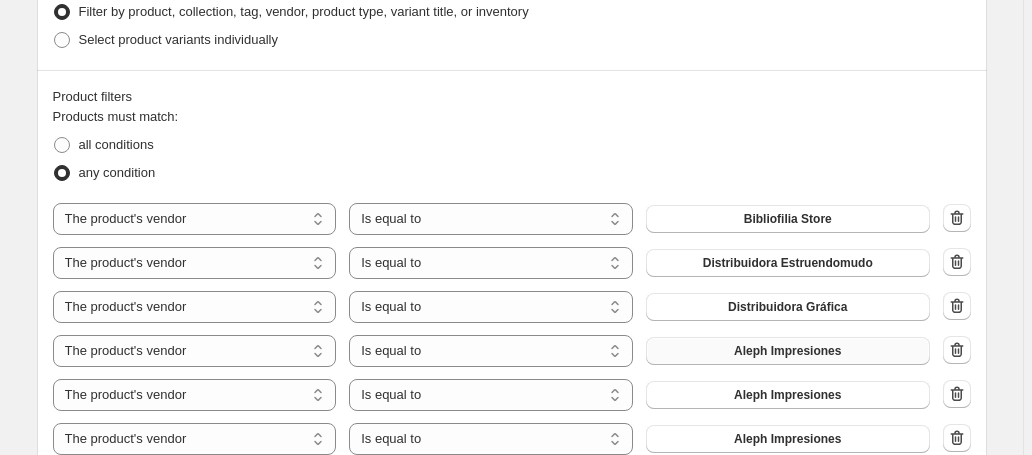click on "Aleph Impresiones" at bounding box center (788, 351) 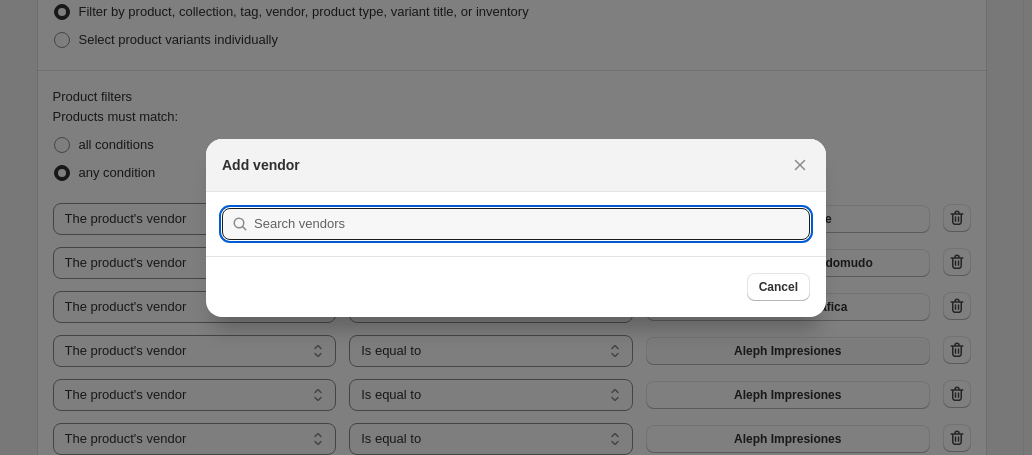 scroll, scrollTop: 0, scrollLeft: 0, axis: both 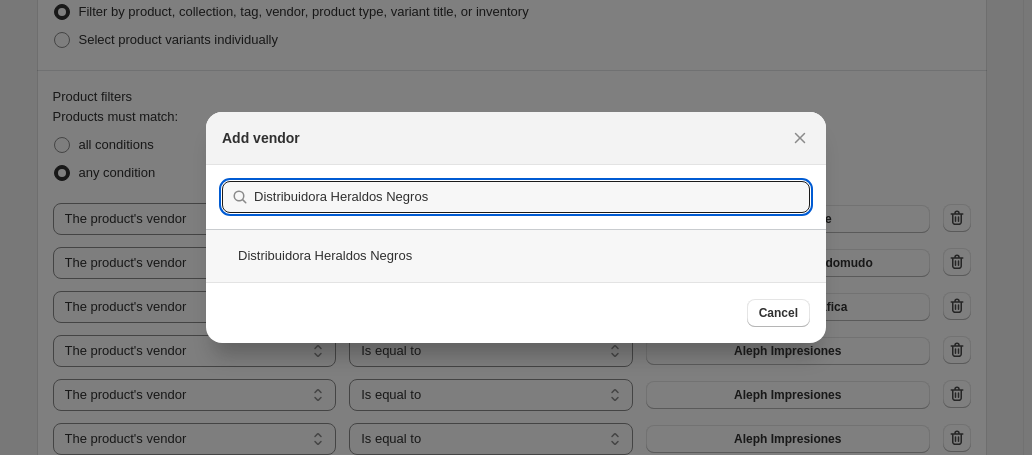 type on "Distribuidora Heraldos Negros" 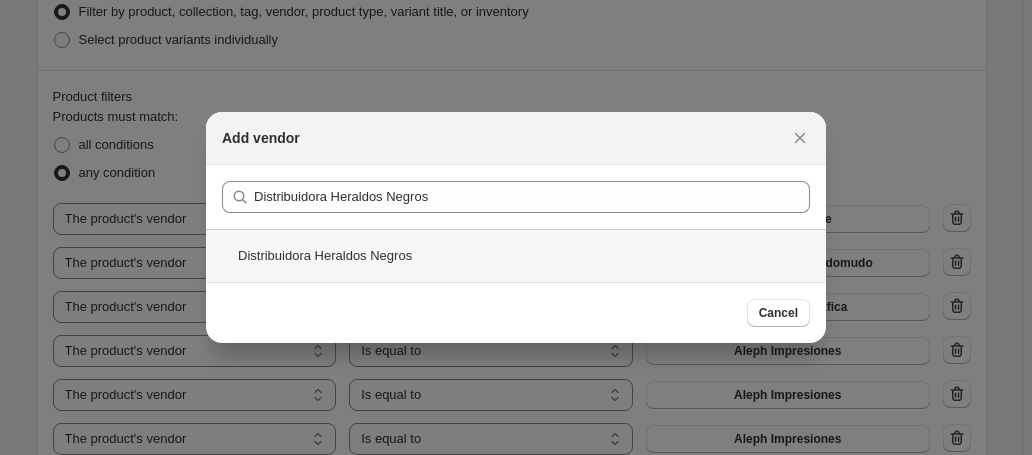 click on "Distribuidora Heraldos Negros" at bounding box center (516, 255) 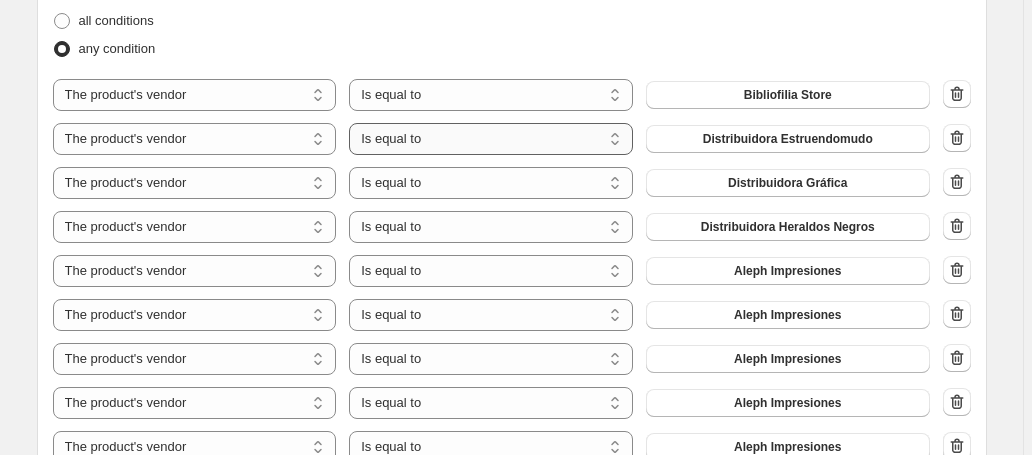 scroll, scrollTop: 1196, scrollLeft: 0, axis: vertical 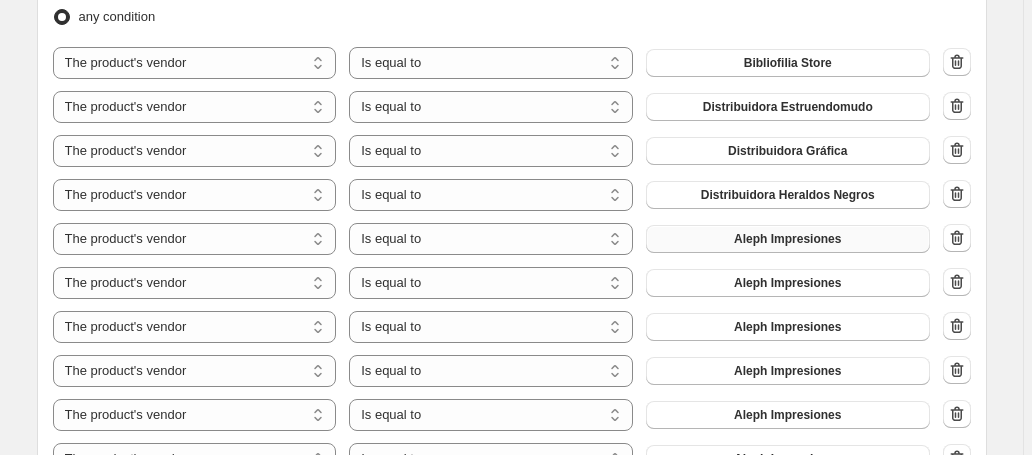 click on "Aleph Impresiones" at bounding box center (788, 239) 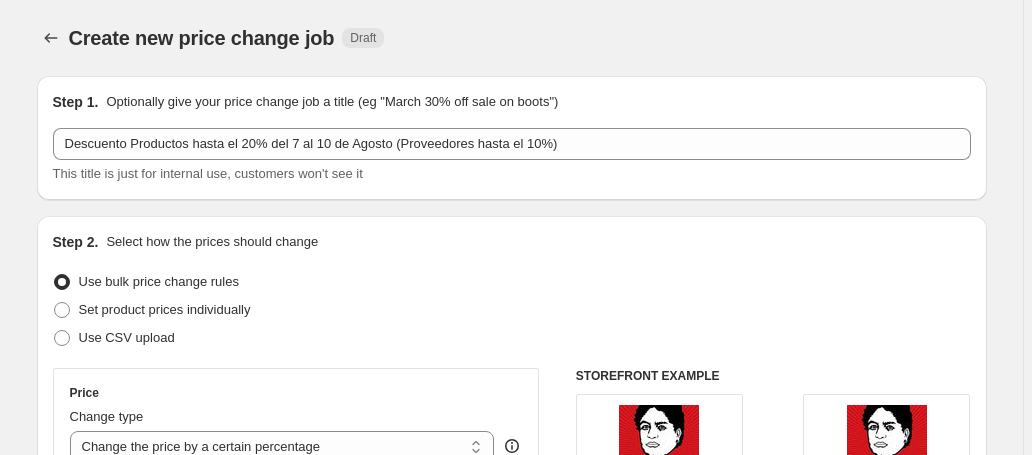 scroll, scrollTop: 1196, scrollLeft: 0, axis: vertical 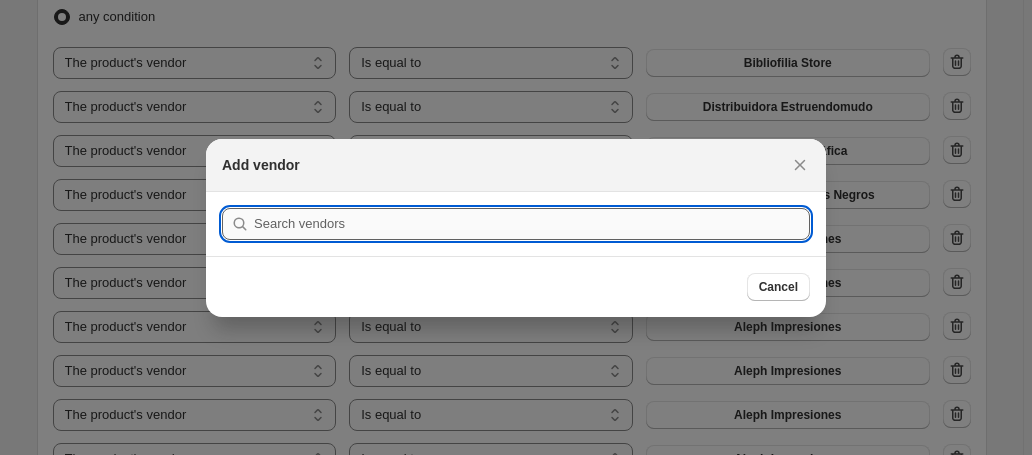click at bounding box center (532, 224) 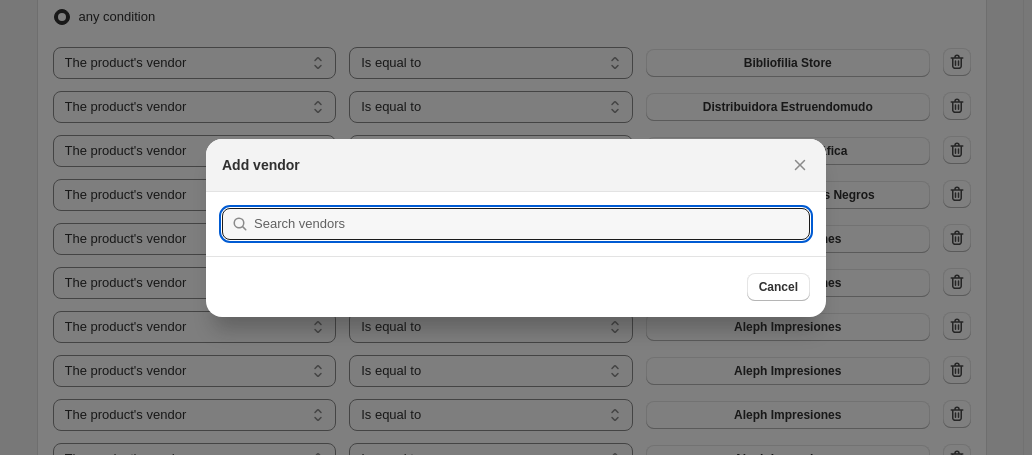 paste on "Editorial Horizonte" 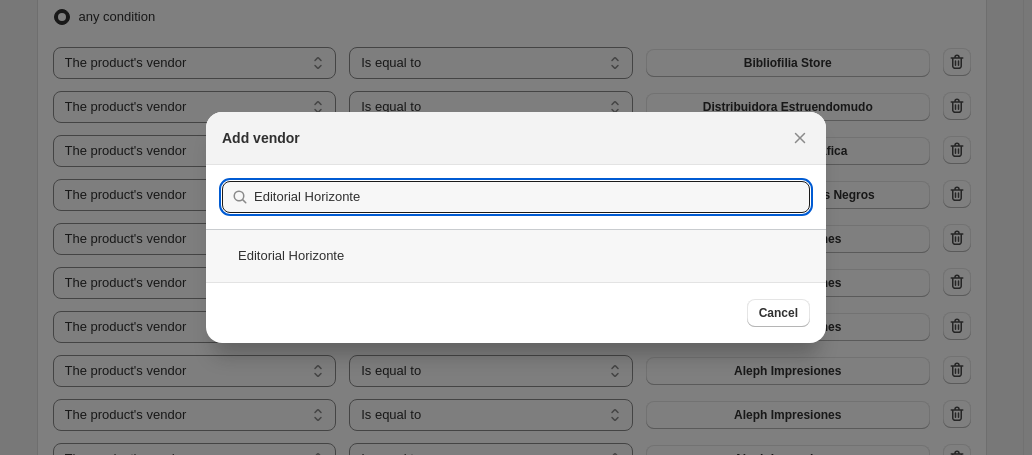 type on "Editorial Horizonte" 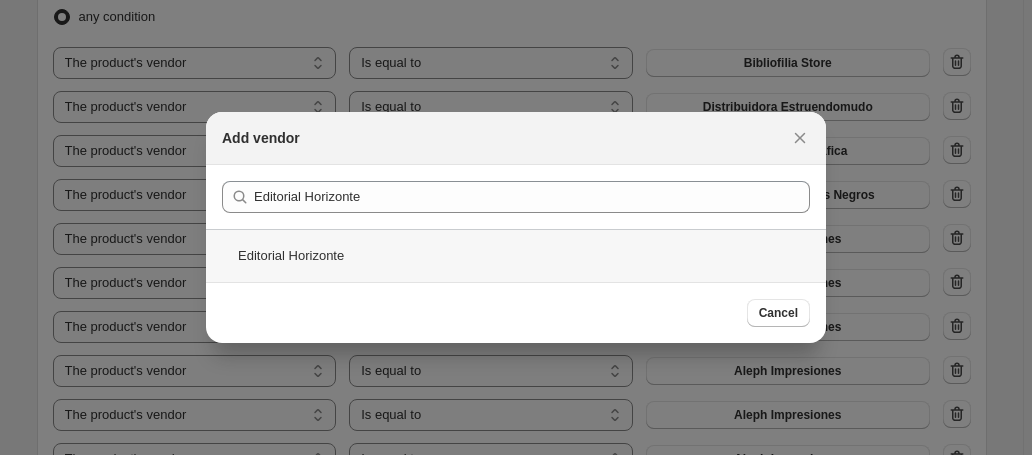 click on "Editorial Horizonte" at bounding box center [516, 255] 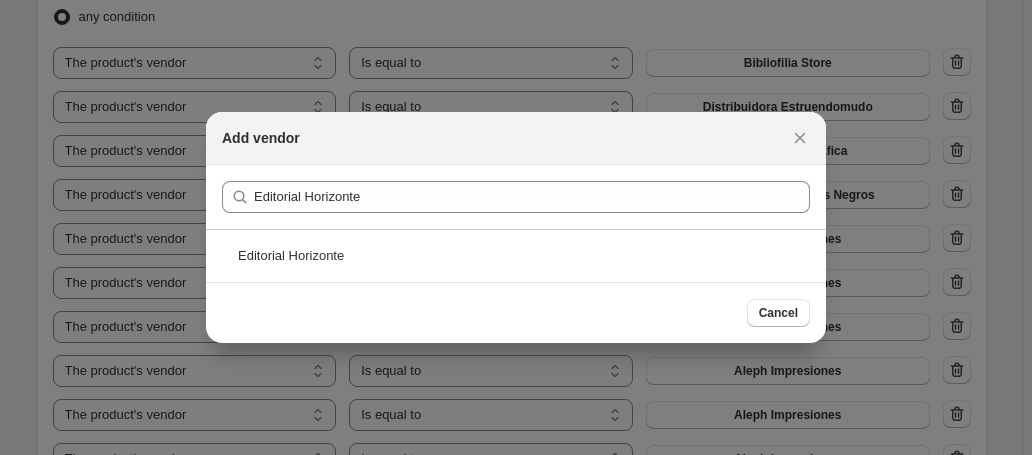 scroll, scrollTop: 1196, scrollLeft: 0, axis: vertical 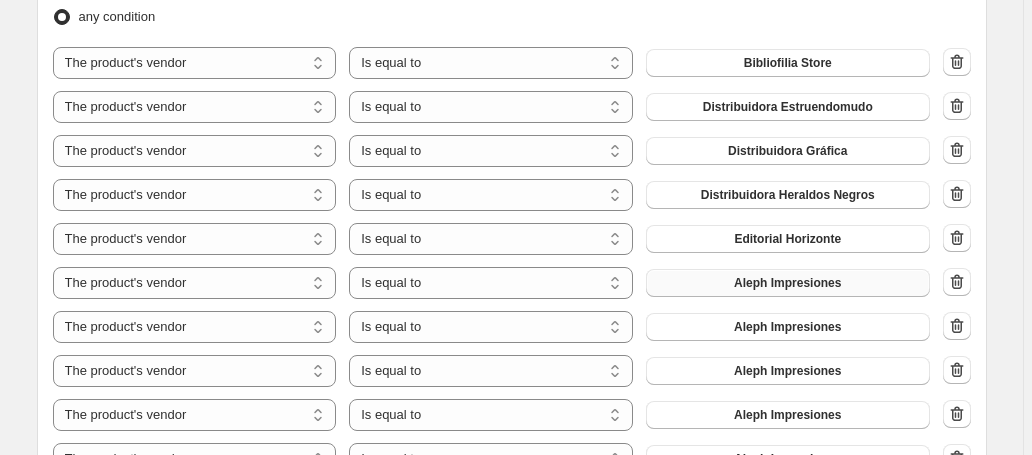 click on "Aleph Impresiones" at bounding box center (788, 283) 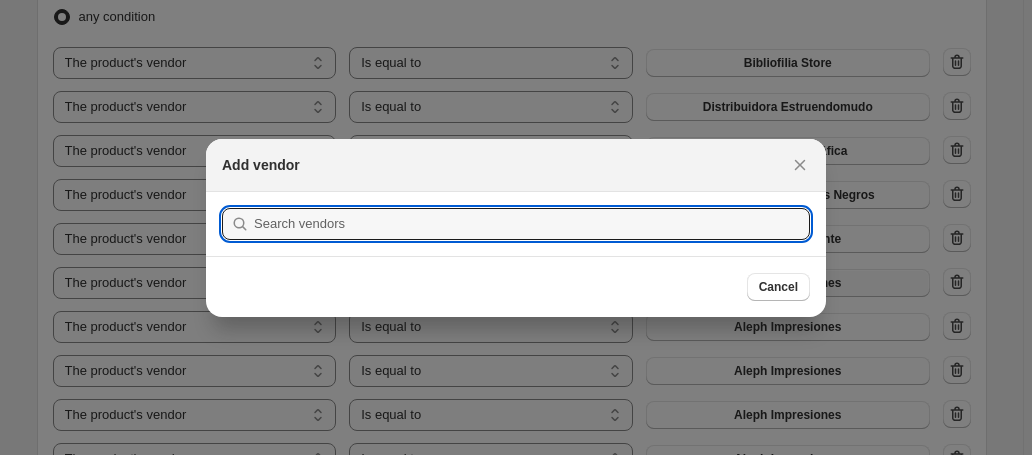 scroll, scrollTop: 0, scrollLeft: 0, axis: both 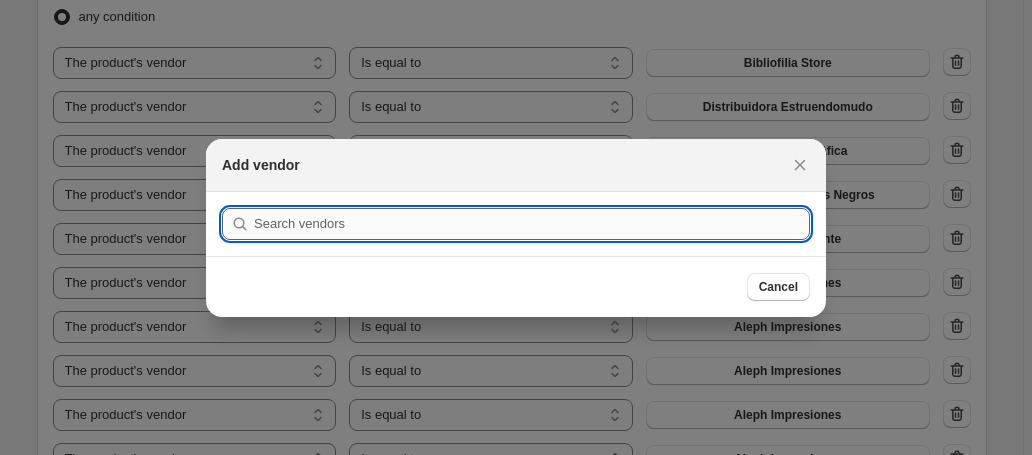 click at bounding box center [532, 224] 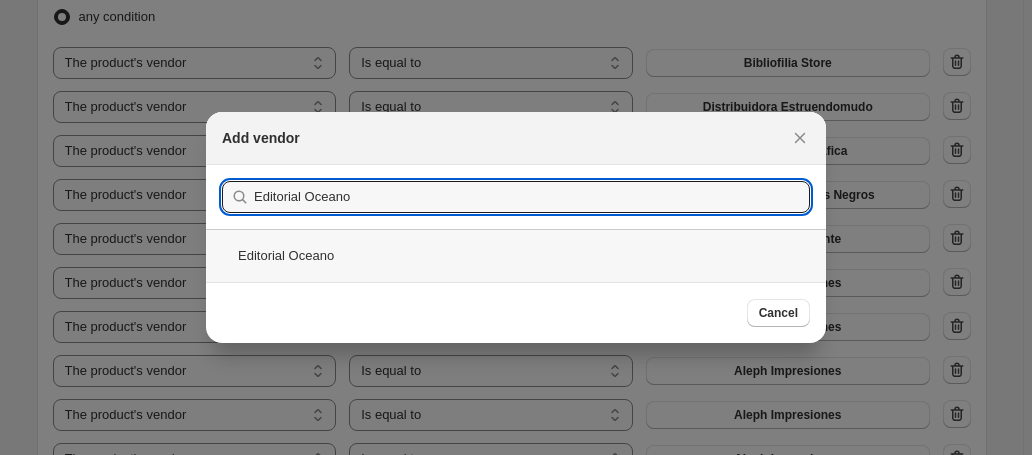 type on "Editorial Oceano" 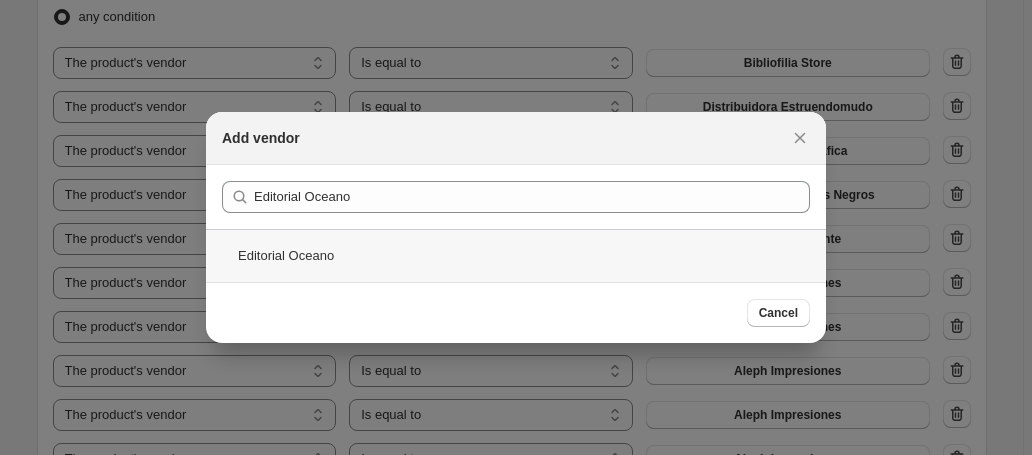 click on "Editorial Oceano" at bounding box center [516, 255] 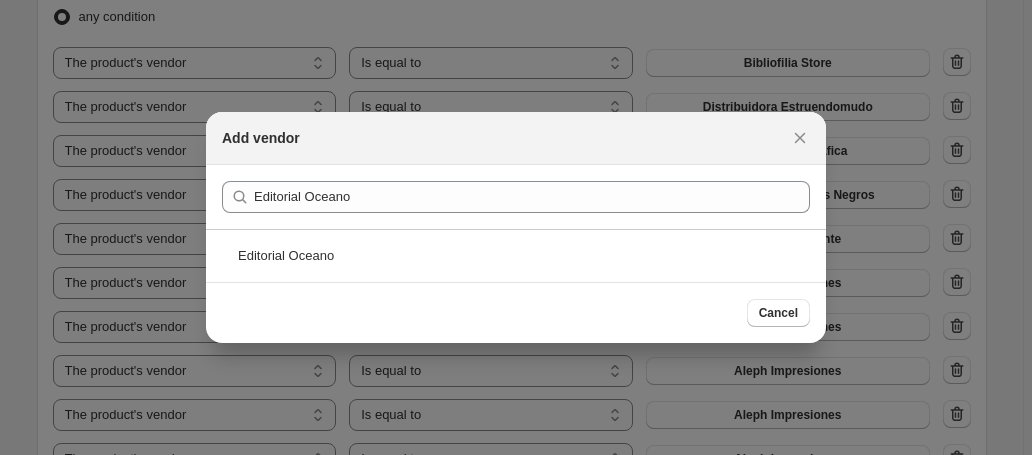 scroll, scrollTop: 1196, scrollLeft: 0, axis: vertical 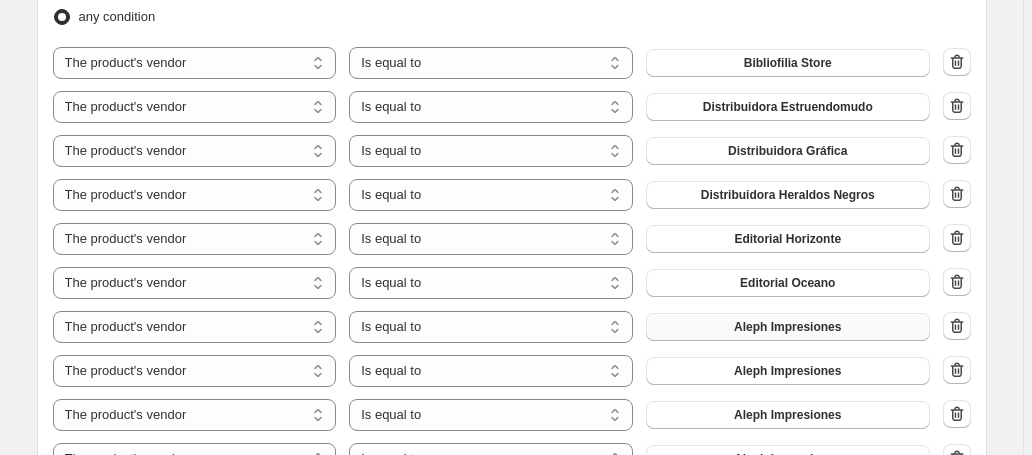 click on "Aleph Impresiones" at bounding box center (787, 327) 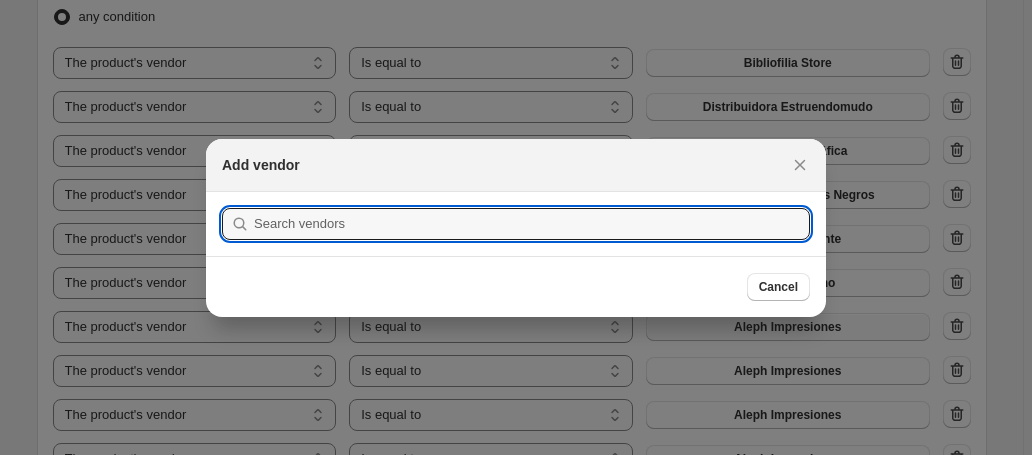 scroll, scrollTop: 0, scrollLeft: 0, axis: both 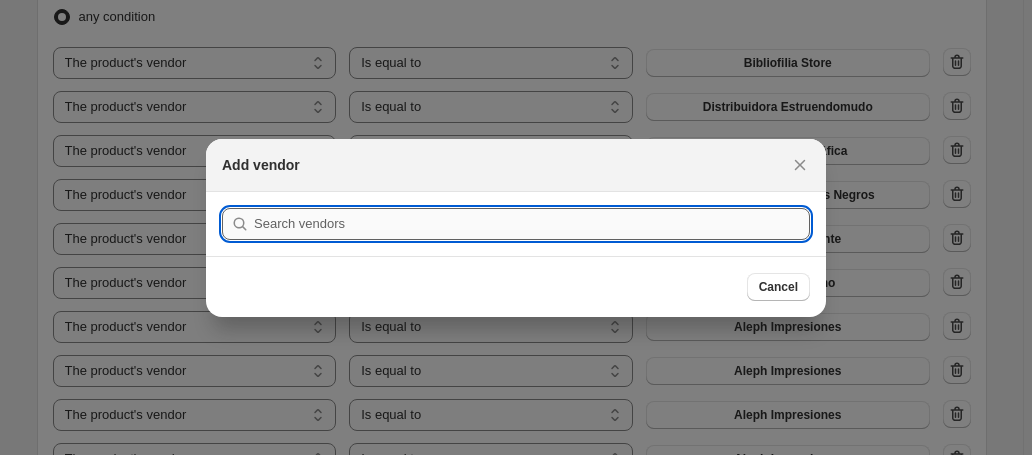 click at bounding box center [532, 224] 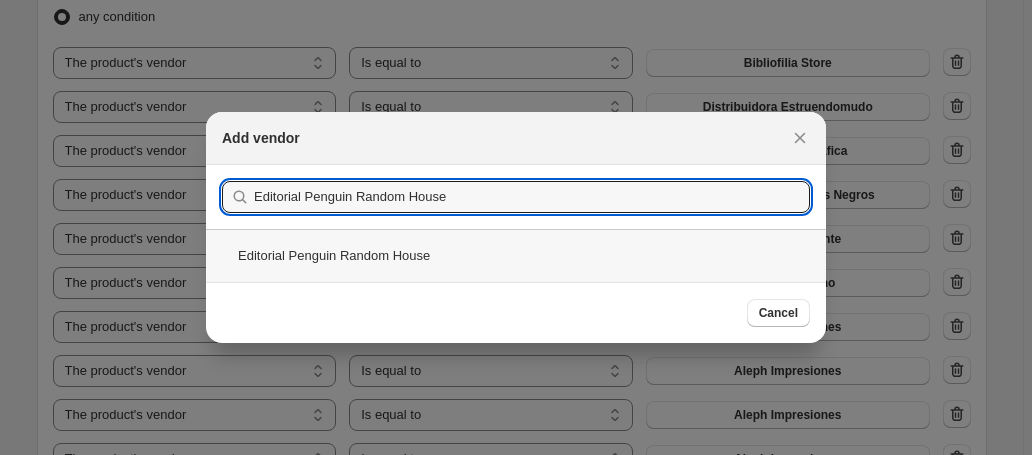 type on "Editorial Penguin Random House" 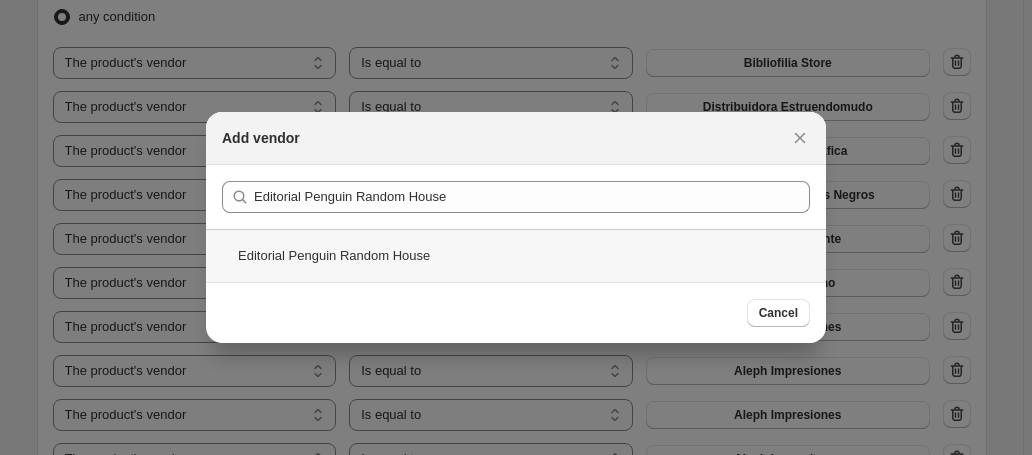 click on "Editorial Penguin Random House" at bounding box center (516, 255) 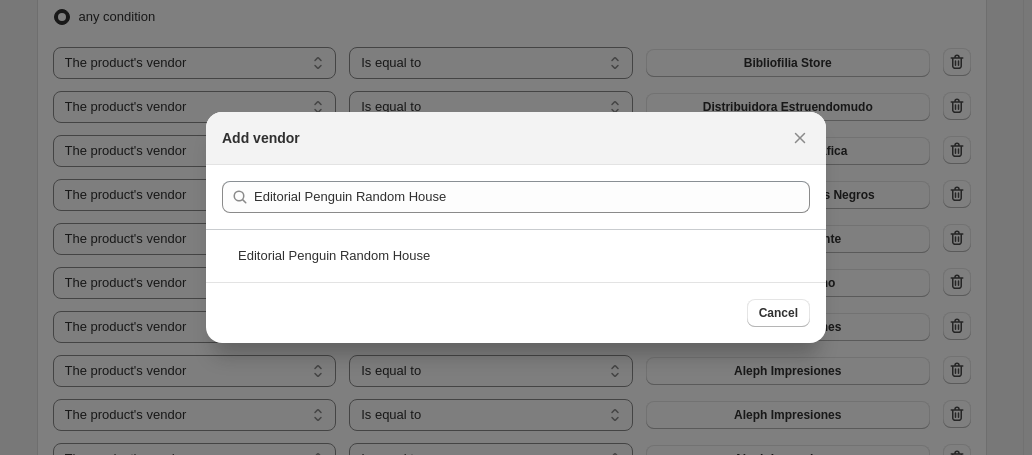 scroll, scrollTop: 1196, scrollLeft: 0, axis: vertical 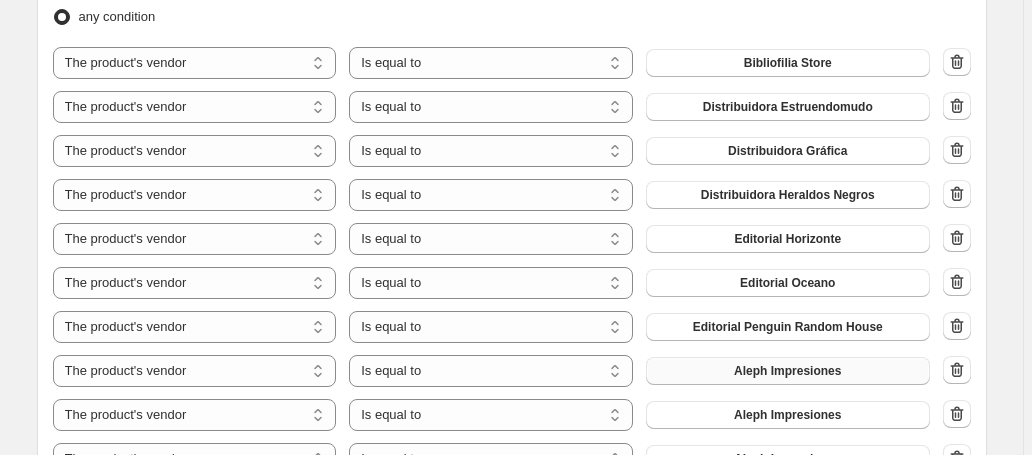click on "Aleph Impresiones" at bounding box center (788, 371) 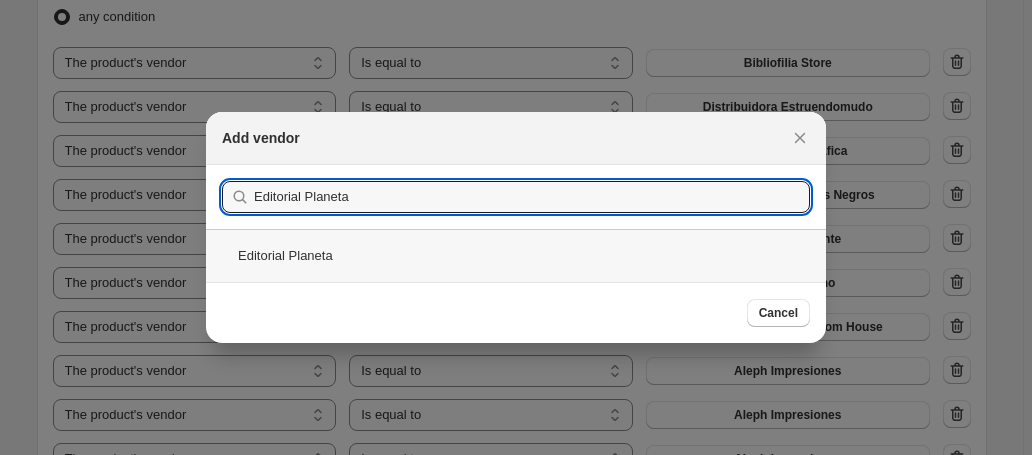 type on "Editorial Planeta" 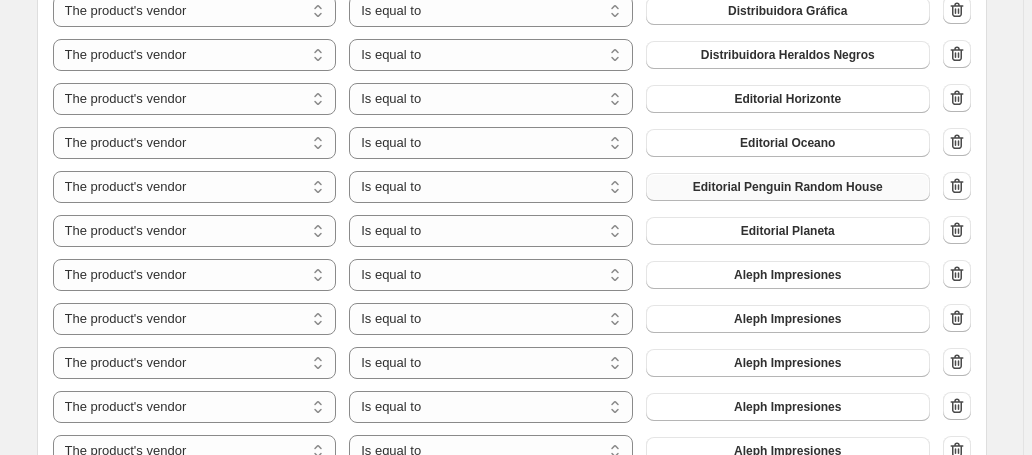 scroll, scrollTop: 1430, scrollLeft: 0, axis: vertical 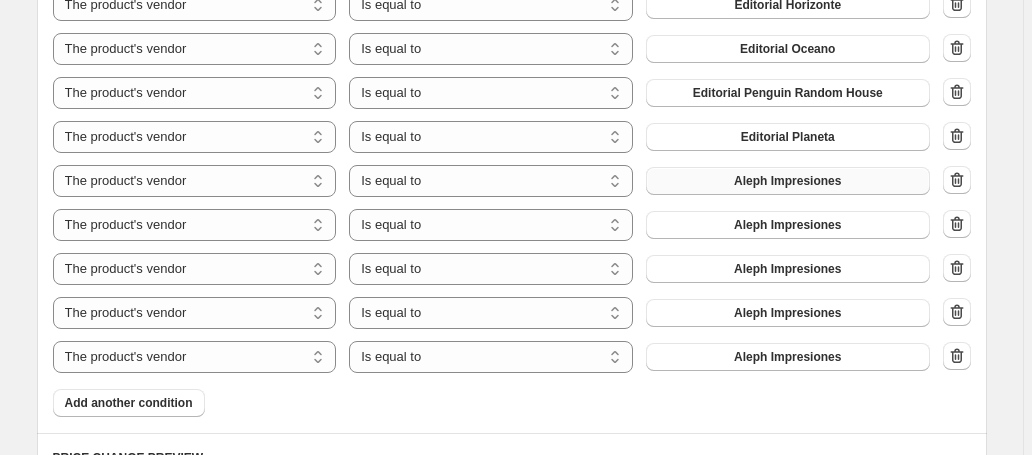 click on "Aleph Impresiones" at bounding box center (787, 181) 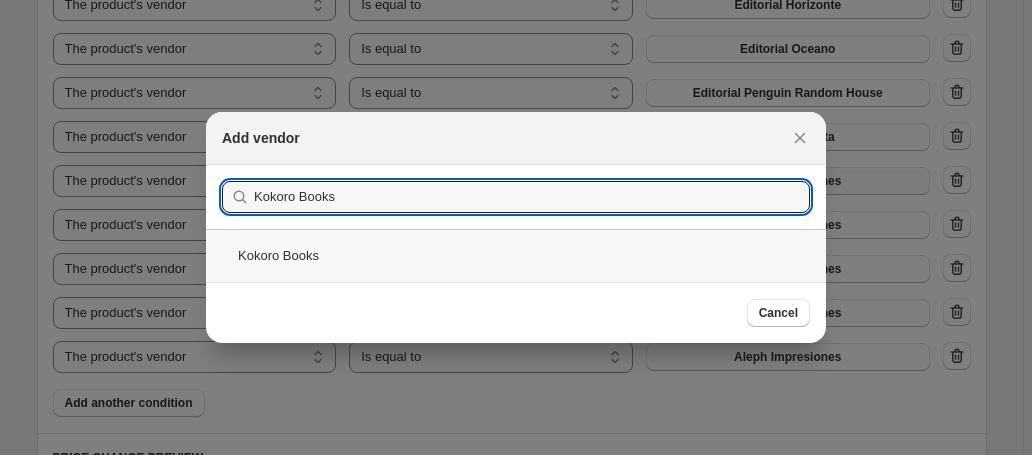 type on "Kokoro Books" 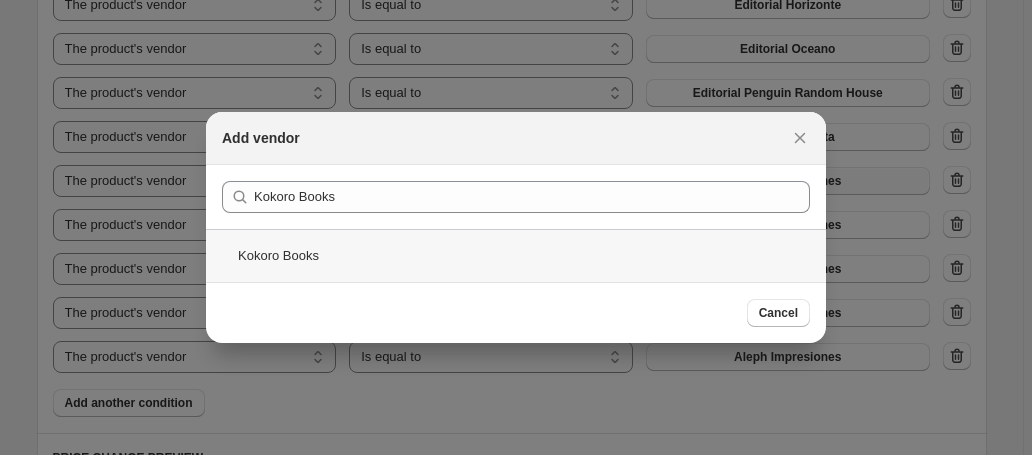 click on "Kokoro Books" at bounding box center (516, 255) 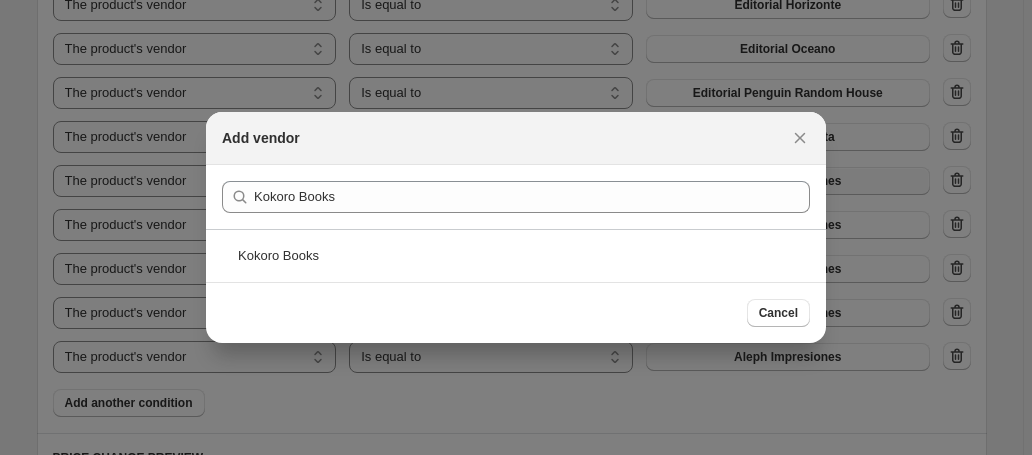 scroll, scrollTop: 1430, scrollLeft: 0, axis: vertical 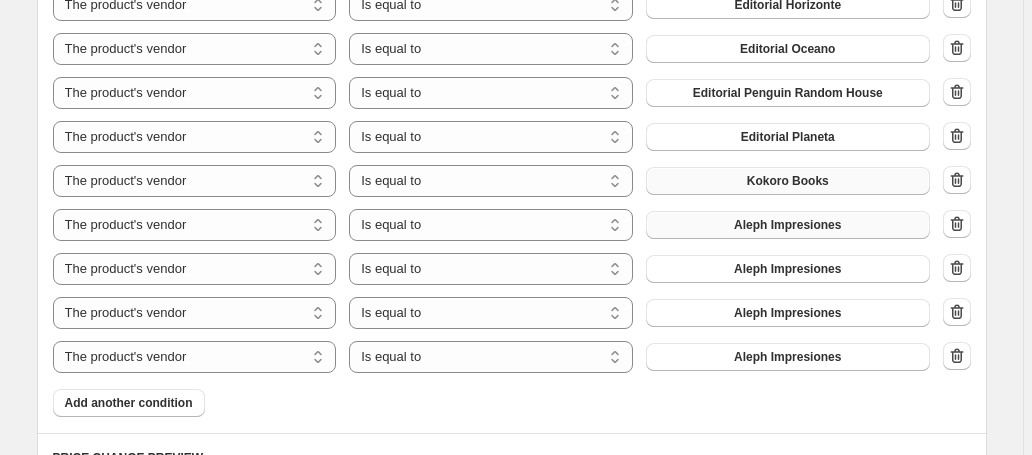 click on "Aleph Impresiones" at bounding box center (787, 225) 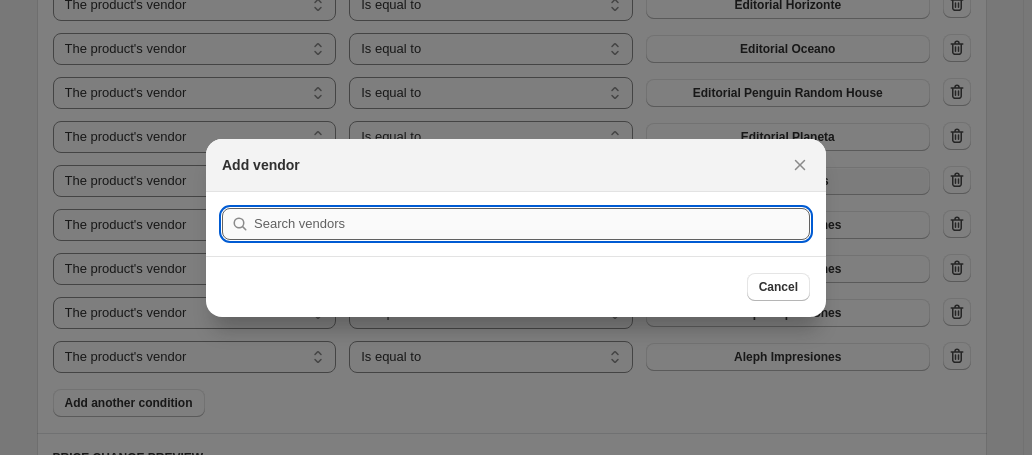 click at bounding box center (532, 224) 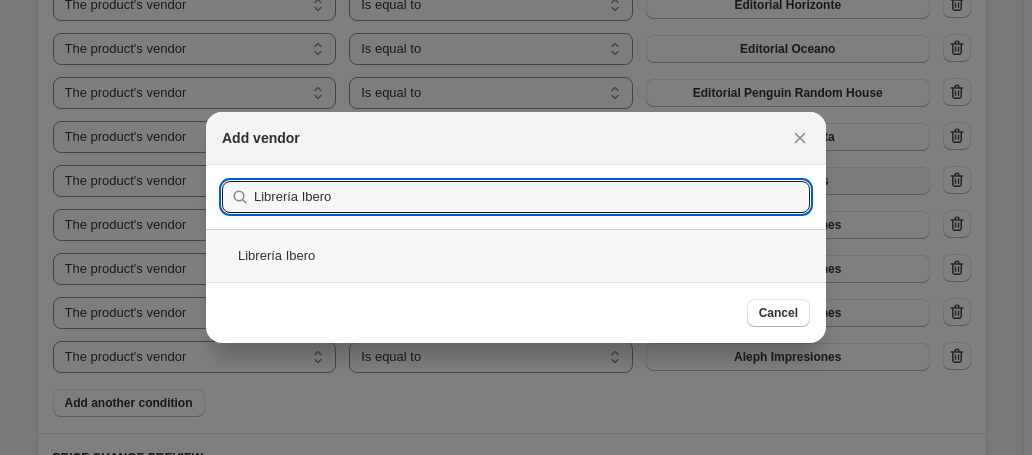 type on "Librería Ibero" 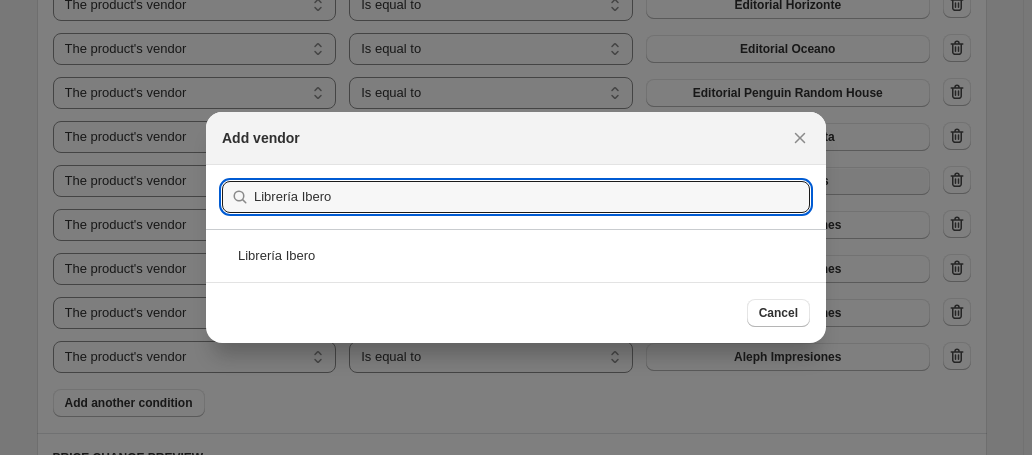 scroll, scrollTop: 1430, scrollLeft: 0, axis: vertical 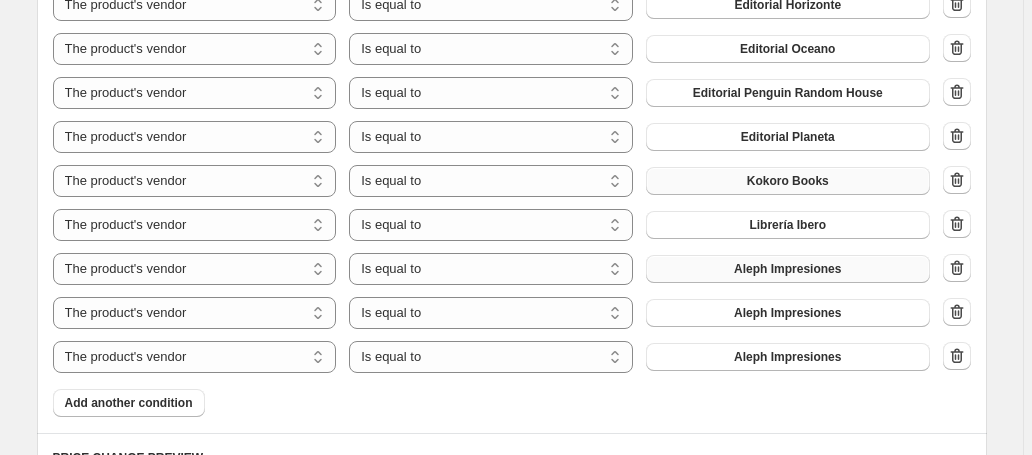 click on "Aleph Impresiones" at bounding box center [787, 269] 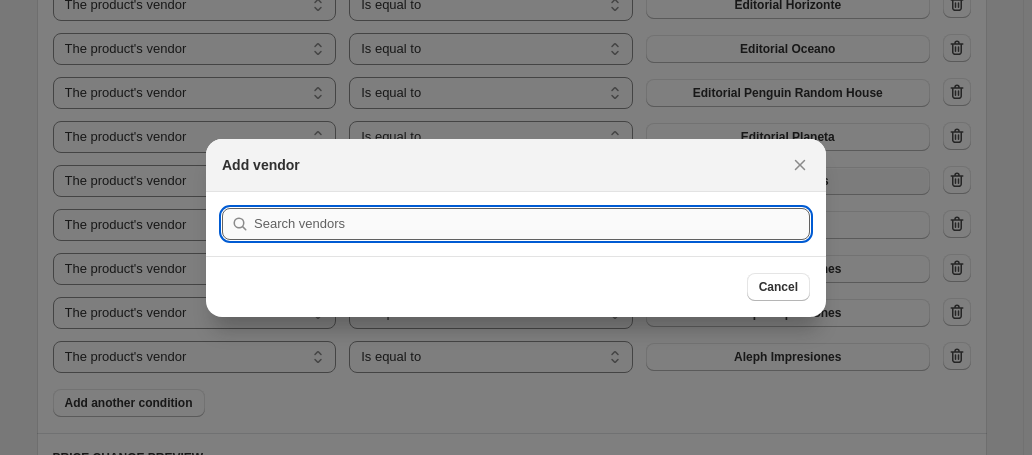 paste on "Los libros más pequeños del mundo" 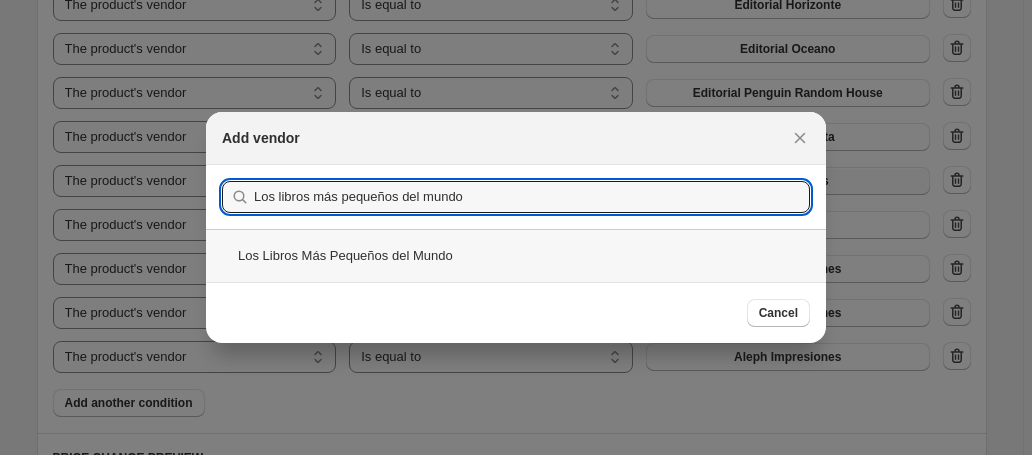type on "Los libros más pequeños del mundo" 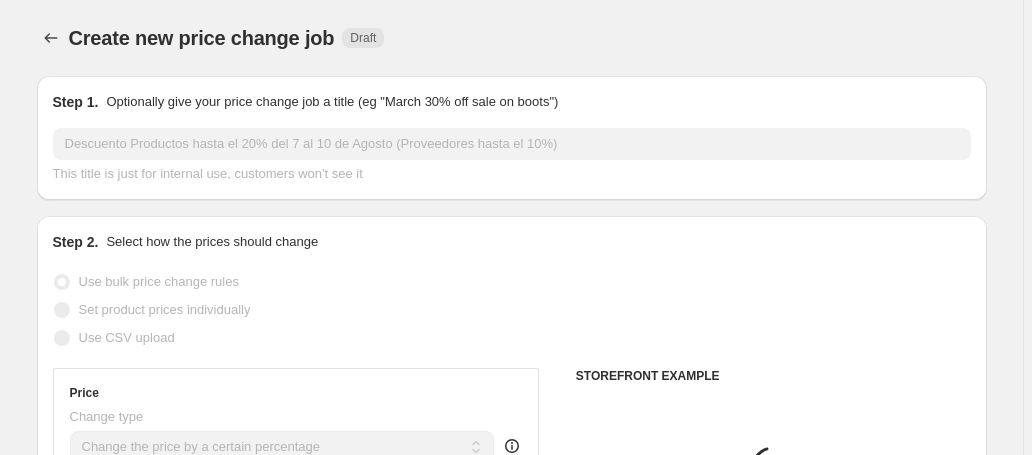 scroll, scrollTop: 1430, scrollLeft: 0, axis: vertical 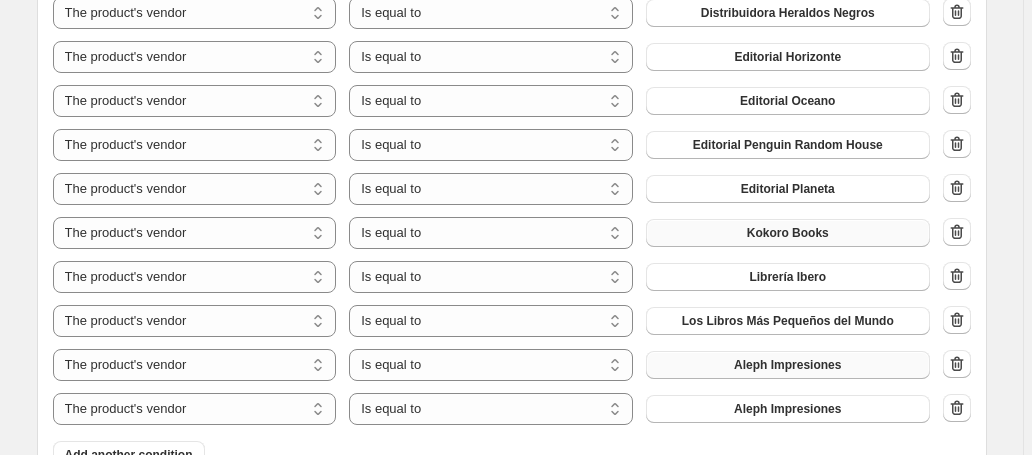 click on "Aleph Impresiones" at bounding box center [787, 365] 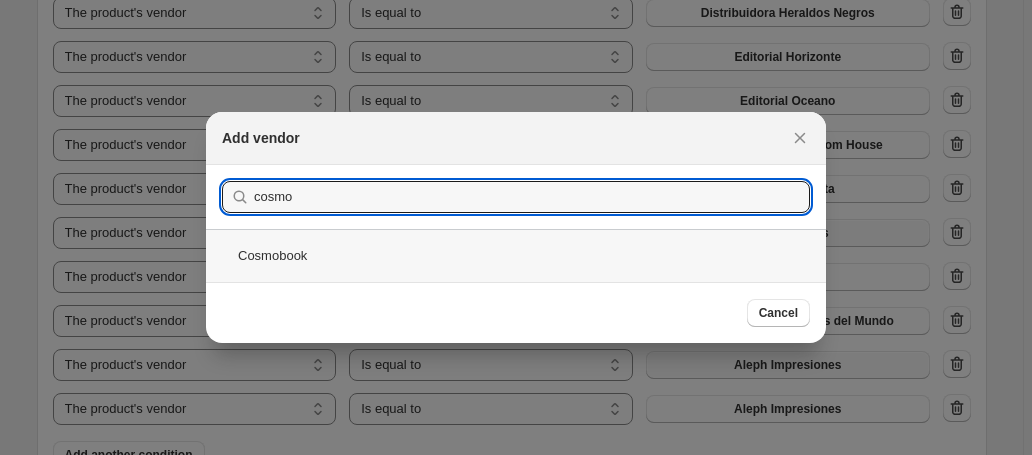 type on "cosmo" 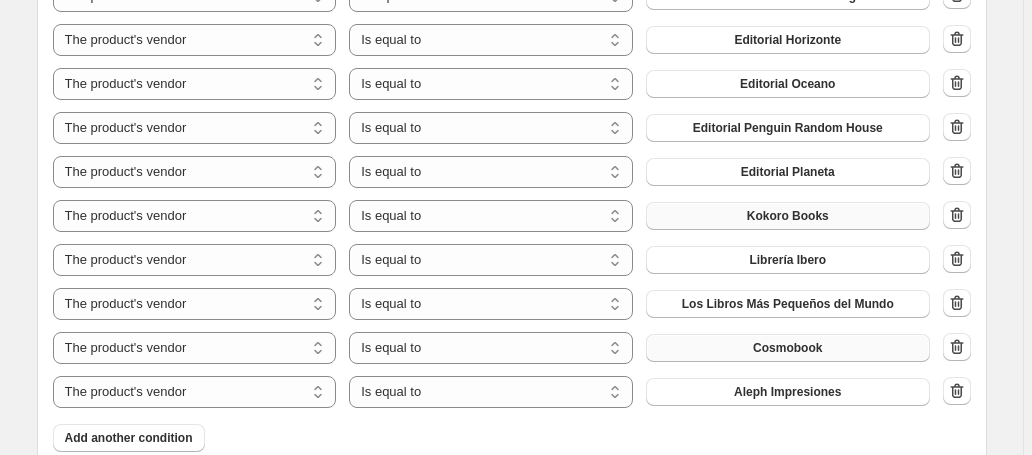 scroll, scrollTop: 1404, scrollLeft: 0, axis: vertical 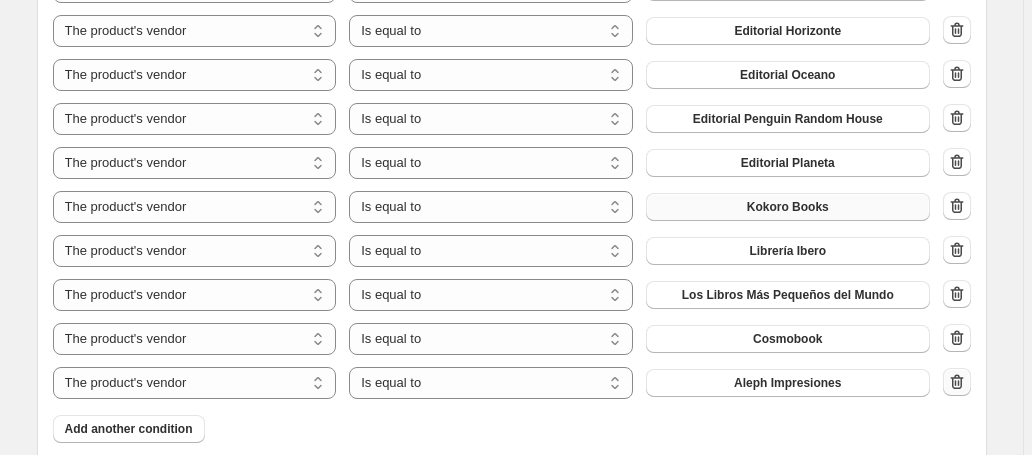 click 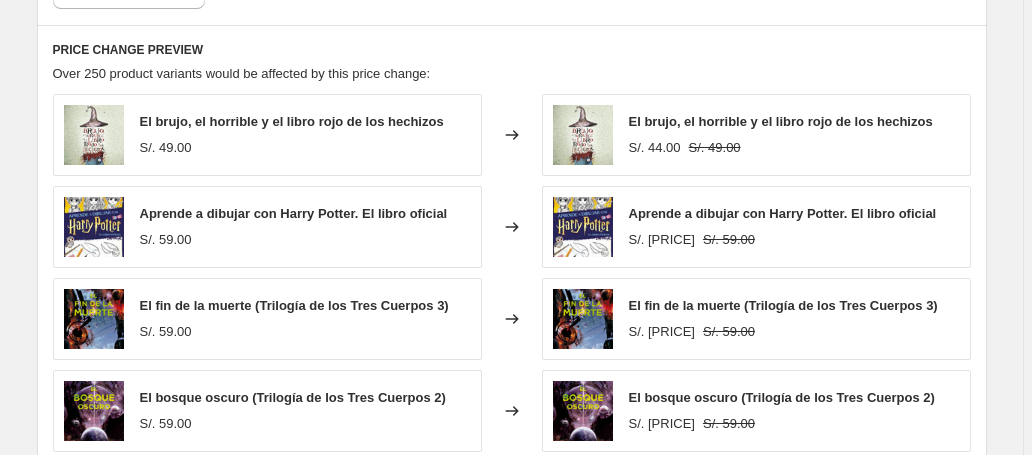 scroll, scrollTop: 2210, scrollLeft: 0, axis: vertical 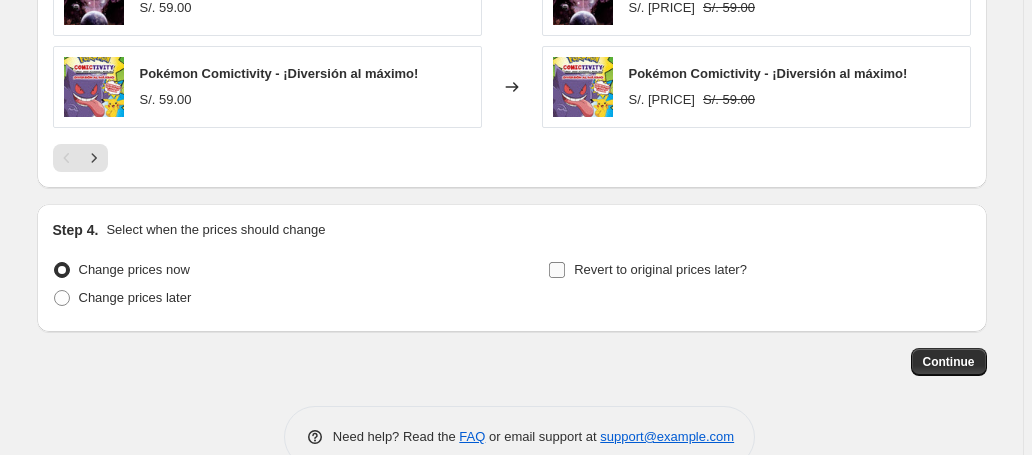 click on "Revert to original prices later?" at bounding box center [557, 270] 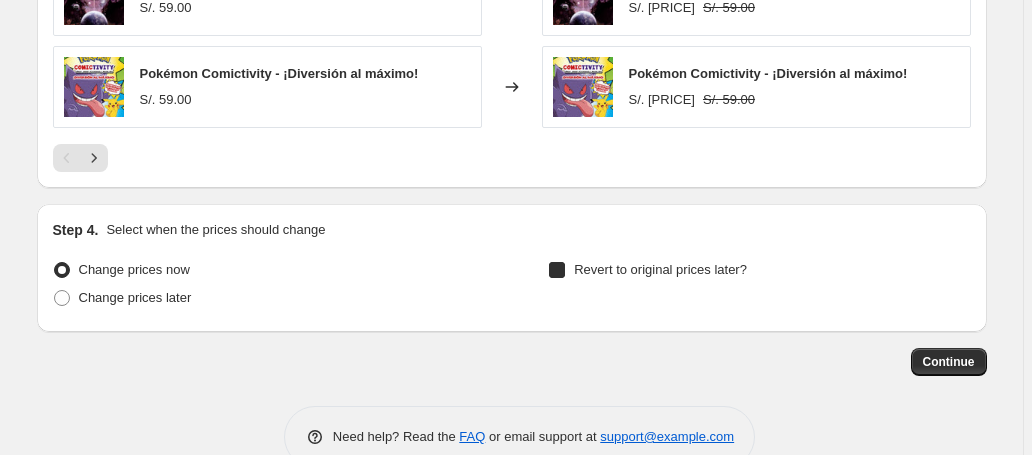 checkbox on "true" 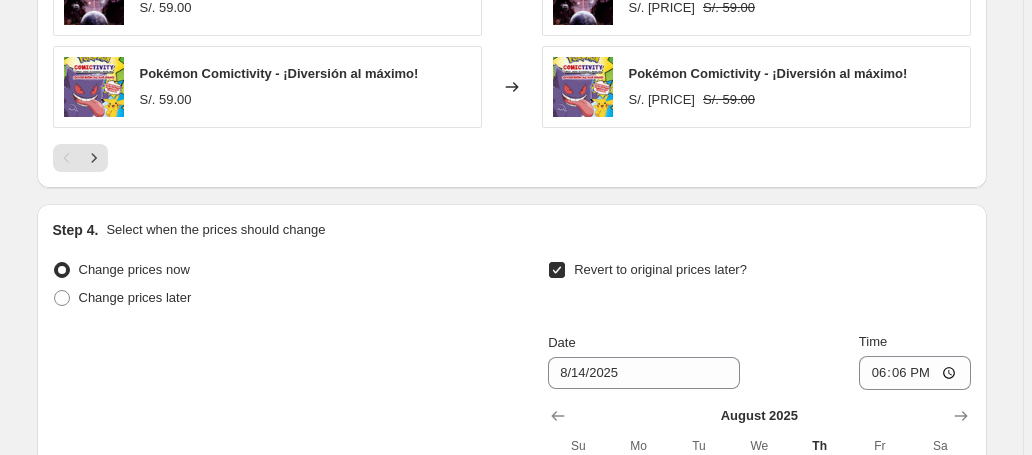 scroll, scrollTop: 2366, scrollLeft: 0, axis: vertical 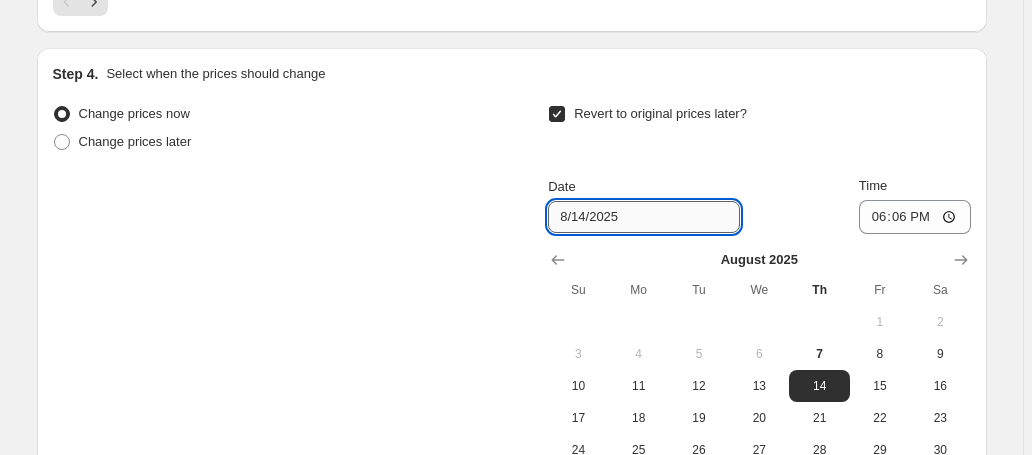 click on "8/14/2025" at bounding box center [644, 217] 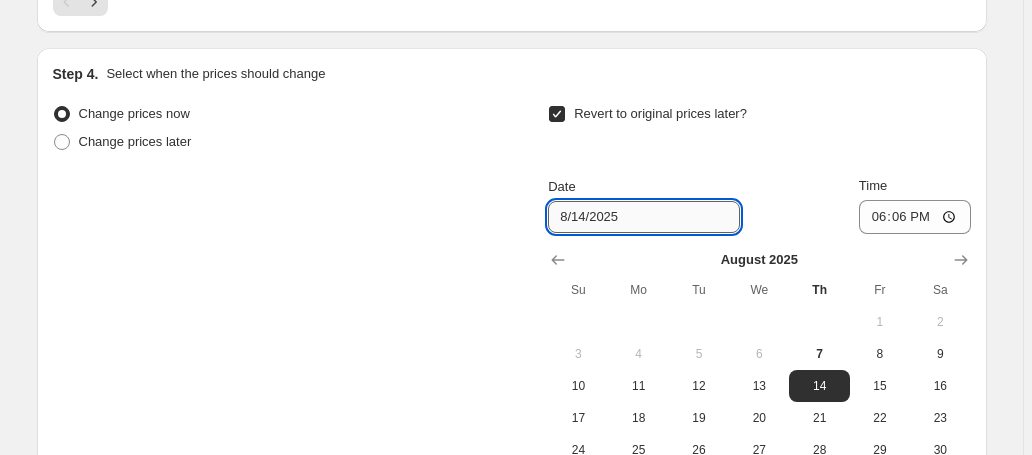 click on "8/14/2025" at bounding box center (644, 217) 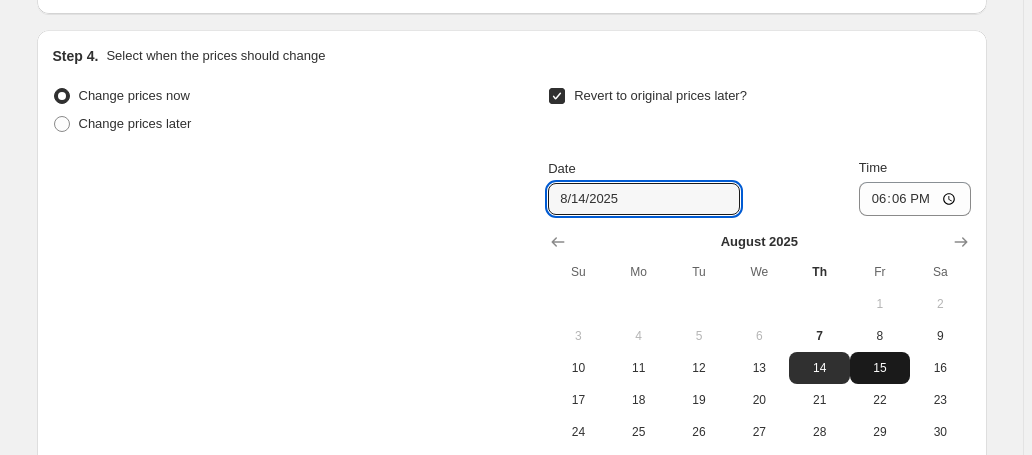 scroll, scrollTop: 2392, scrollLeft: 0, axis: vertical 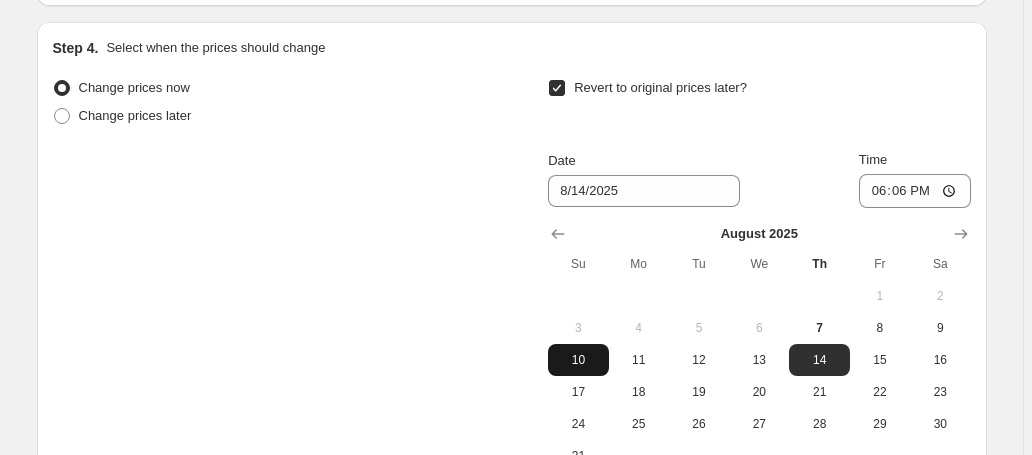 click on "10" at bounding box center (578, 360) 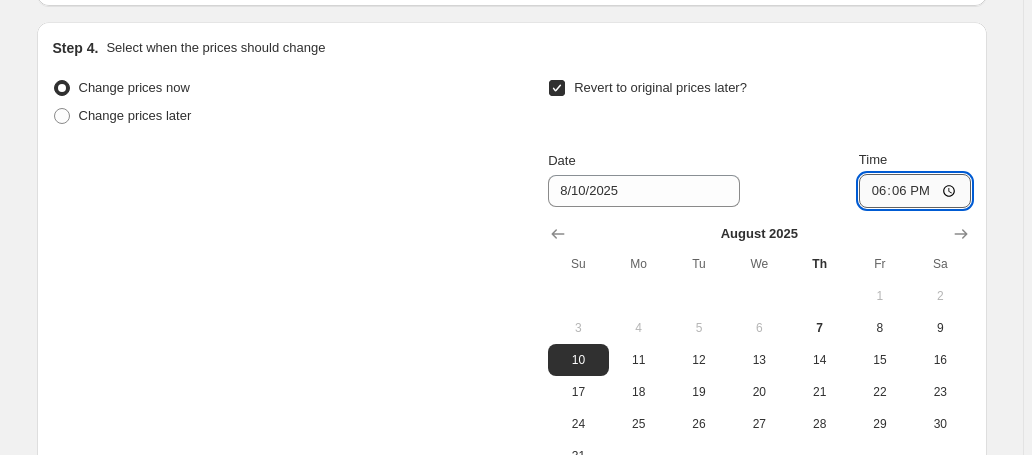 click on "18:06" at bounding box center [915, 191] 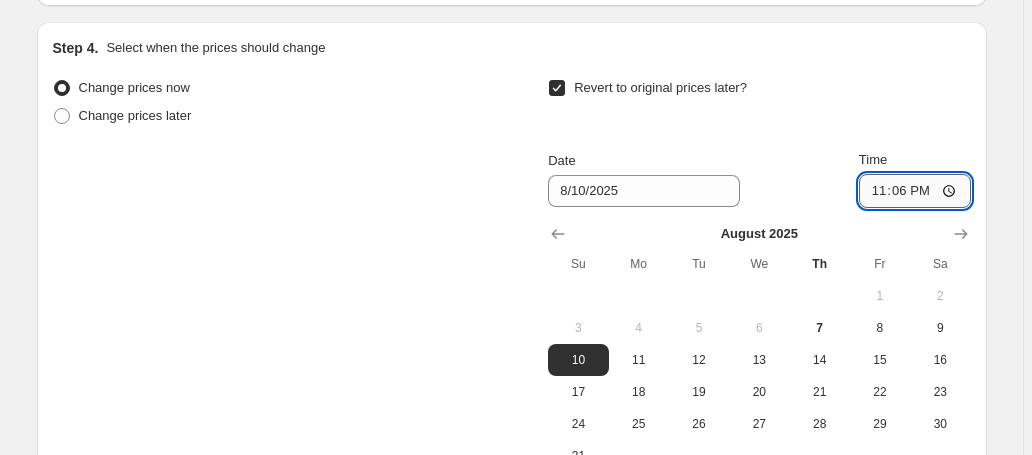 type on "23:59" 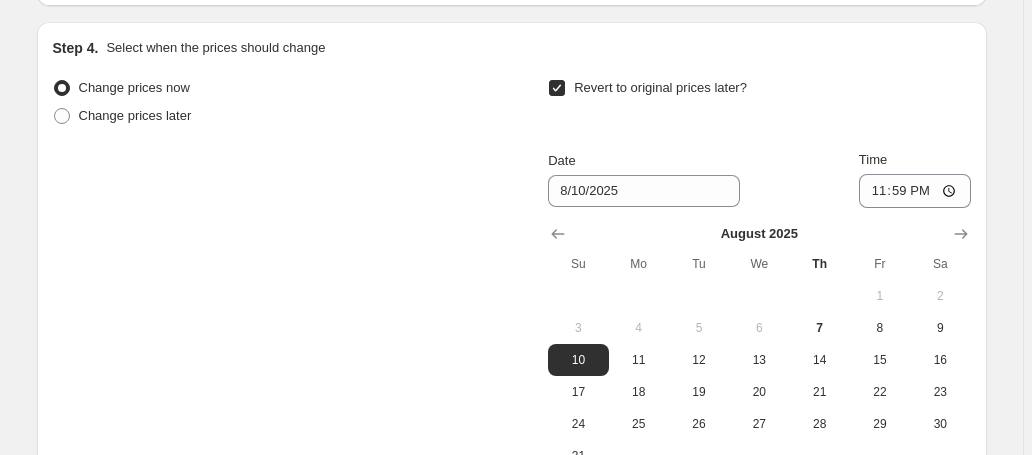 click on "Revert to original prices later?" at bounding box center (759, 104) 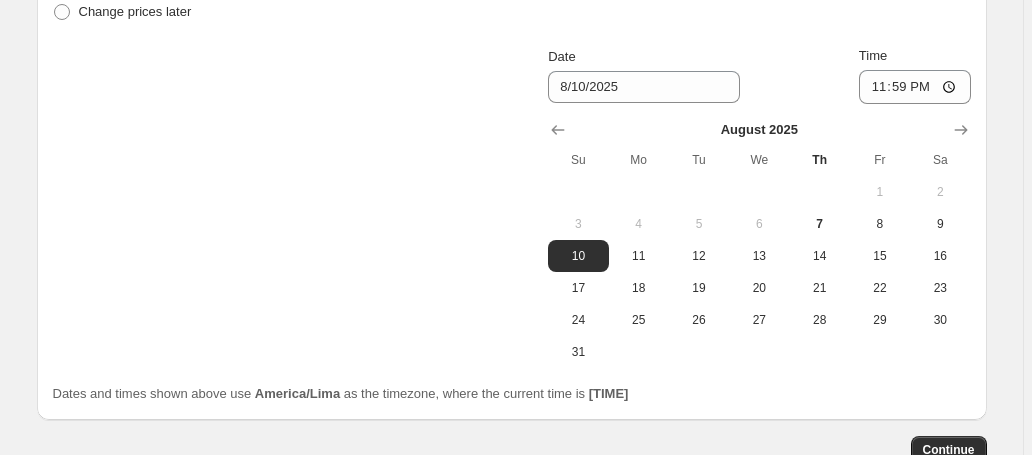 scroll, scrollTop: 2620, scrollLeft: 0, axis: vertical 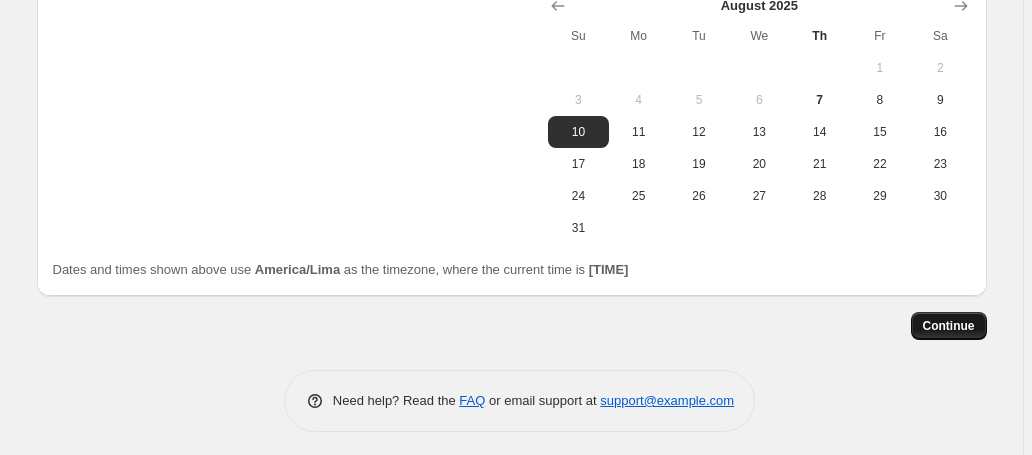 click on "Continue" at bounding box center [949, 326] 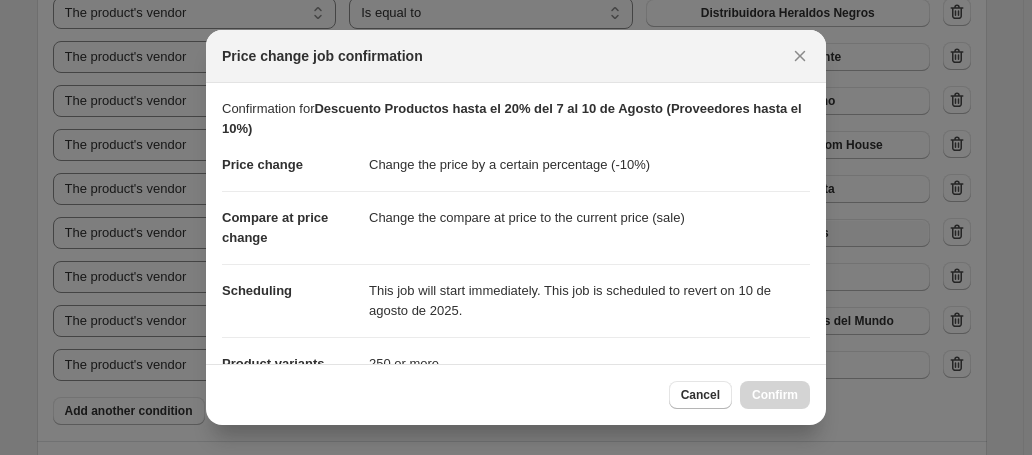 scroll, scrollTop: 0, scrollLeft: 0, axis: both 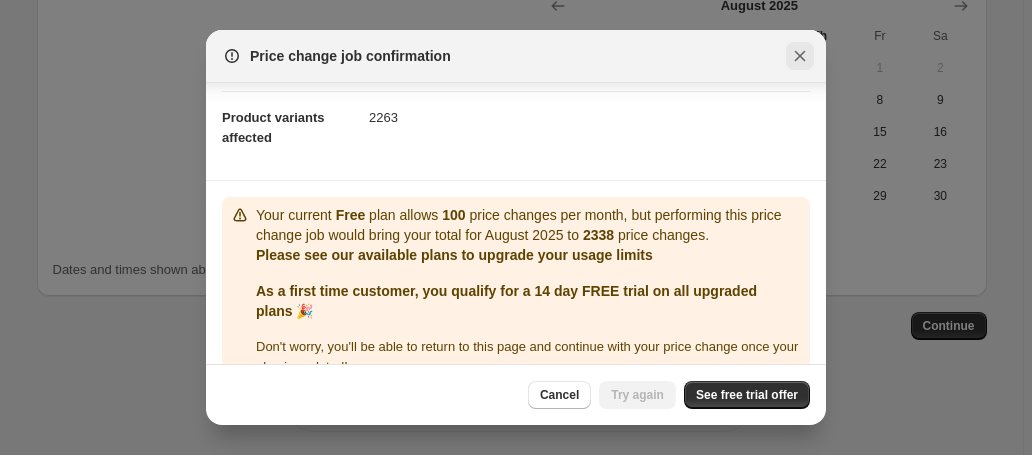 click 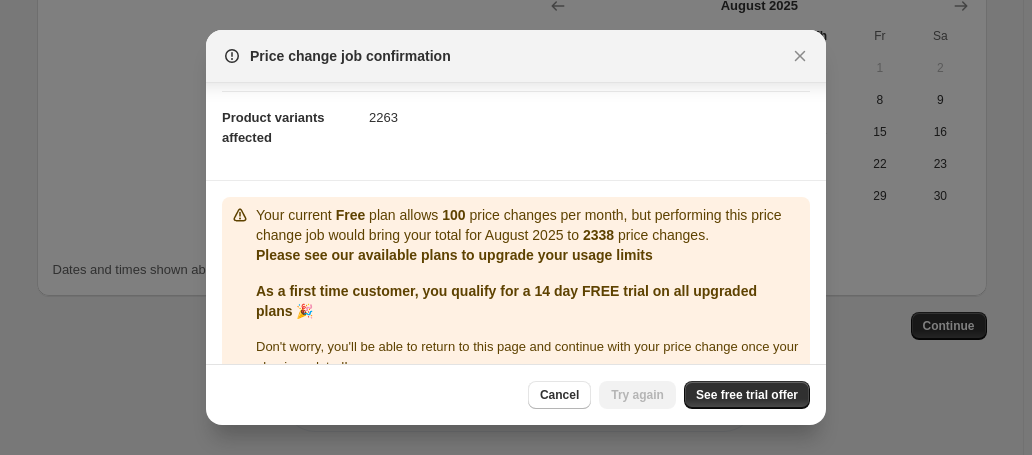 scroll, scrollTop: 246, scrollLeft: 0, axis: vertical 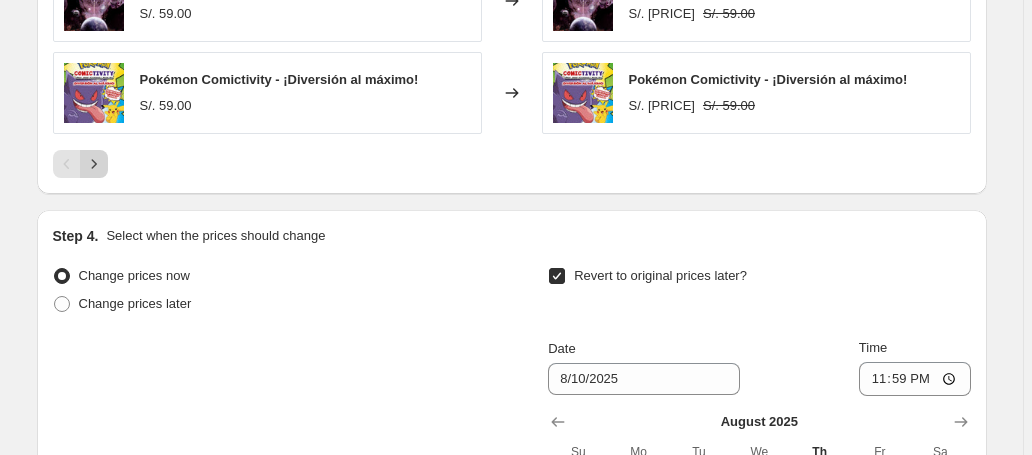 click 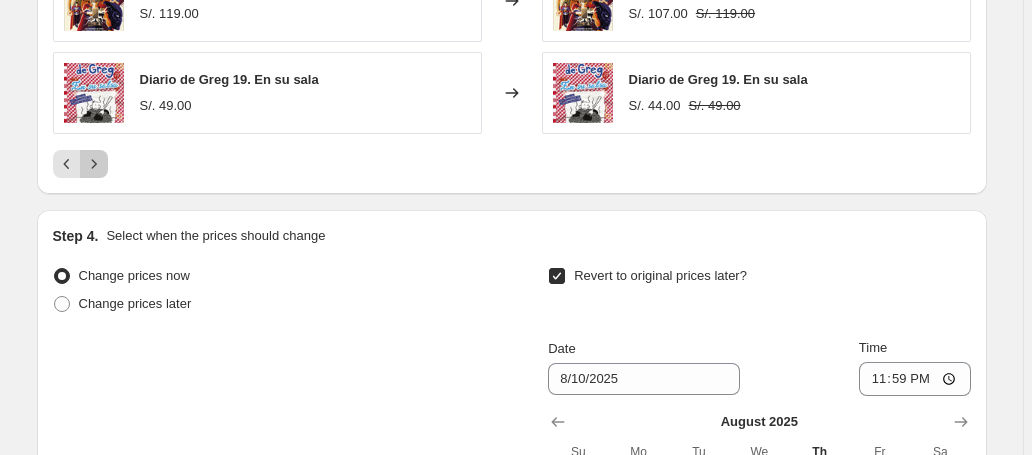 click at bounding box center (94, 164) 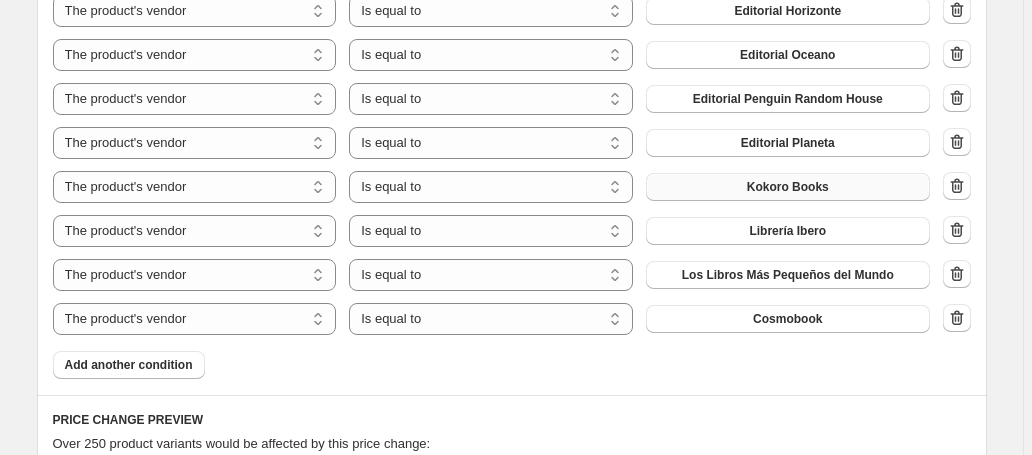 scroll, scrollTop: 1658, scrollLeft: 0, axis: vertical 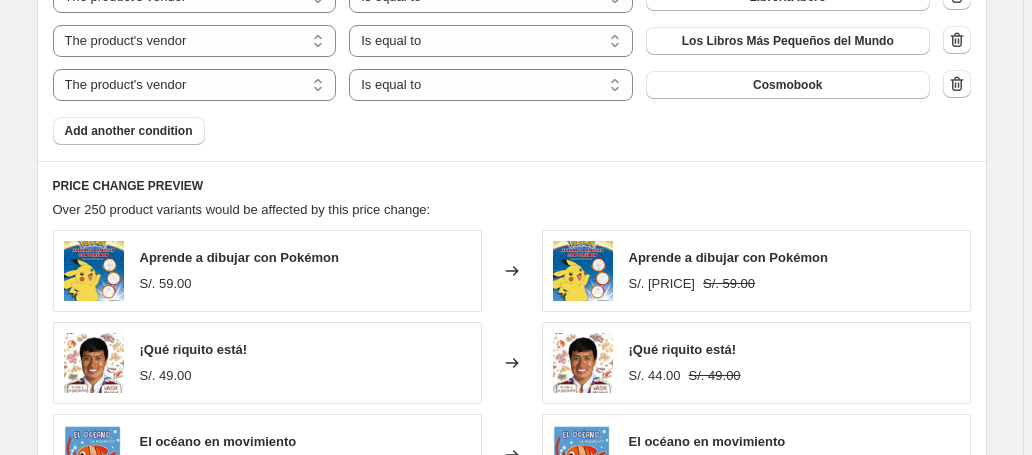 click on "Over 250 product variants would be affected by this price change:" at bounding box center (242, 209) 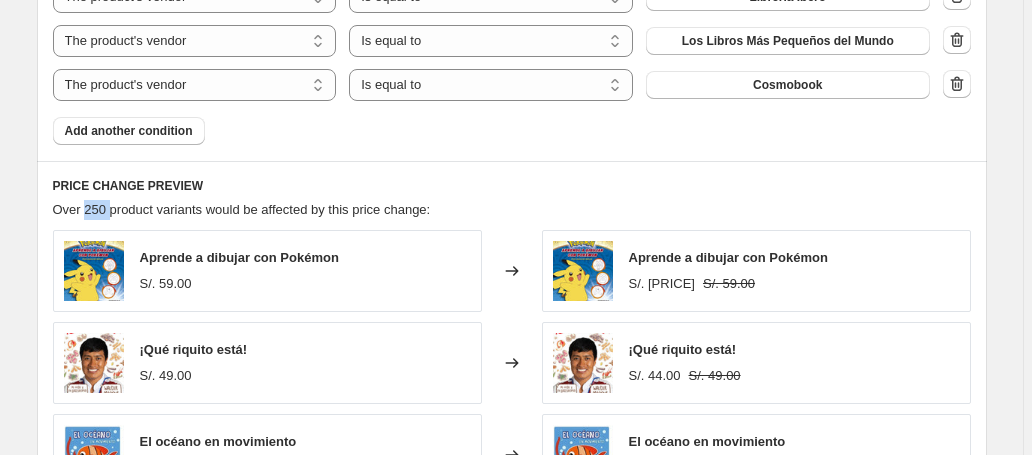 click on "Over 250 product variants would be affected by this price change:" at bounding box center [242, 209] 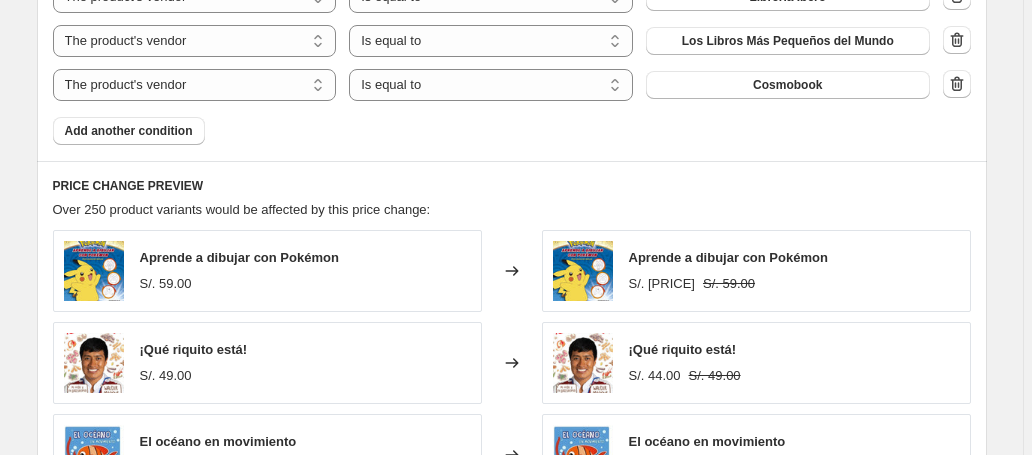 click on "Over 250 product variants would be affected by this price change:" at bounding box center (242, 209) 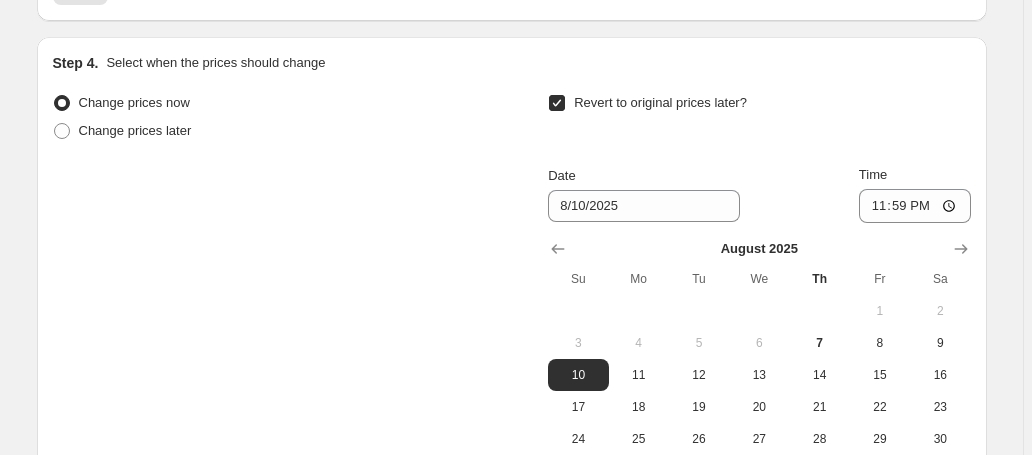 scroll, scrollTop: 2620, scrollLeft: 0, axis: vertical 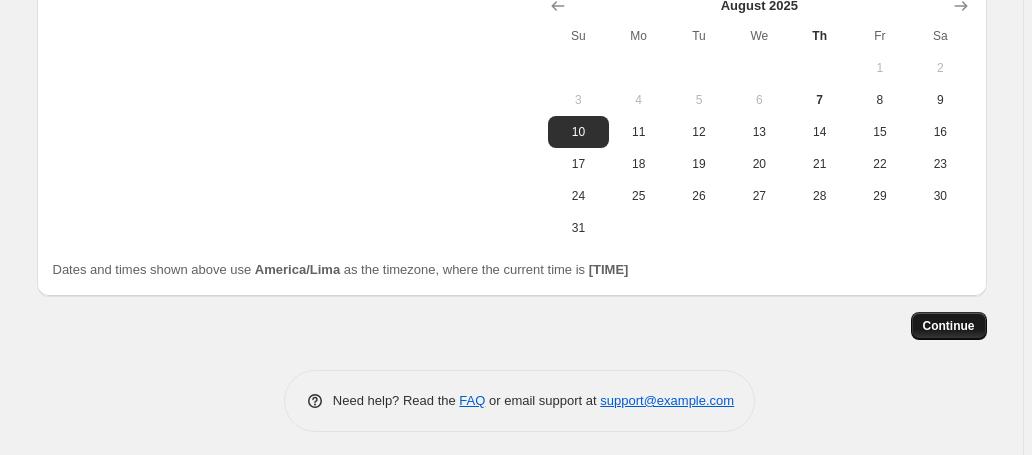click on "Continue" at bounding box center (949, 326) 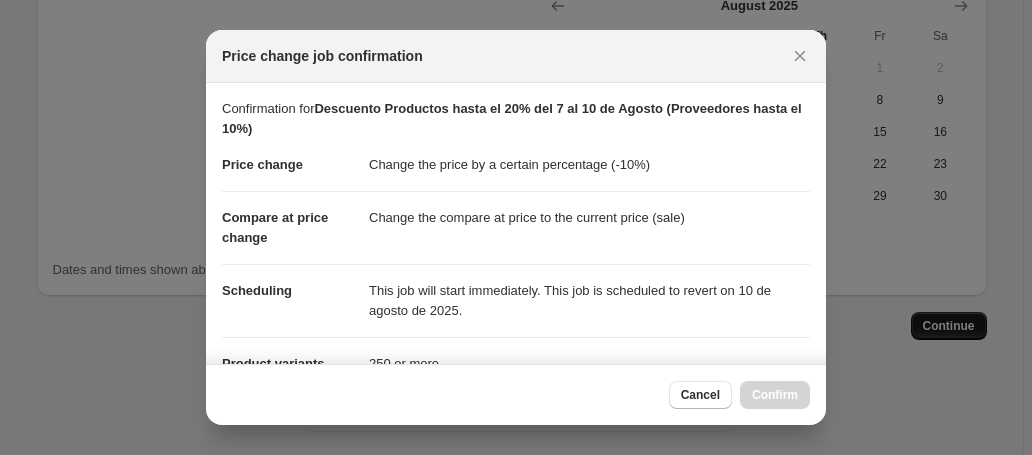 scroll, scrollTop: 0, scrollLeft: 0, axis: both 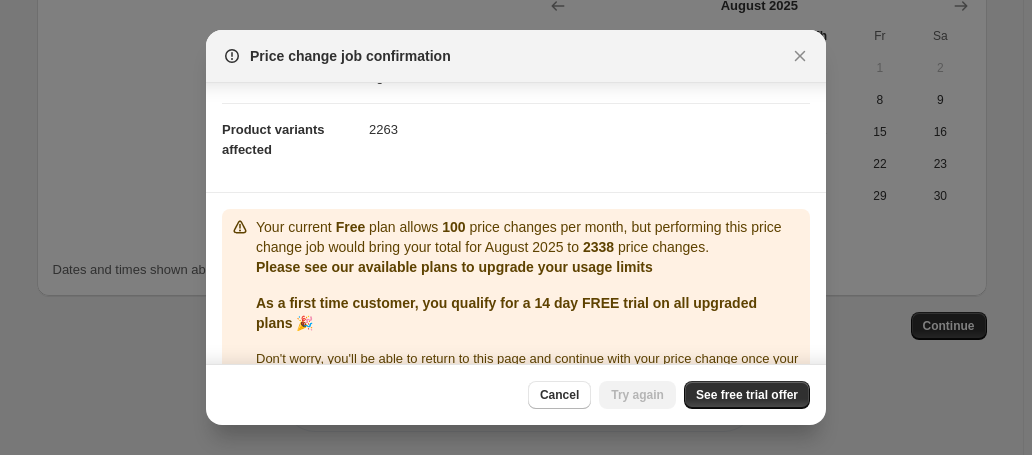 click on "2263" at bounding box center (589, 129) 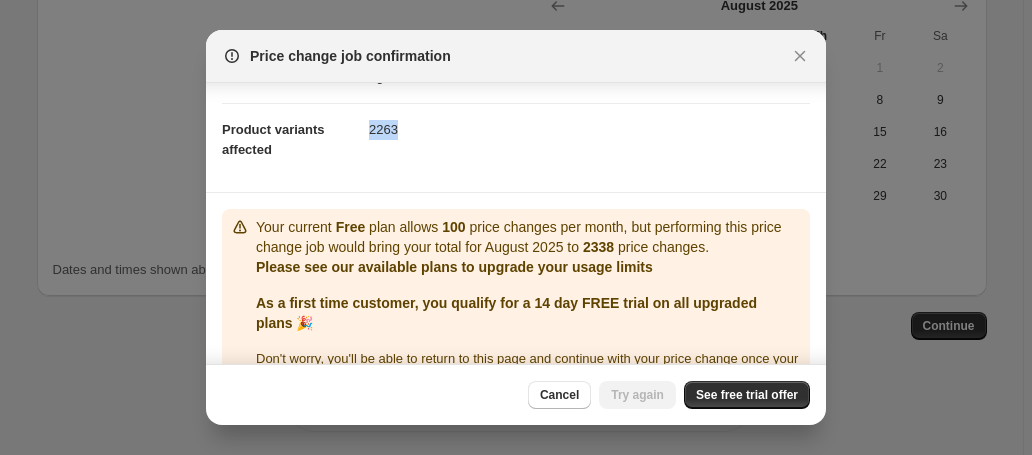 click on "2263" at bounding box center (589, 129) 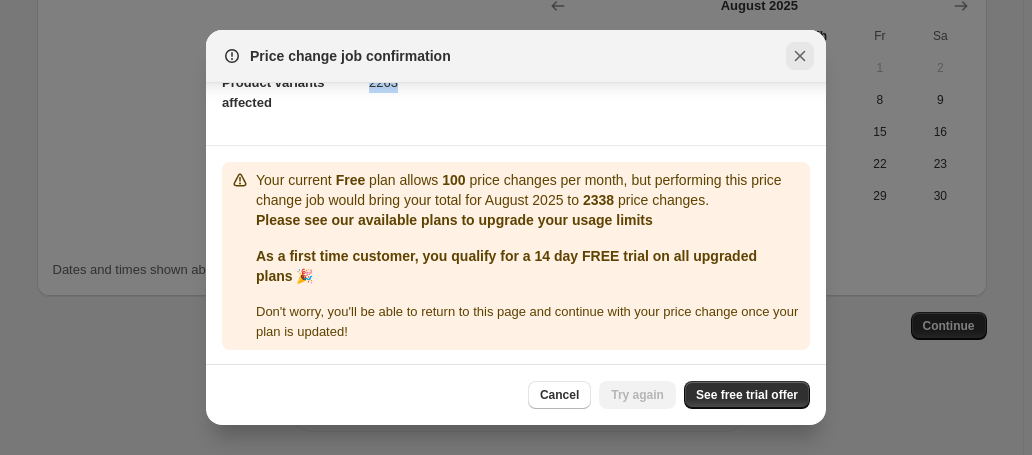 click 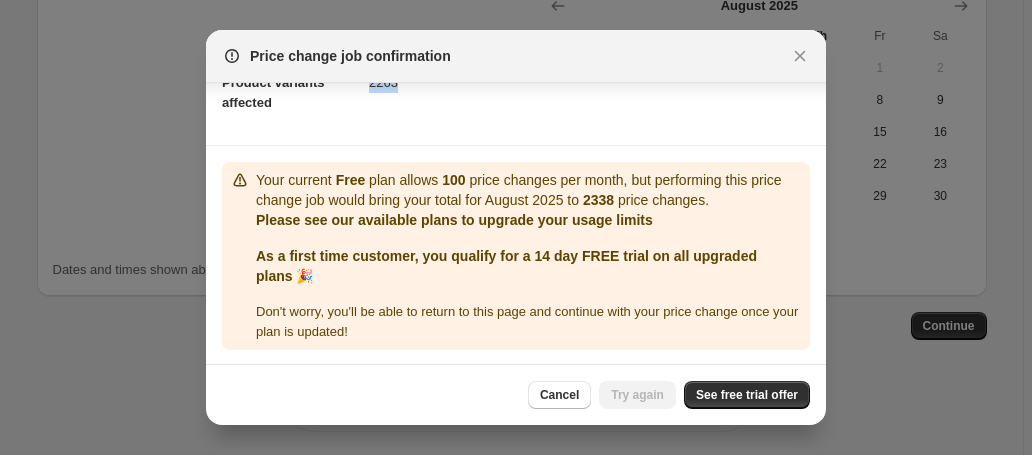 scroll, scrollTop: 281, scrollLeft: 0, axis: vertical 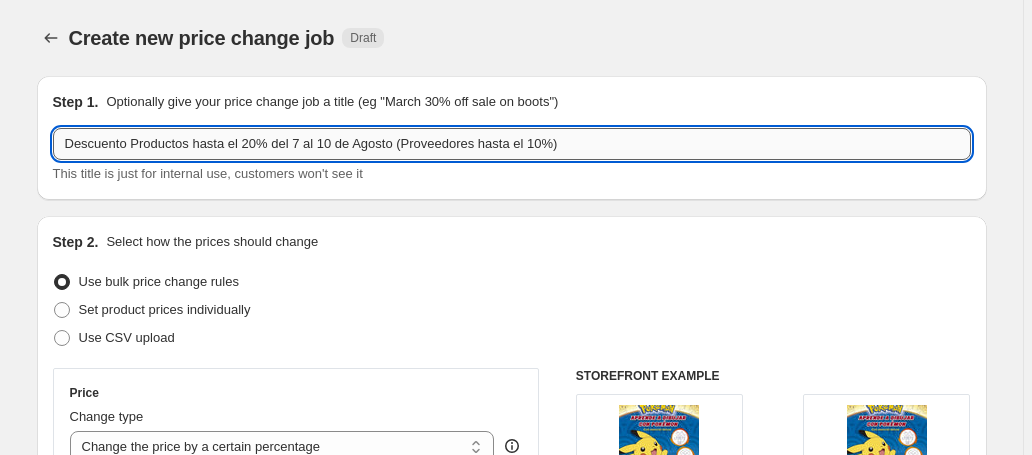 click on "Descuento Productos hasta el 20% del 7 al 10 de Agosto (Proveedores hasta el 10%)" at bounding box center [512, 144] 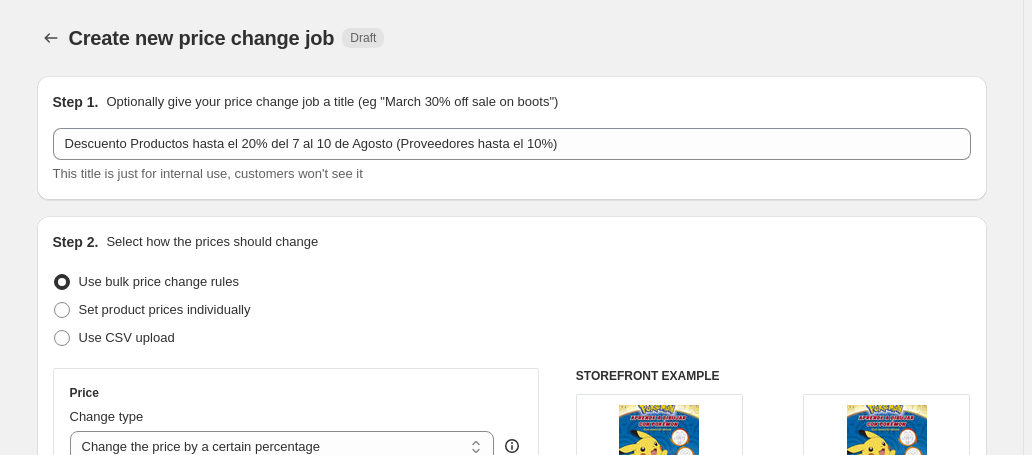 click on "Create new price change job Draft" at bounding box center (512, 38) 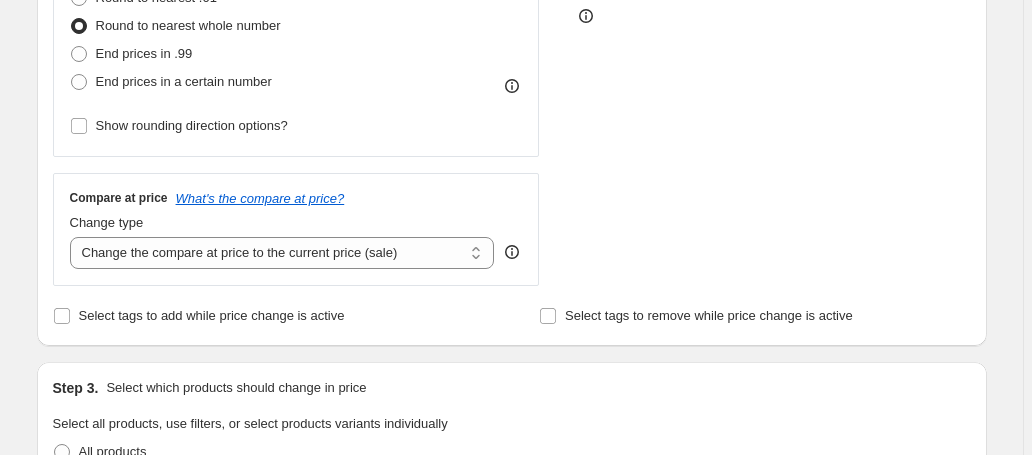 scroll, scrollTop: 0, scrollLeft: 0, axis: both 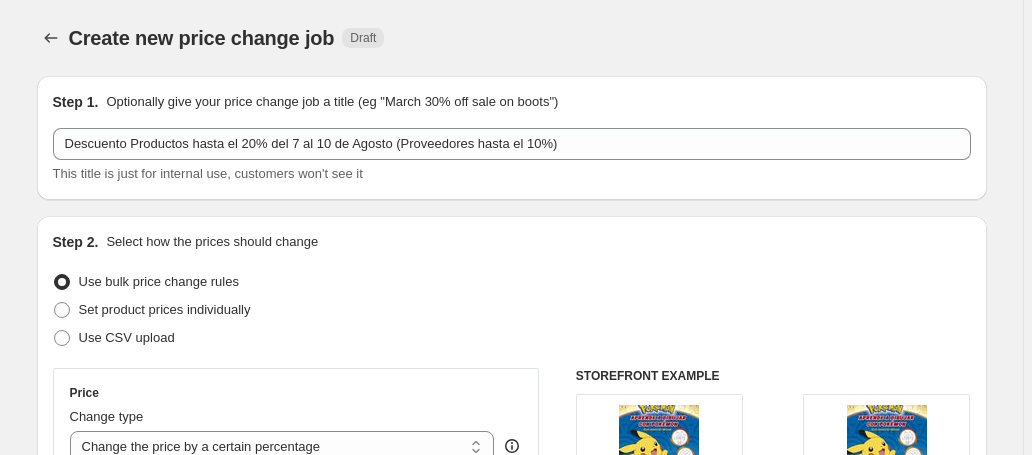 select on "percentage" 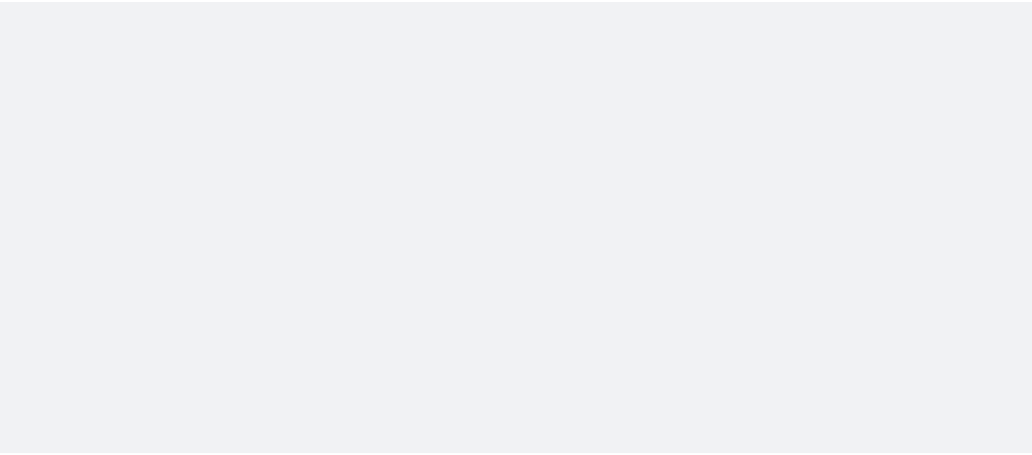scroll, scrollTop: 0, scrollLeft: 0, axis: both 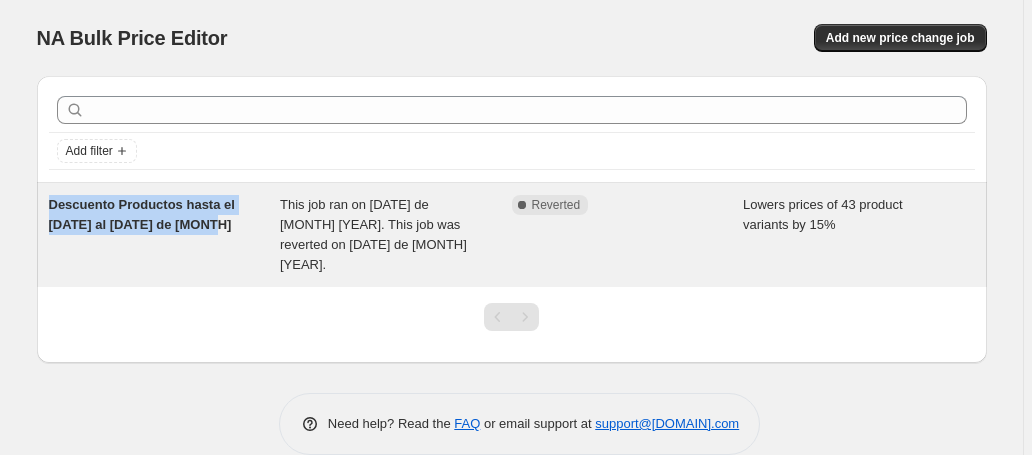 drag, startPoint x: 49, startPoint y: 199, endPoint x: 215, endPoint y: 223, distance: 167.72597 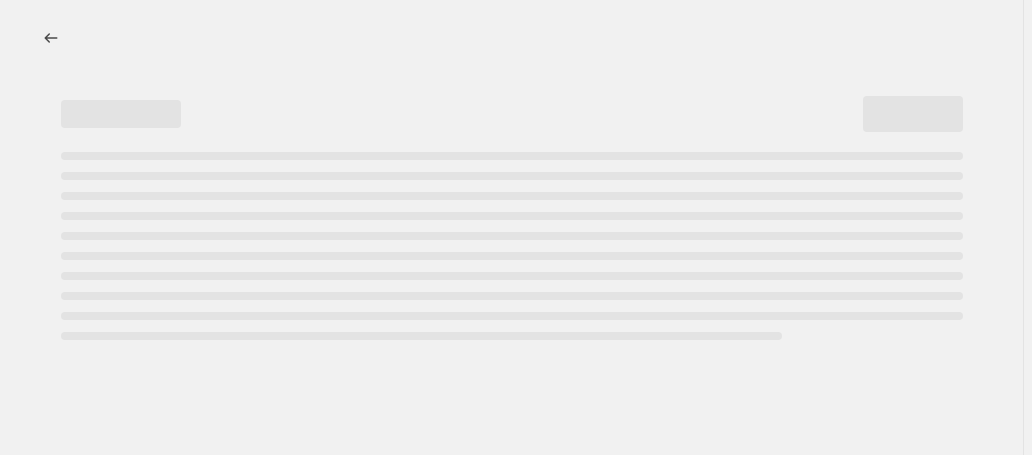 select on "percentage" 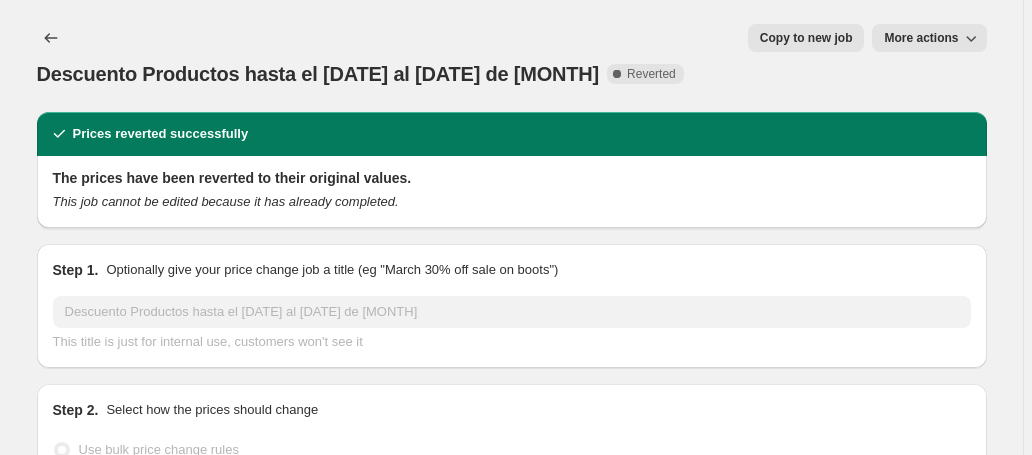 click on "Descuento Productos hasta el 15% del 7 al 10 de Agosto" at bounding box center (318, 74) 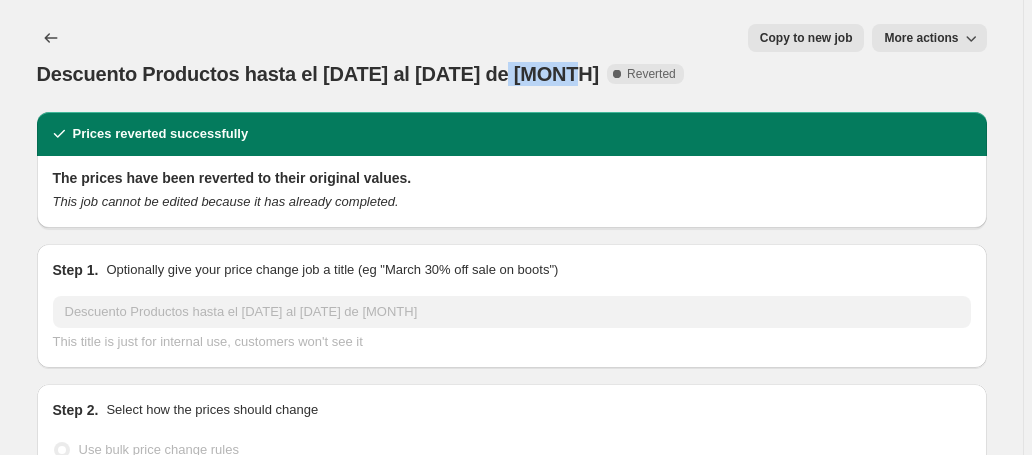 click on "Descuento Productos hasta el 15% del 7 al 10 de Agosto" at bounding box center (318, 74) 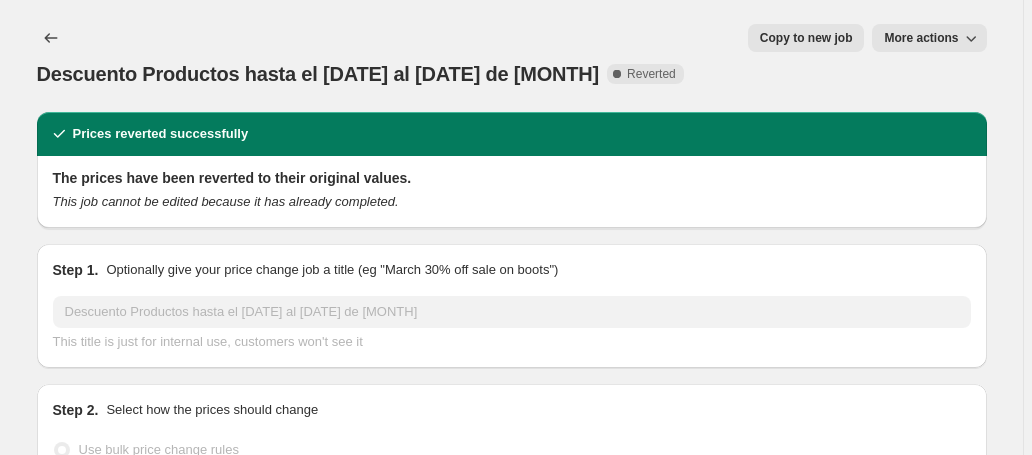 click on "Descuento Productos hasta el 15% del 7 al 10 de Agosto" at bounding box center [318, 74] 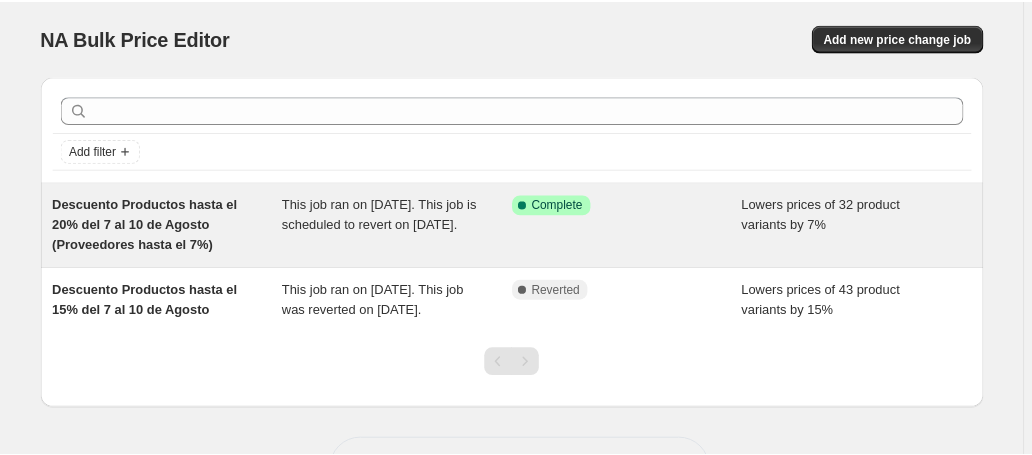 scroll, scrollTop: 0, scrollLeft: 0, axis: both 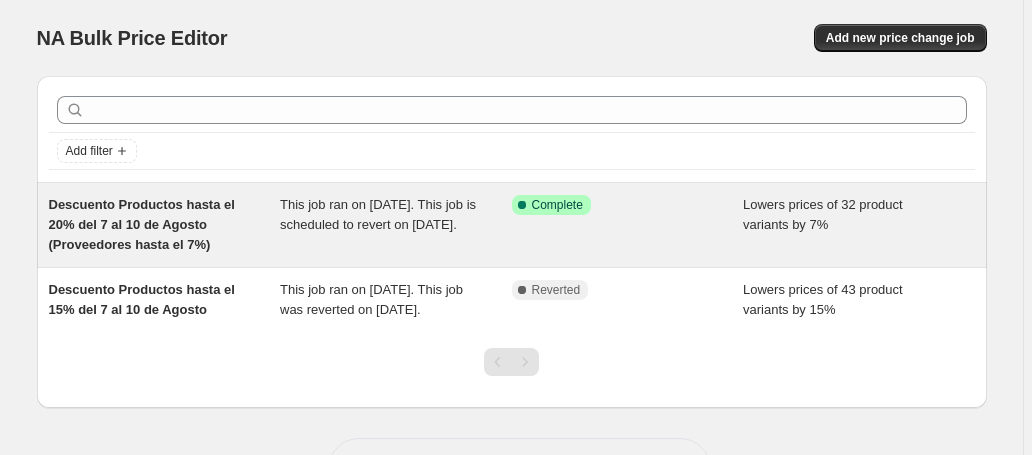 click on "This job ran on [DATE]. This job is scheduled to revert on [DATE]." at bounding box center (396, 225) 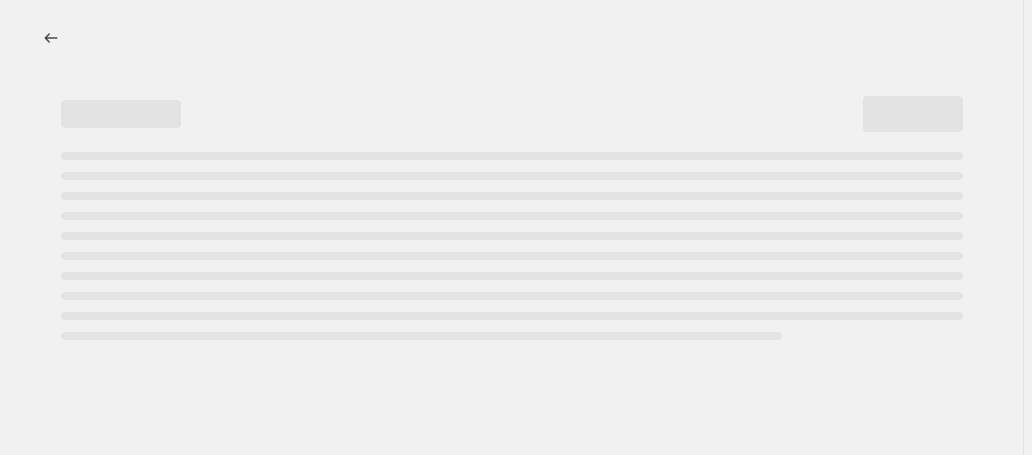 select on "percentage" 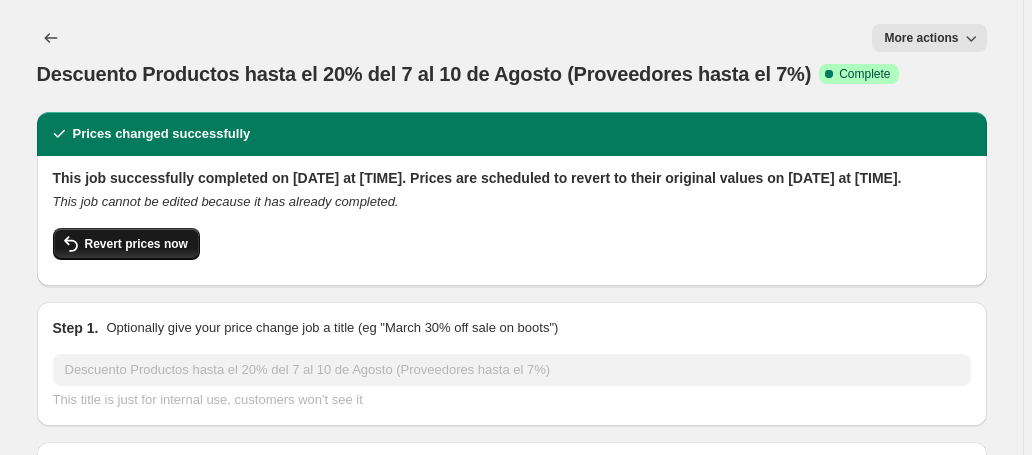 click on "Revert prices now" at bounding box center [136, 244] 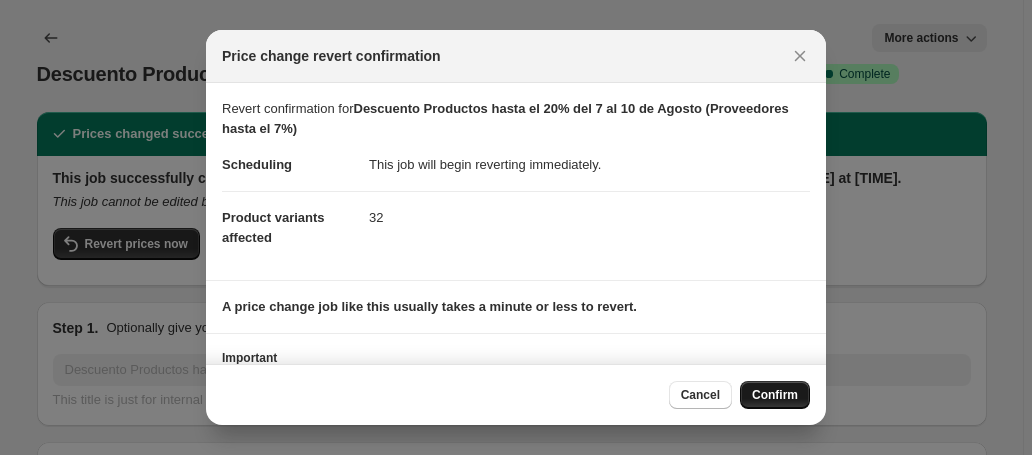 click on "Confirm" at bounding box center (775, 395) 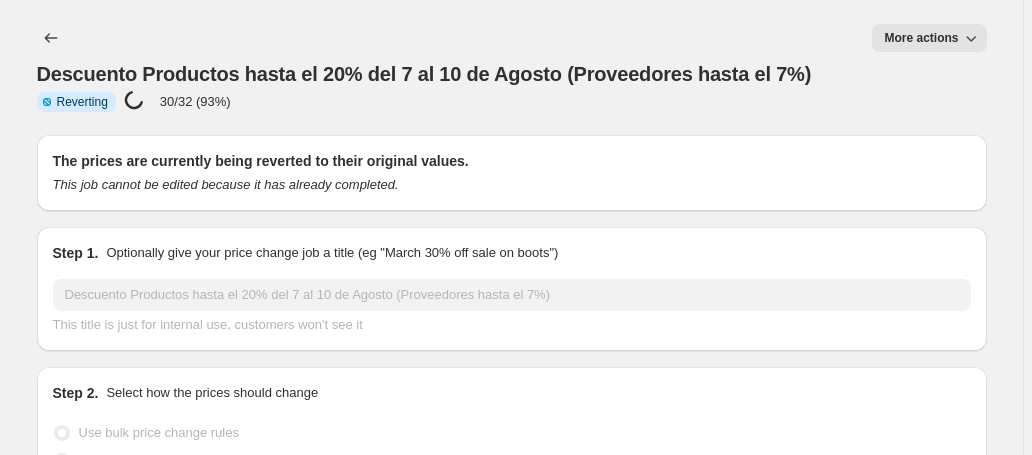click on "The prices are currently being reverted to their original values. This job cannot be edited because it has already completed. Step 1. Optionally give your price change job a title (eg "March 30% off sale on boots") Descuento Productos hasta el 20% del 7 al 10 de Agosto (Proveedores hasta el 7%) This title is just for internal use, customers won't see it Step 2. Select how the prices should change Use bulk price change rules Set product prices individually Use CSV upload Price Change type Change the price to a certain amount Change the price by a certain amount Change the price by a certain percentage Change the price to the current compare at price (price before sale) Change the price by a certain amount relative to the compare at price Change the price by a certain percentage relative to the compare at price Don't change the price Change the price by a certain percentage relative to the cost per item Change price to certain cost margin Change the price by a certain percentage Price change amount -7 Rounding" at bounding box center [504, 1211] 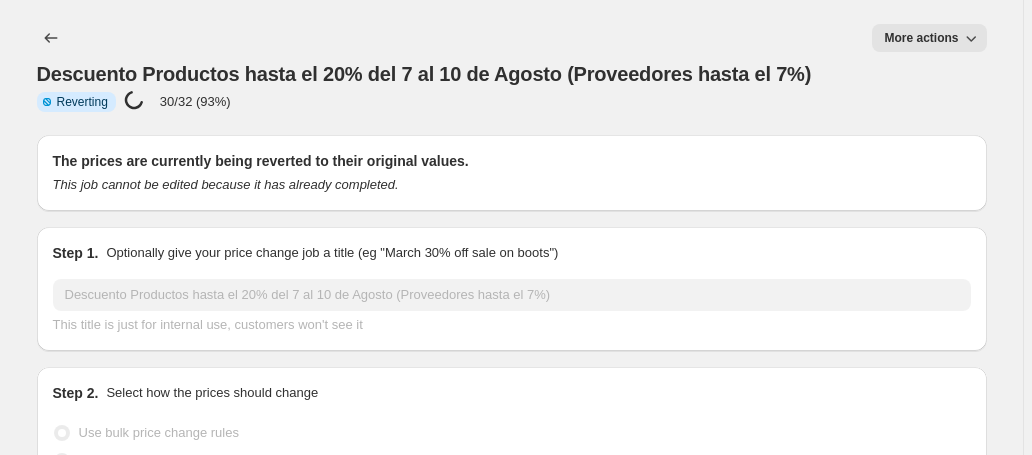 click on "Descuento Productos hasta el 20% del 7 al 10 de Agosto (Proveedores hasta el 7%) Info Partially complete Reverting Price change job in progress... 30/32 (93%)" at bounding box center [512, 85] 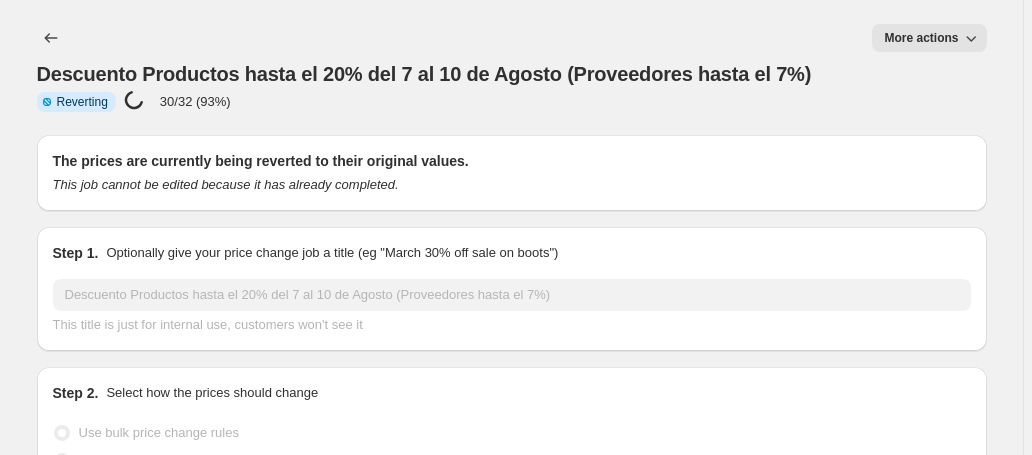 click on "30/32 (93%)" at bounding box center [195, 101] 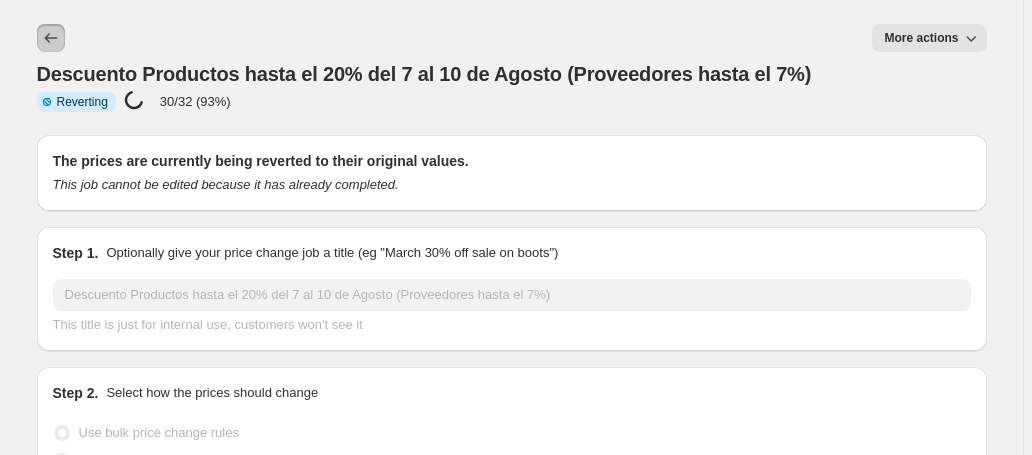 click 